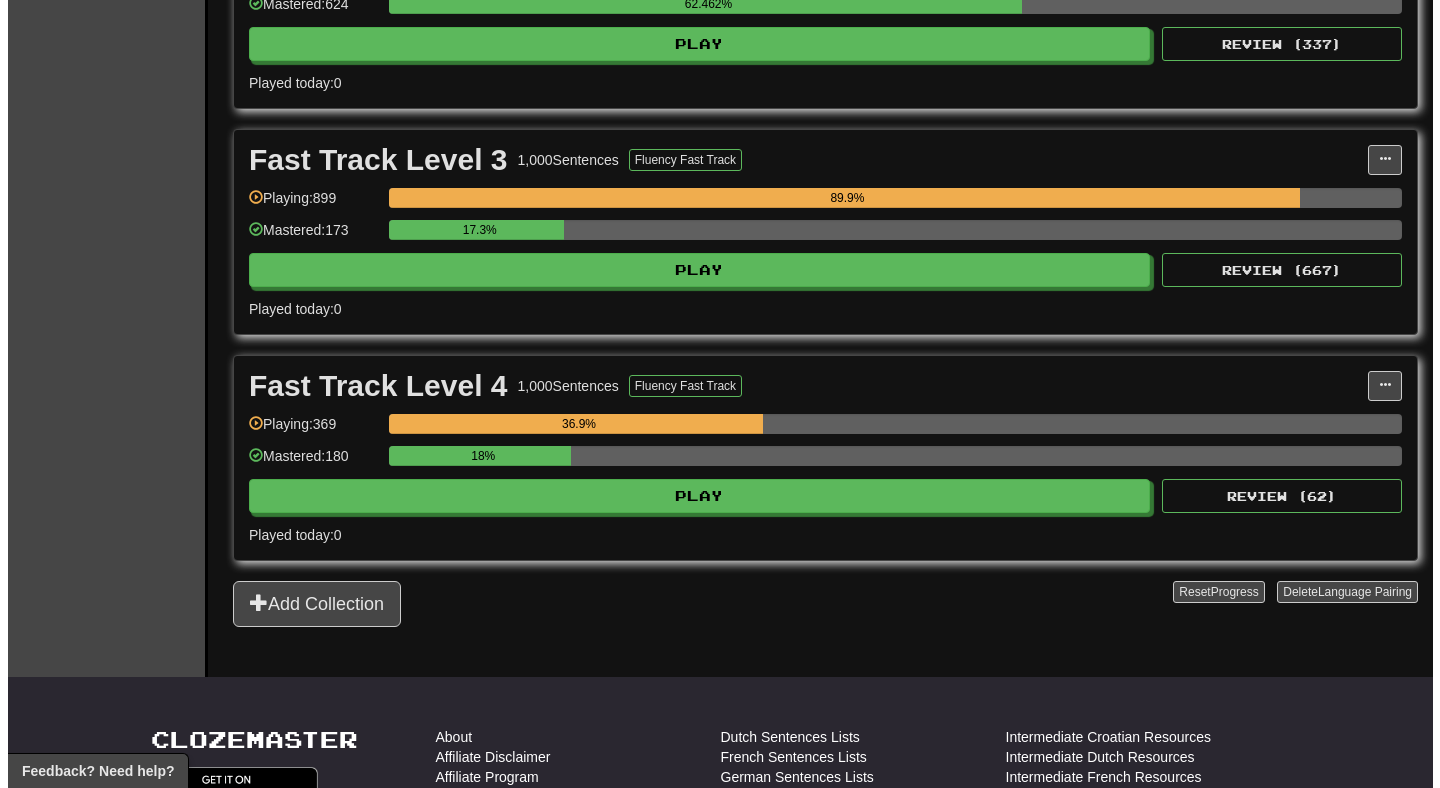 scroll, scrollTop: 1041, scrollLeft: 0, axis: vertical 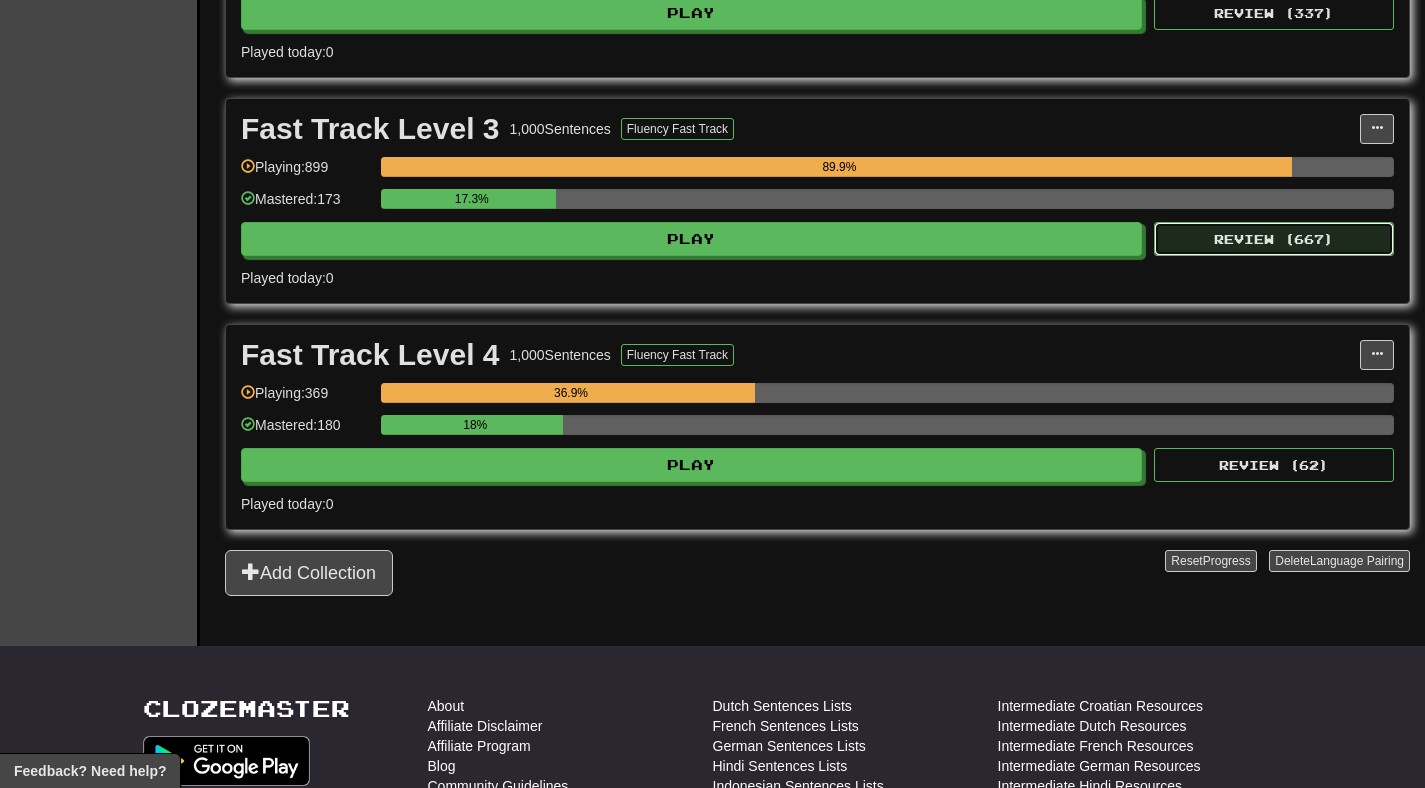 click on "Review ( 667 )" at bounding box center (1274, 239) 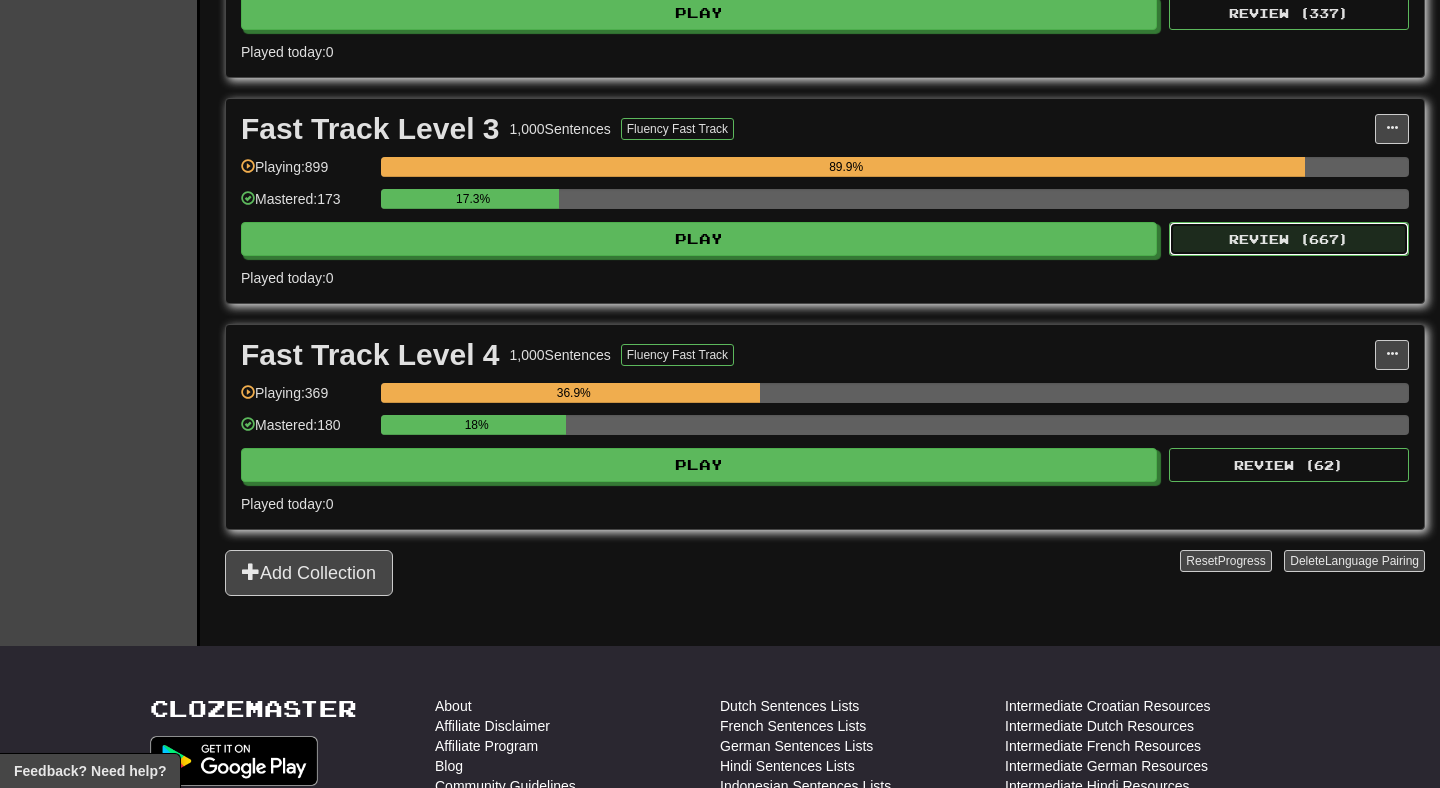 select on "**" 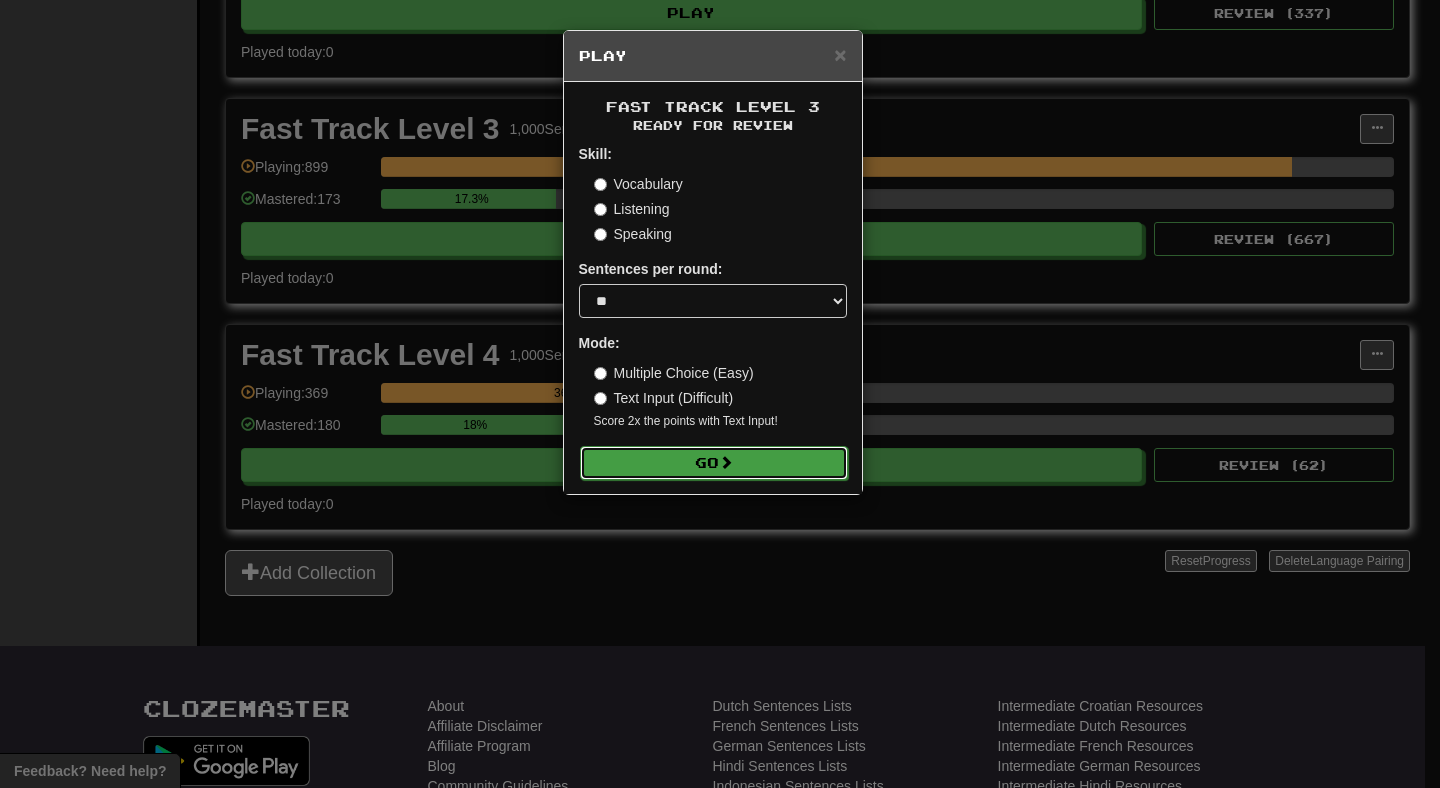 click on "Go" at bounding box center (714, 463) 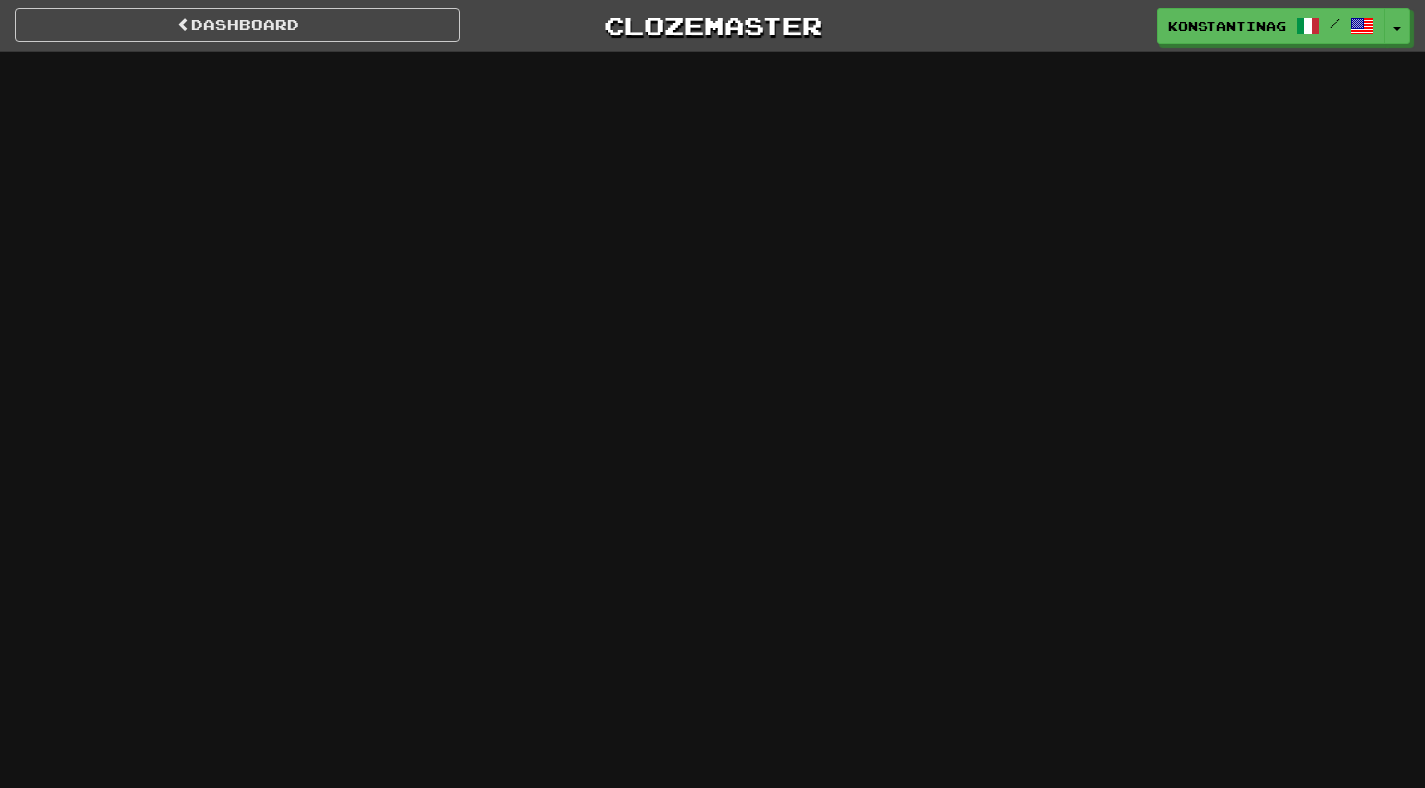 scroll, scrollTop: 0, scrollLeft: 0, axis: both 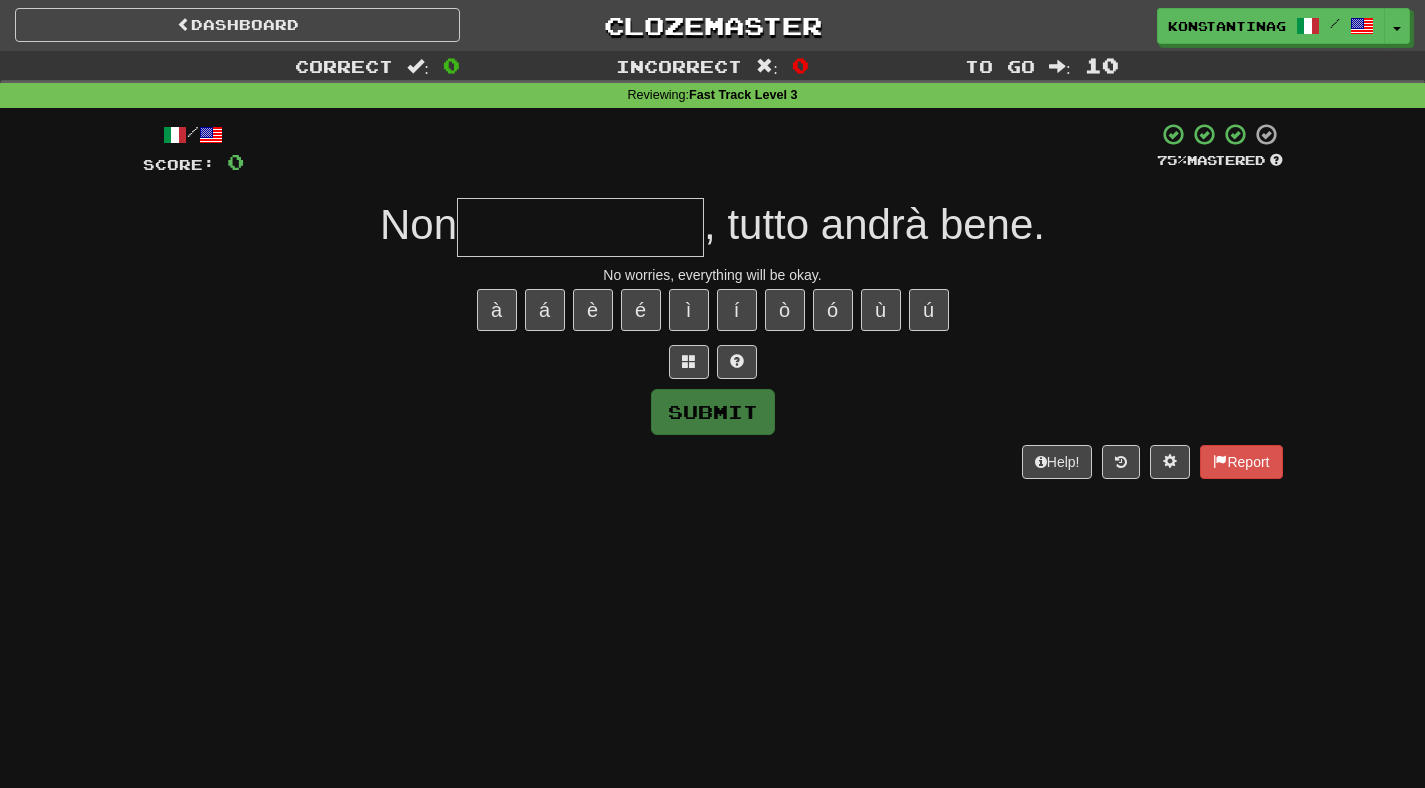 type on "*" 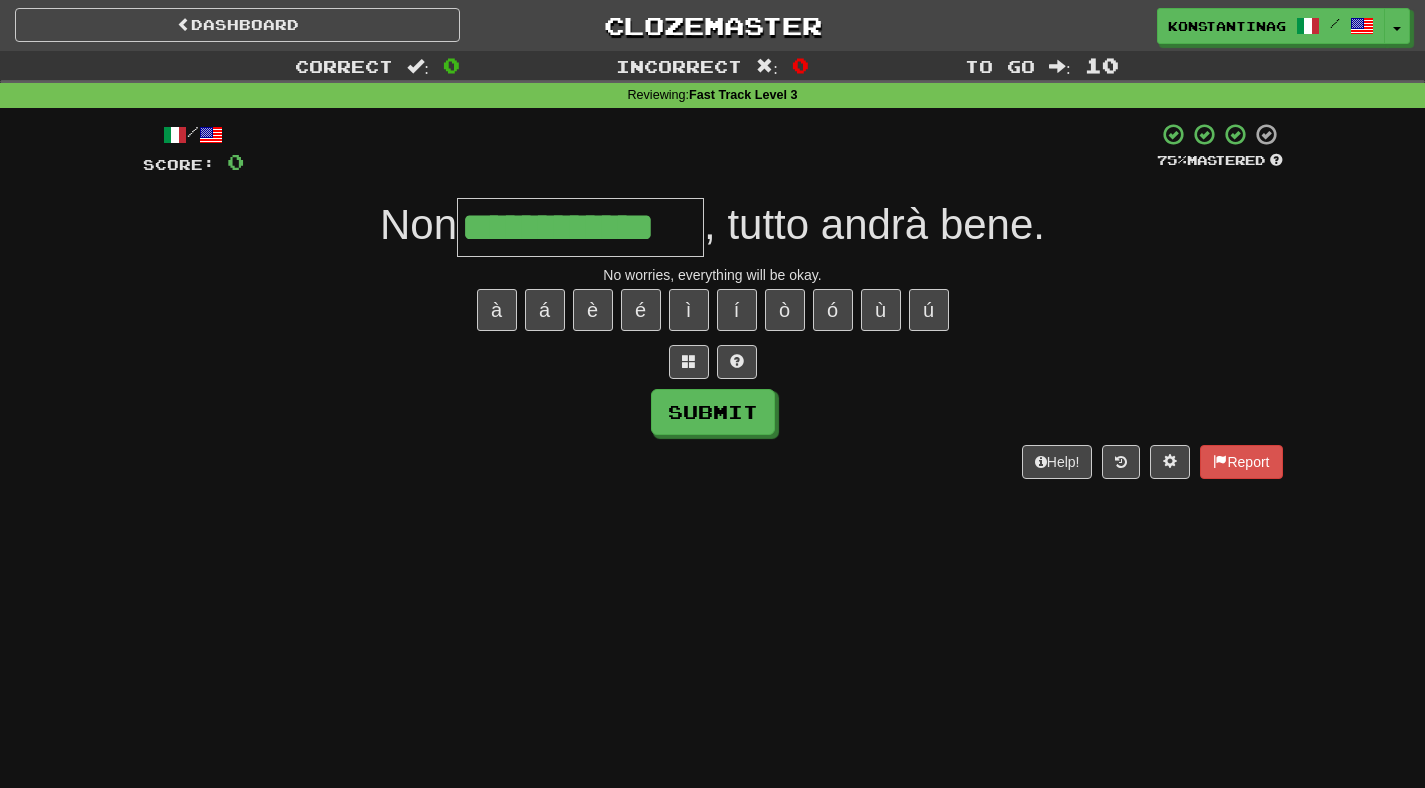 type on "**********" 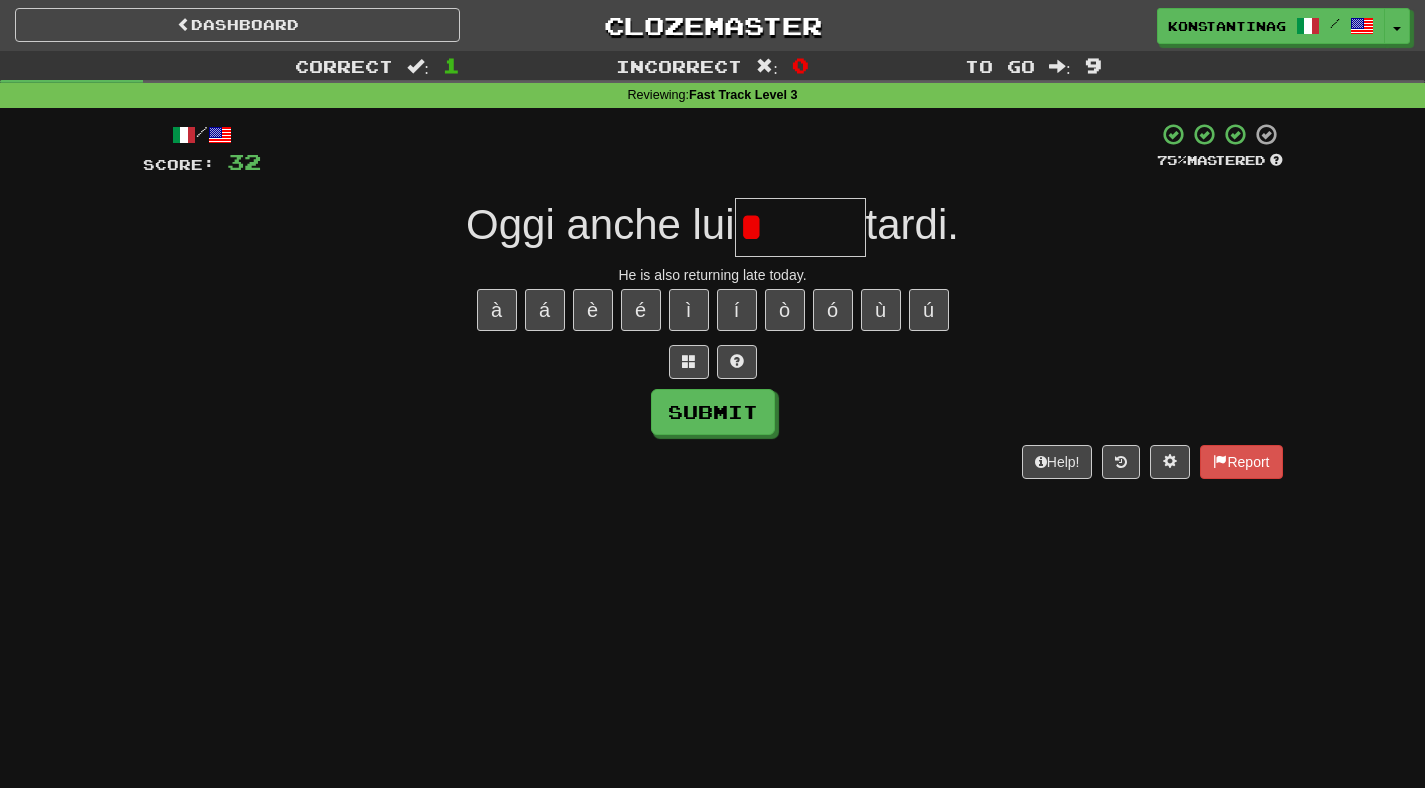 type on "*******" 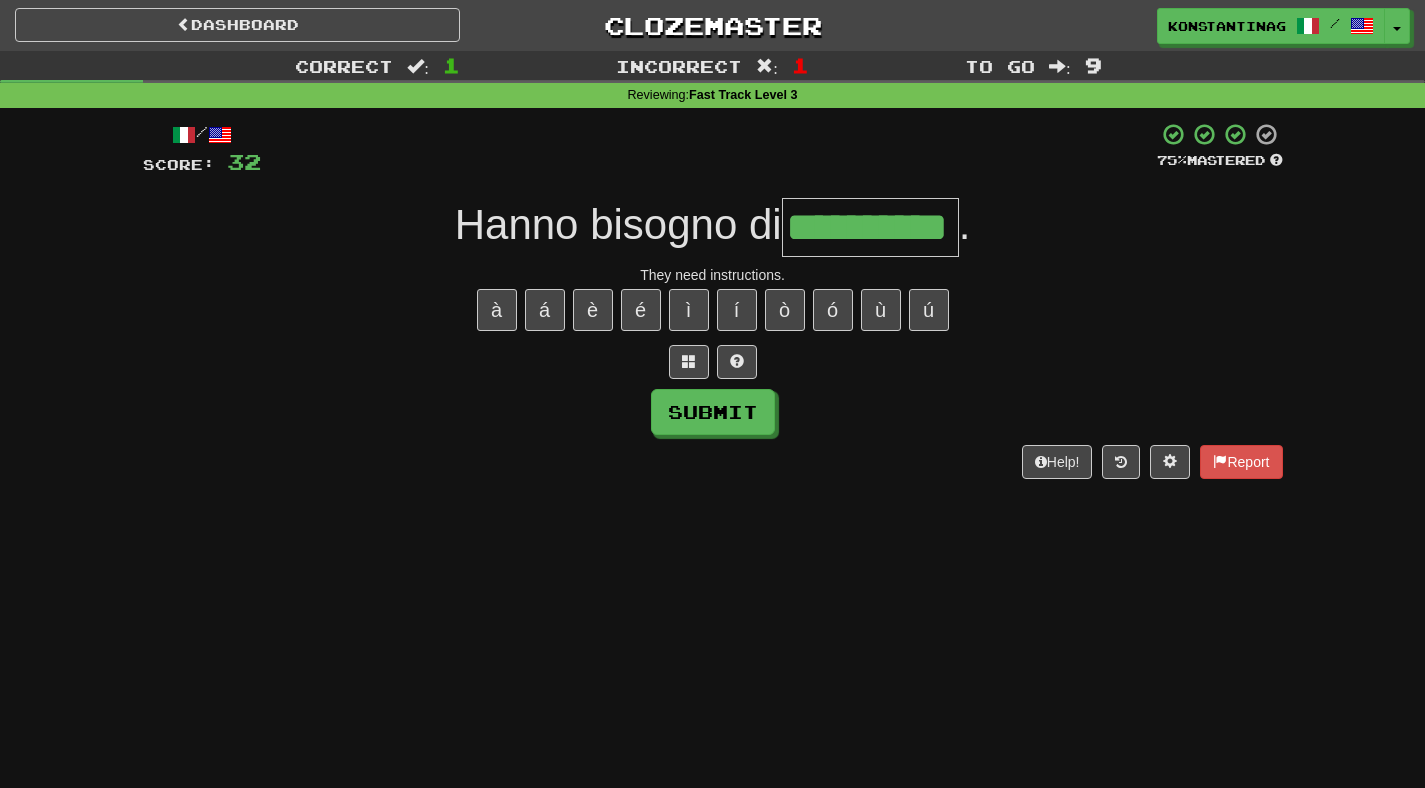 type on "**********" 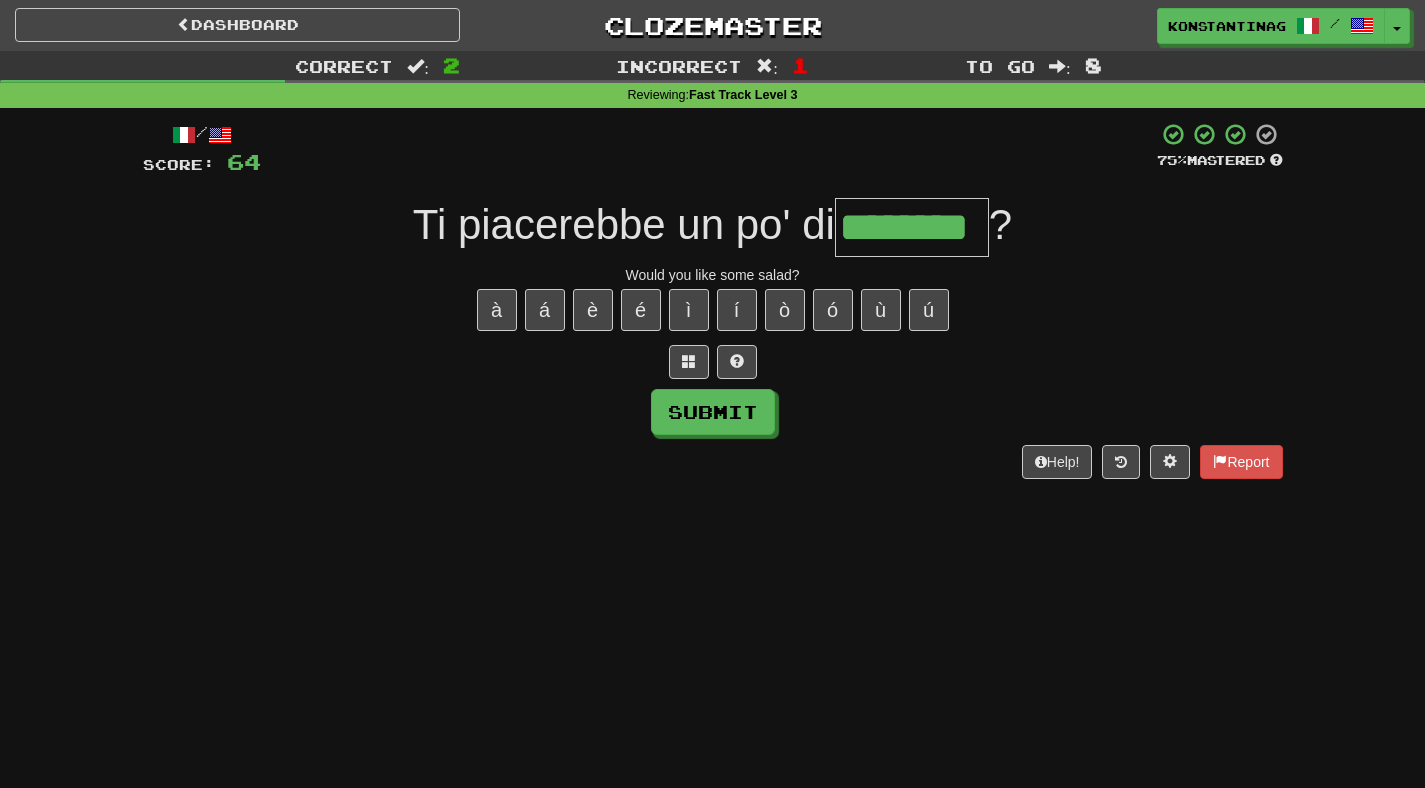 type on "********" 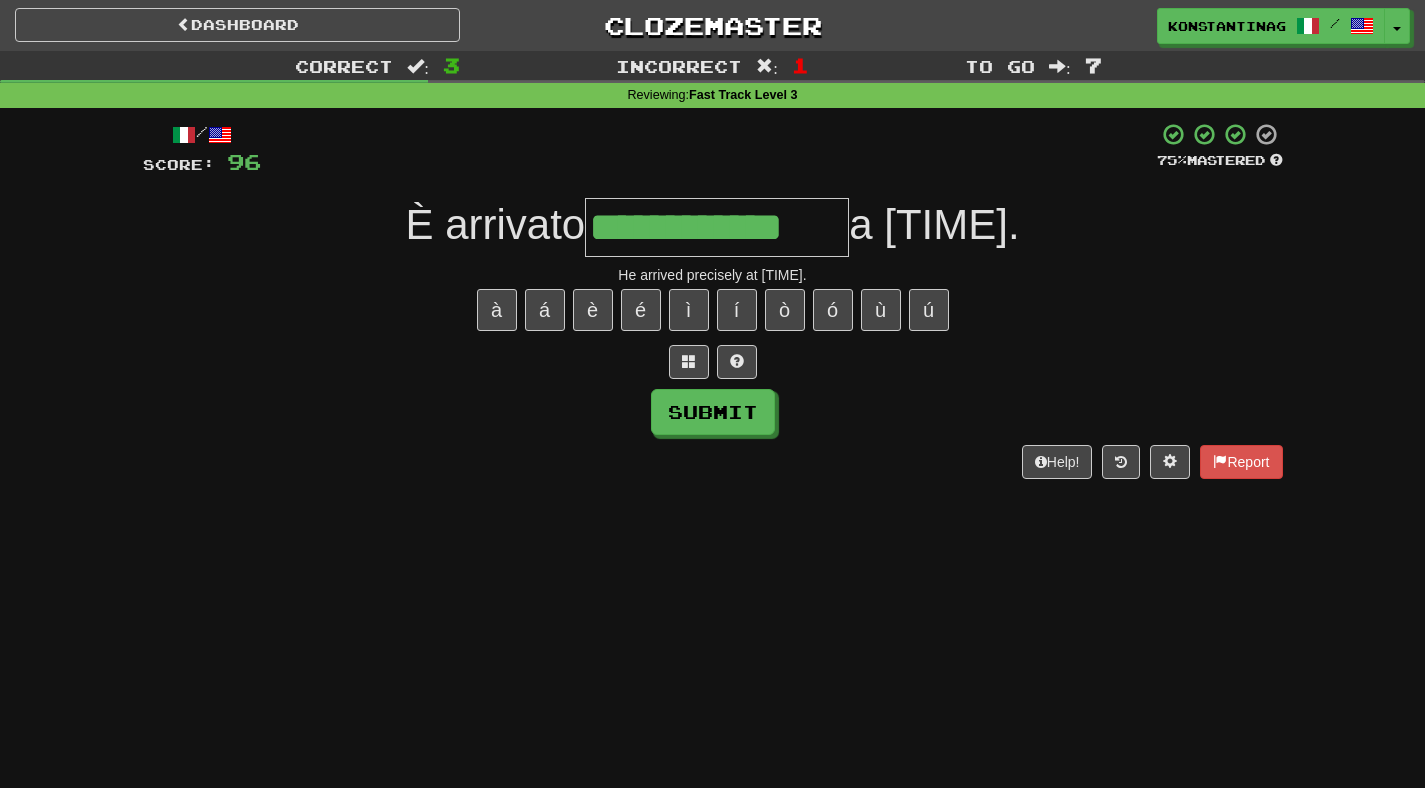 type on "**********" 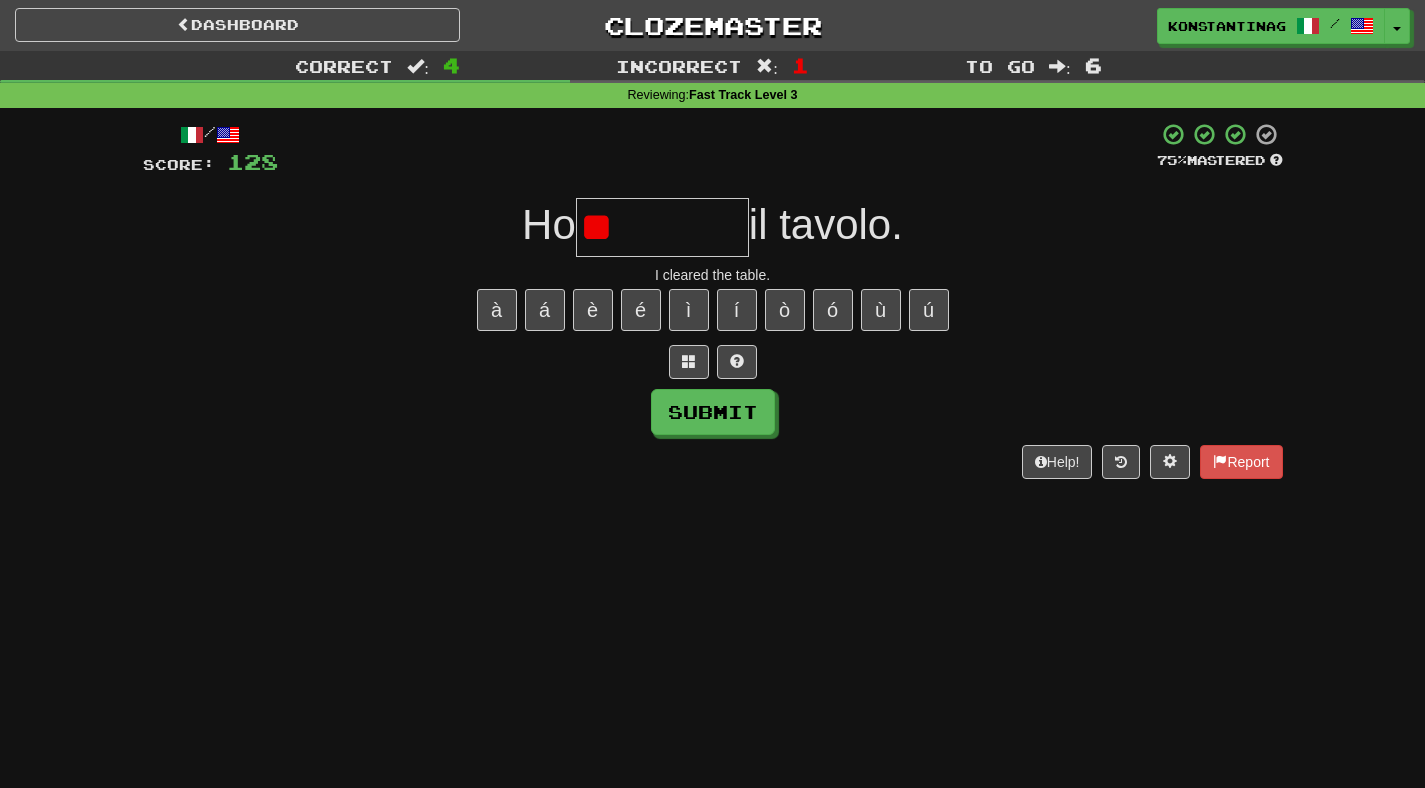 type on "***" 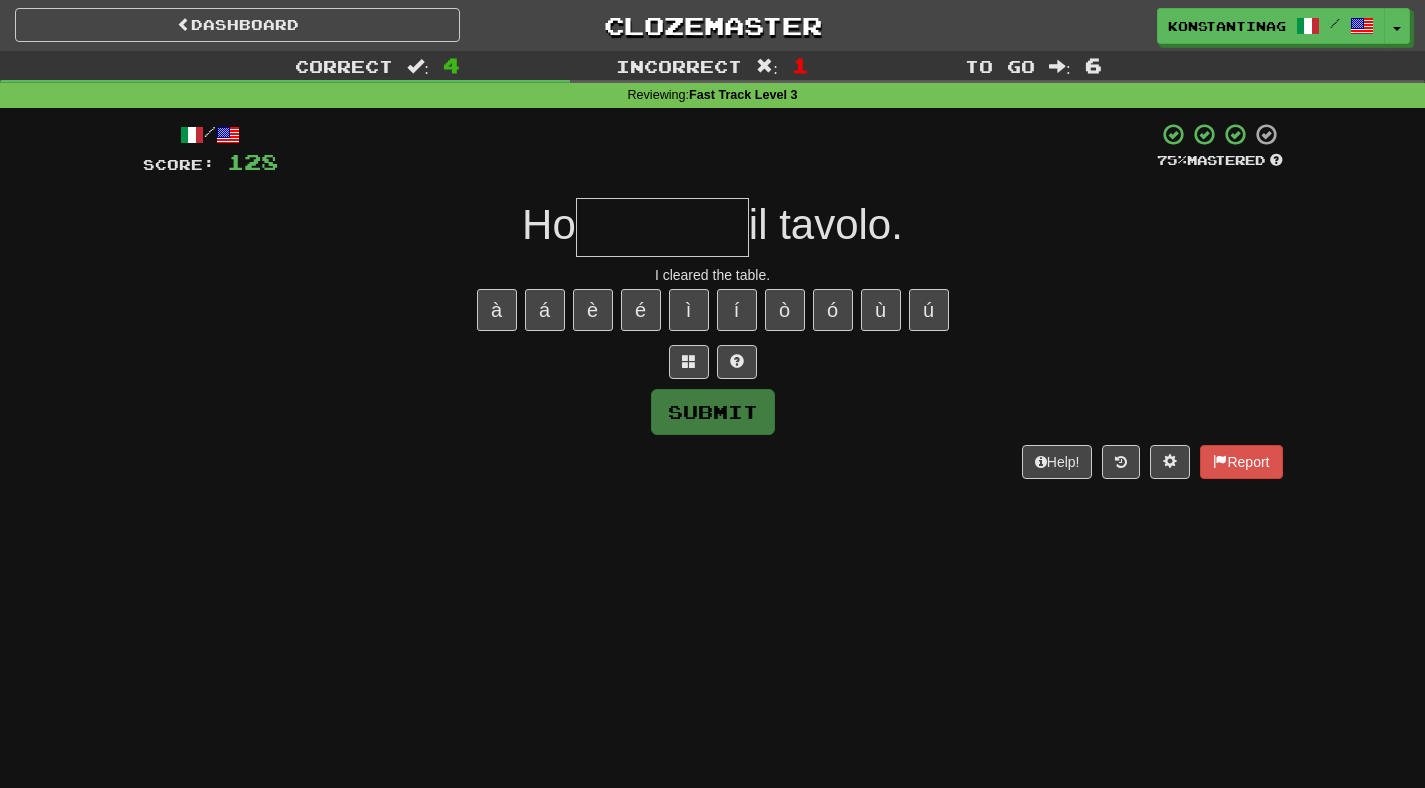 type on "********" 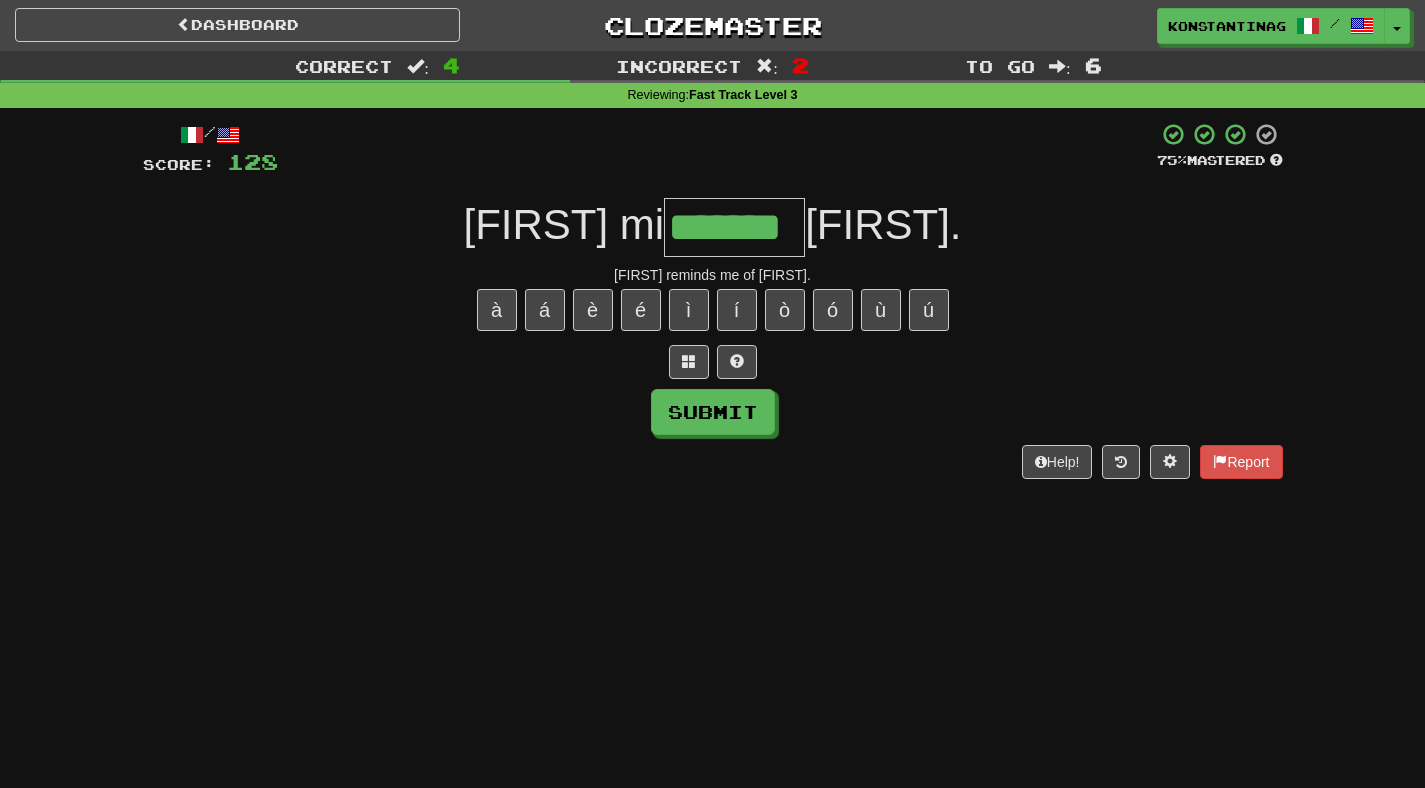 type on "*******" 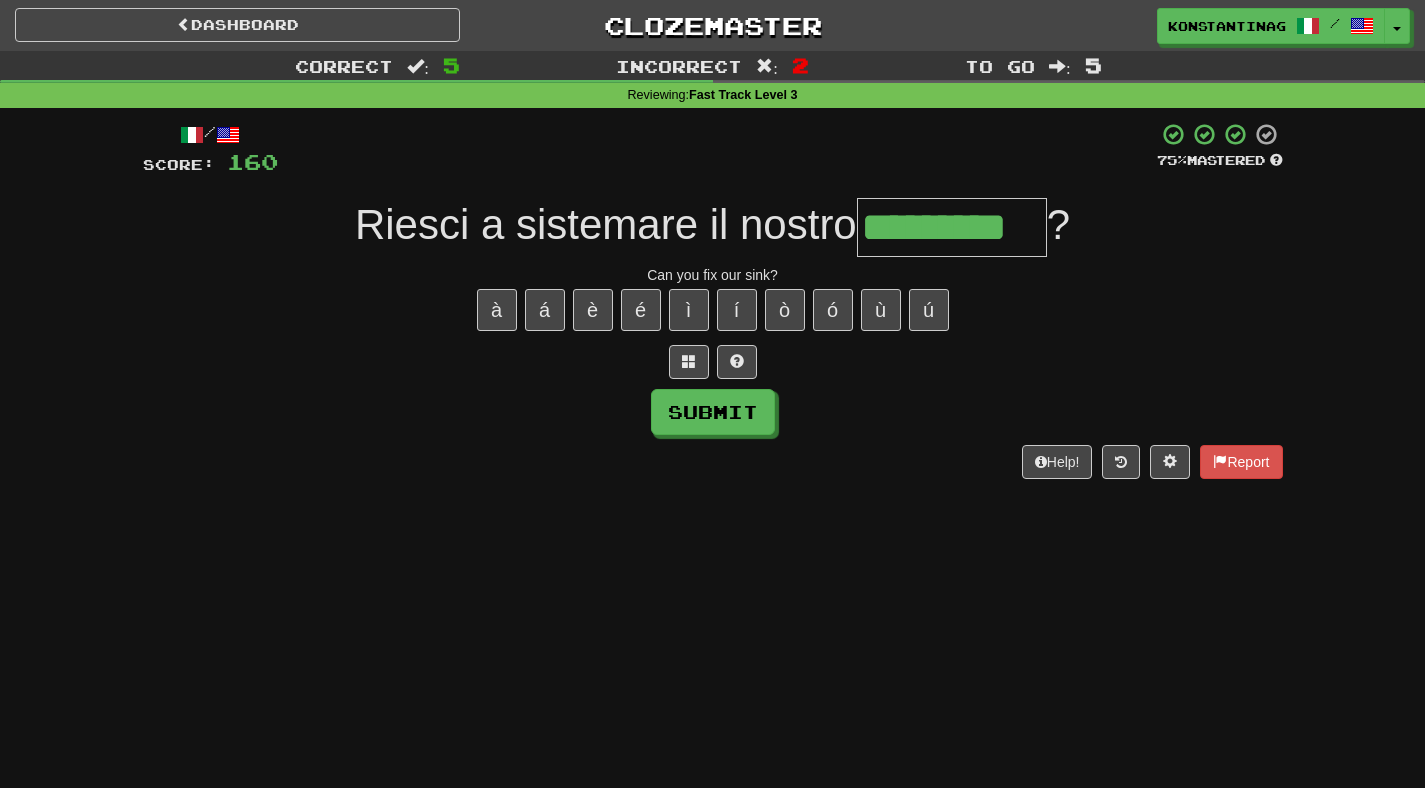 type on "*********" 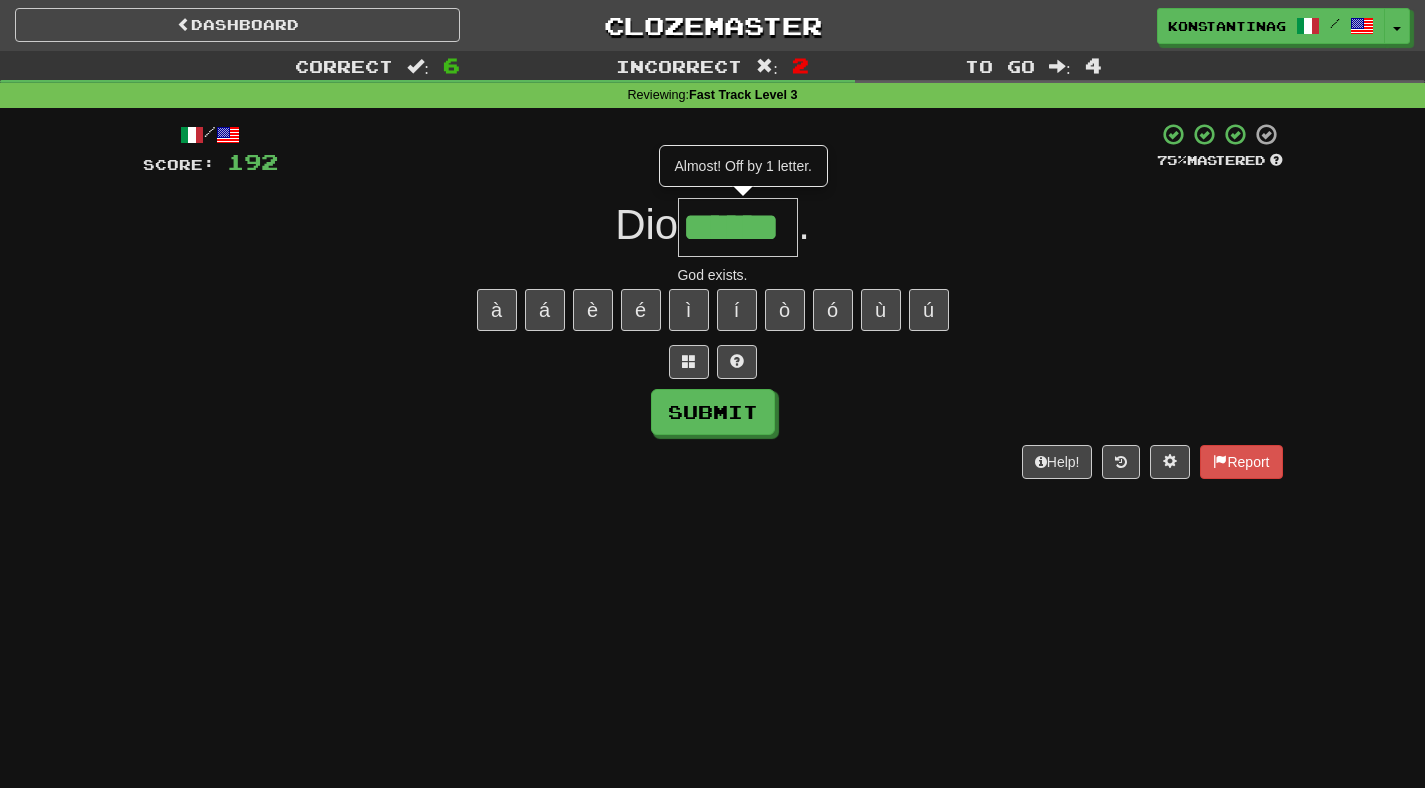 type on "******" 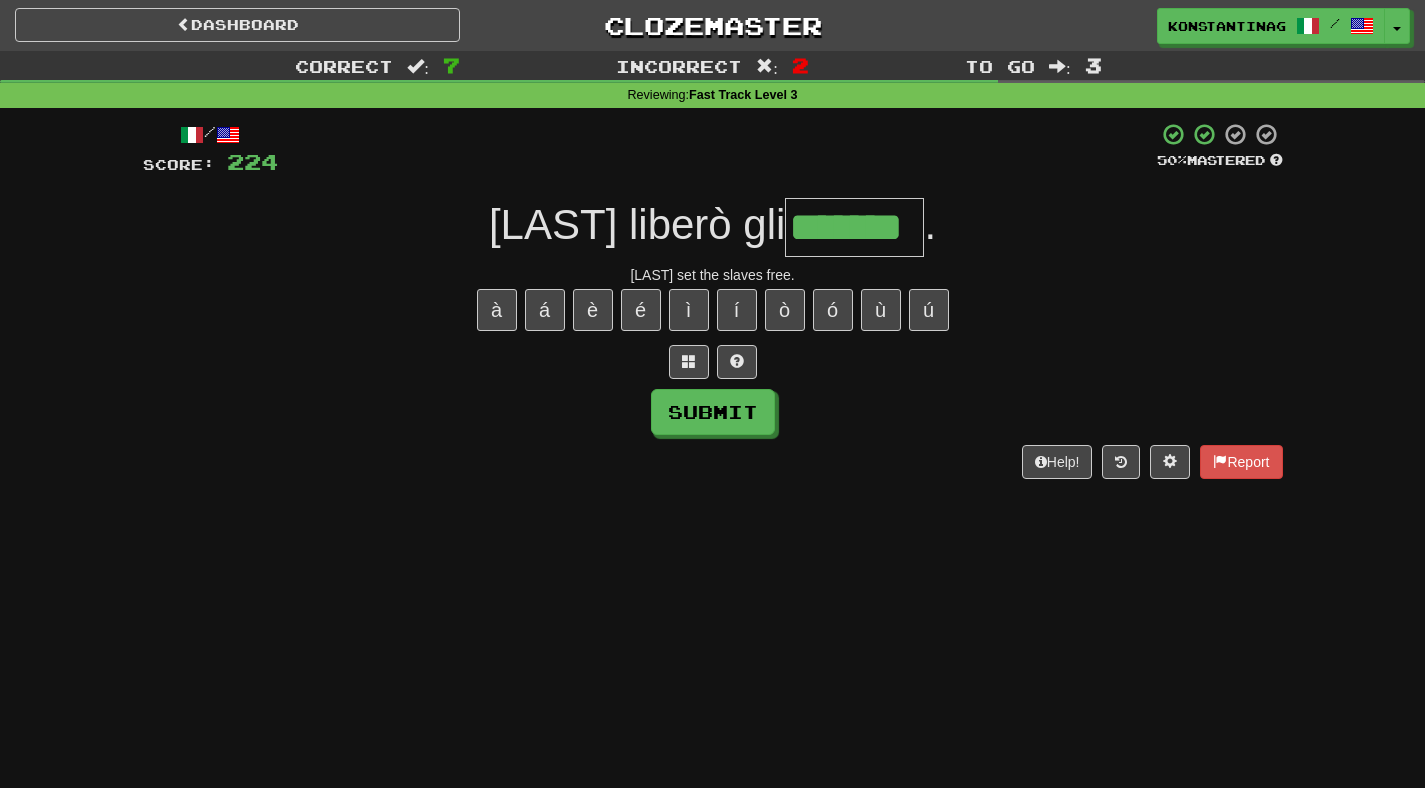 type on "*******" 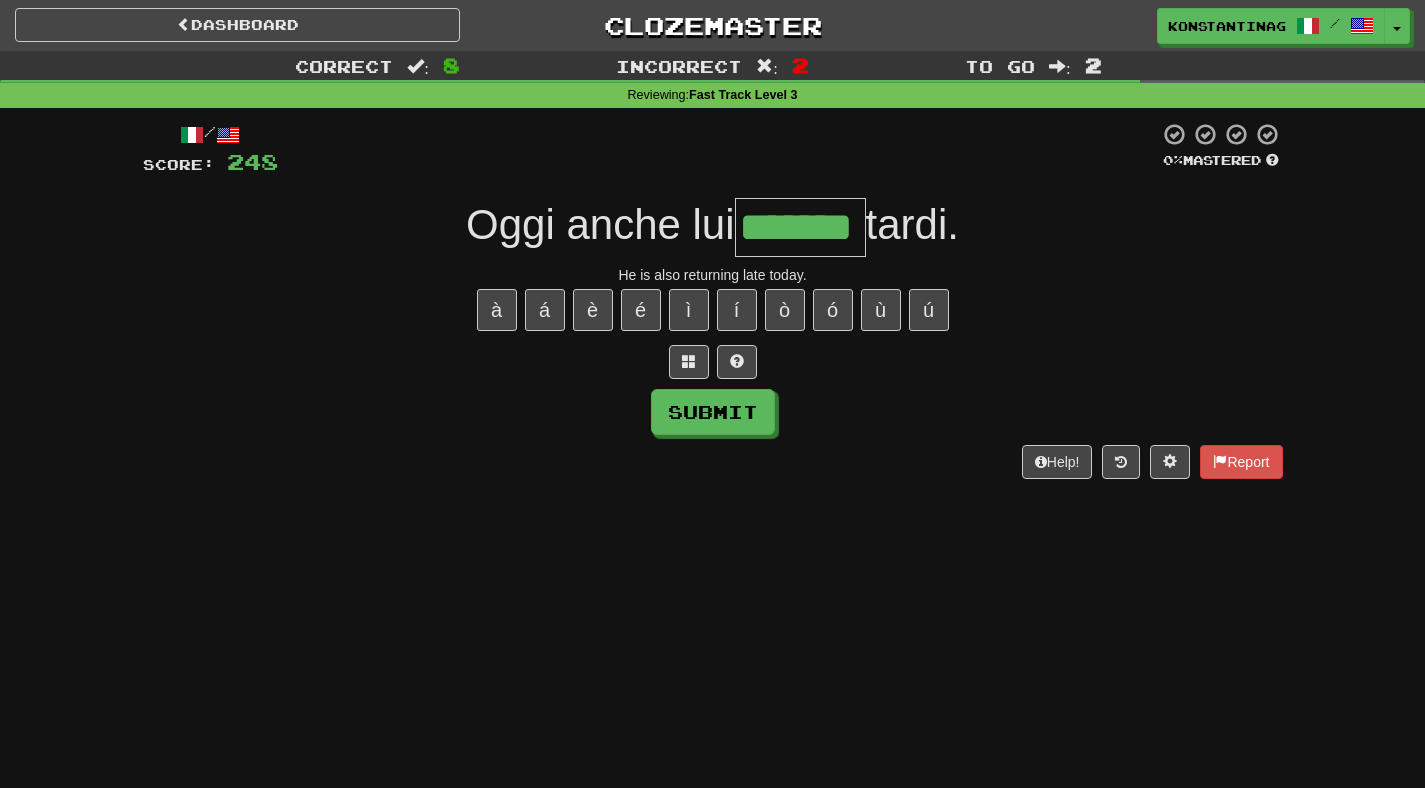 type on "*******" 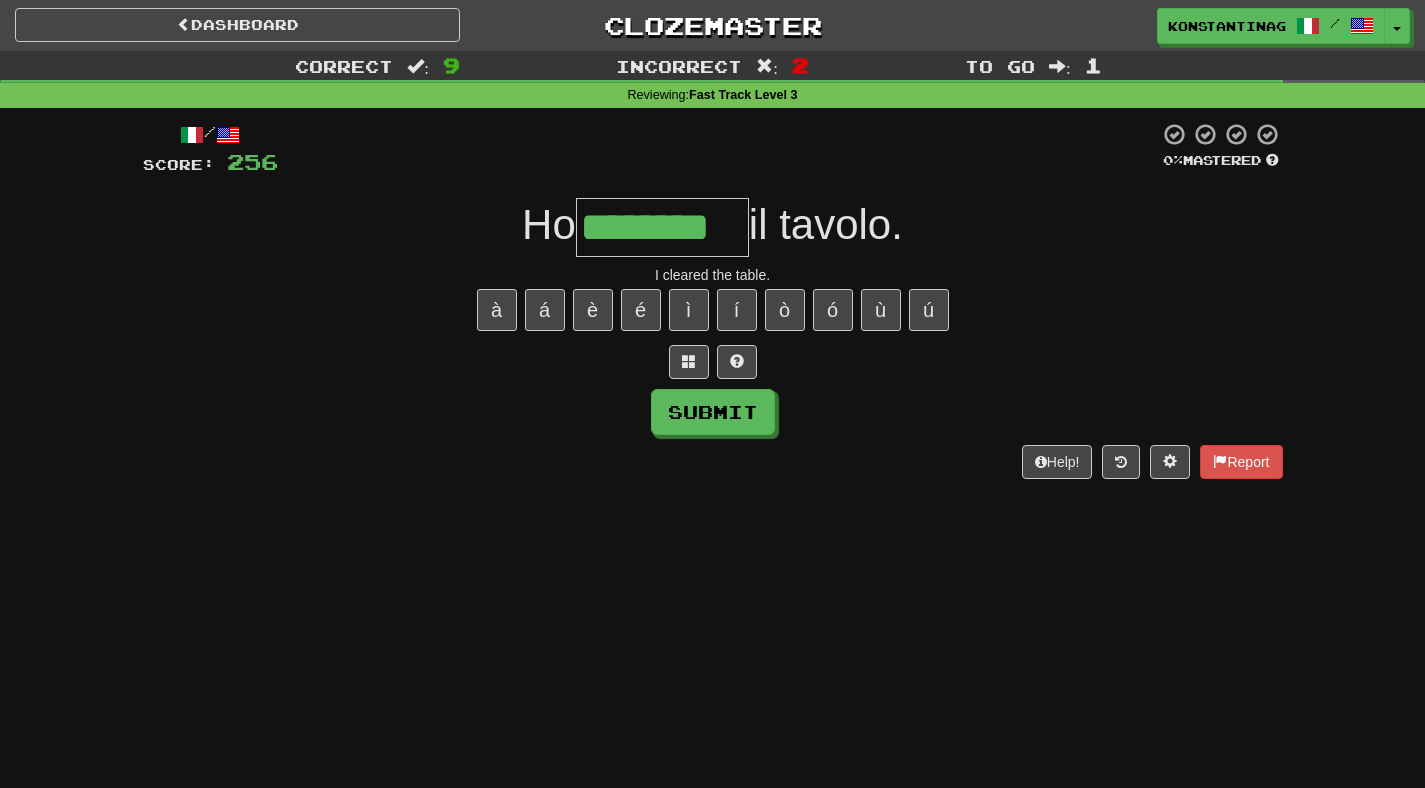 type on "********" 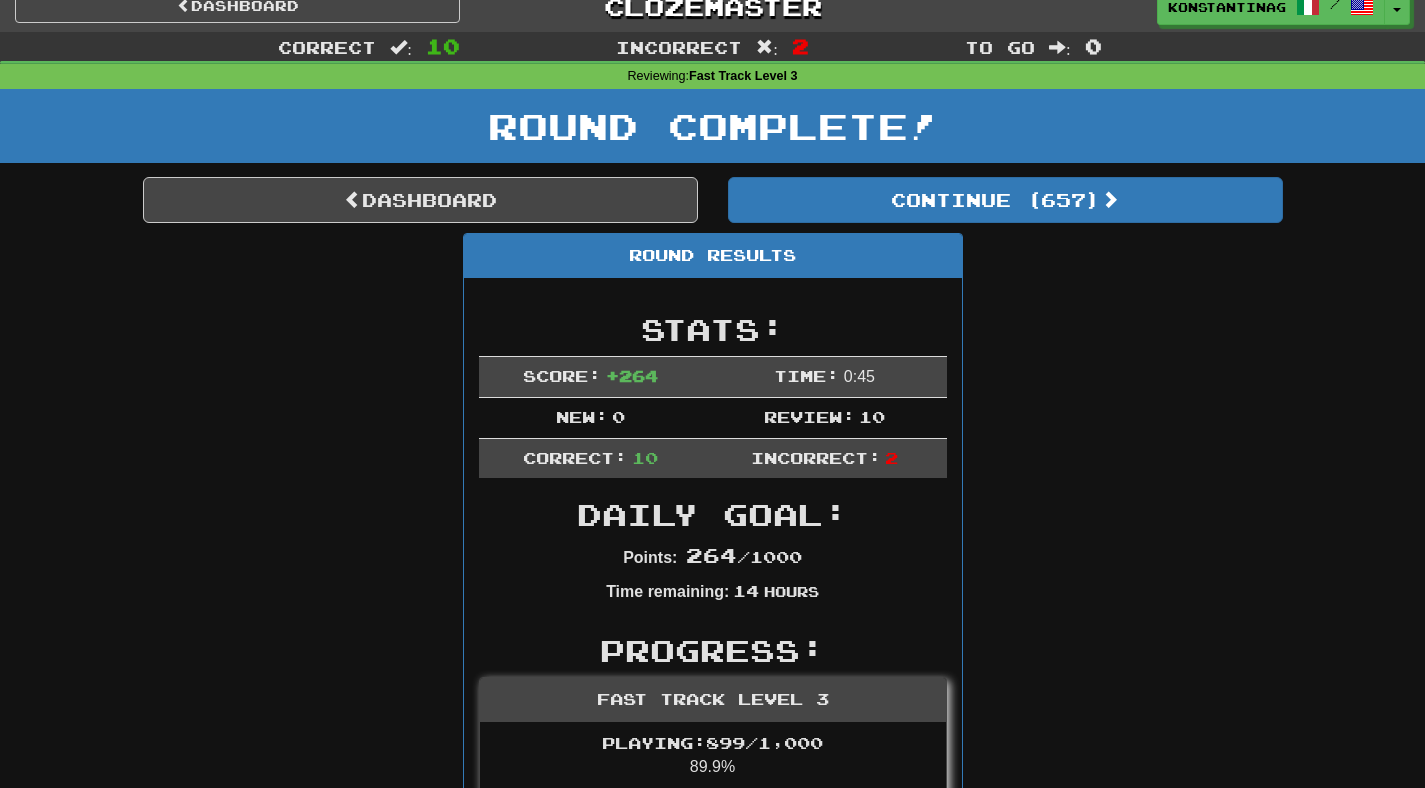 scroll, scrollTop: 0, scrollLeft: 0, axis: both 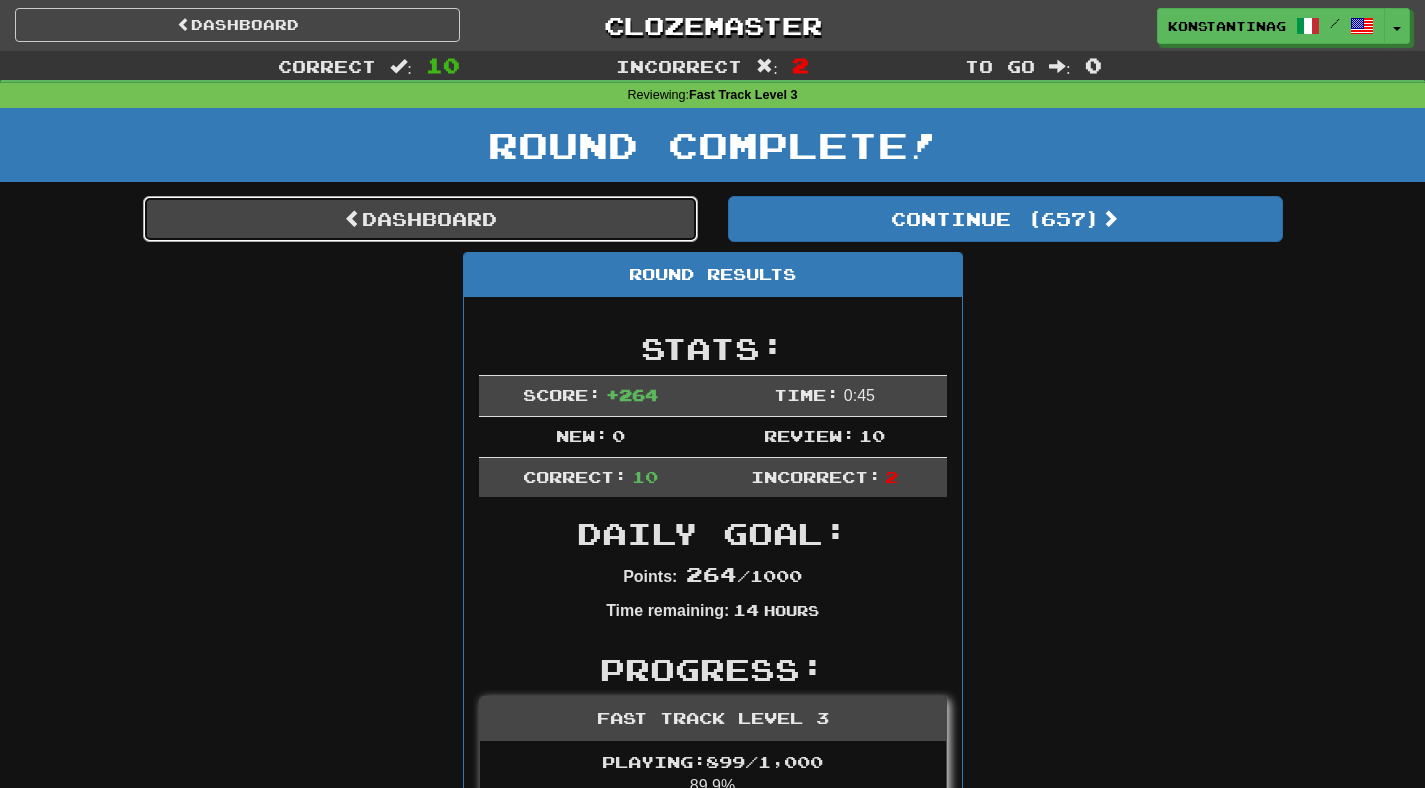 click on "Dashboard" at bounding box center (420, 219) 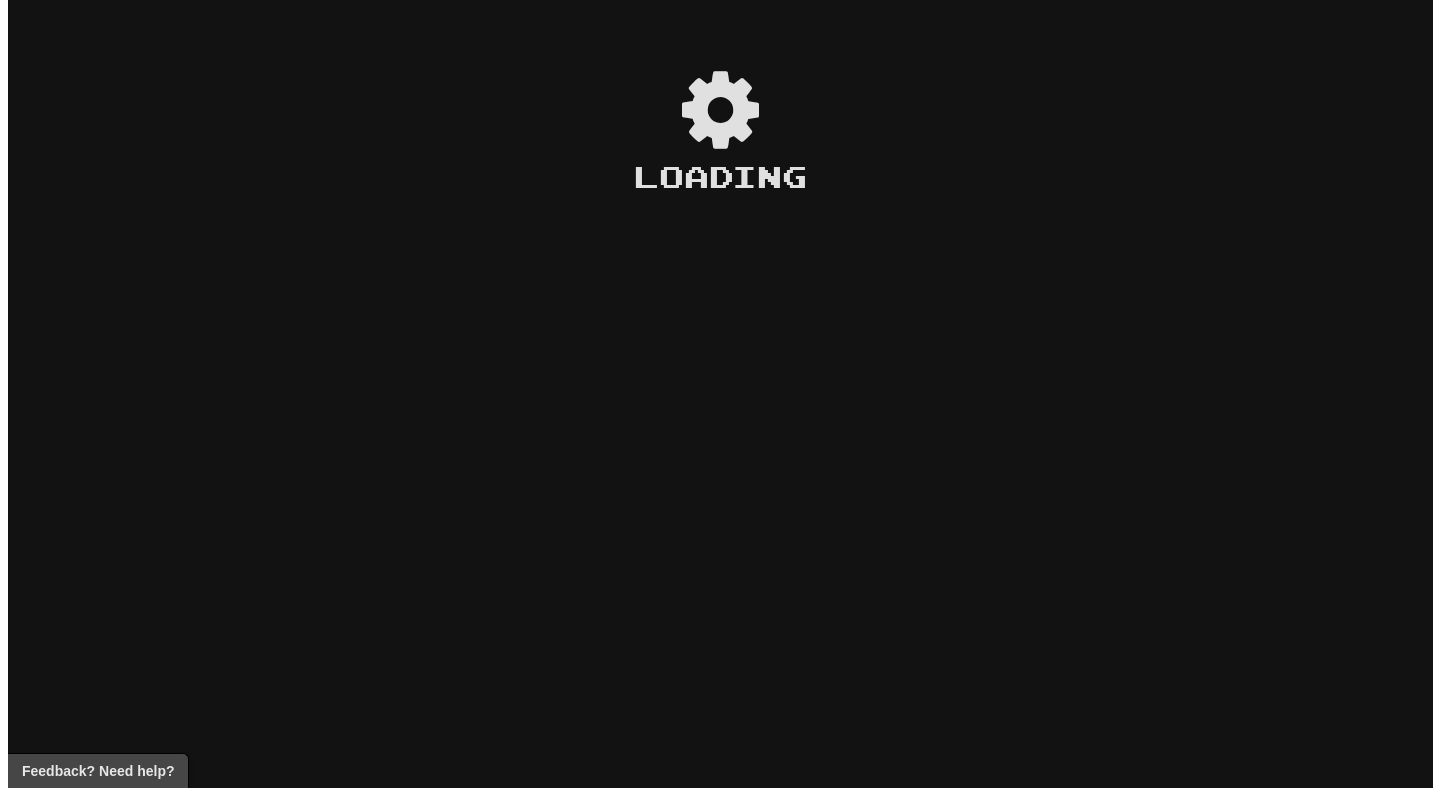scroll, scrollTop: 0, scrollLeft: 0, axis: both 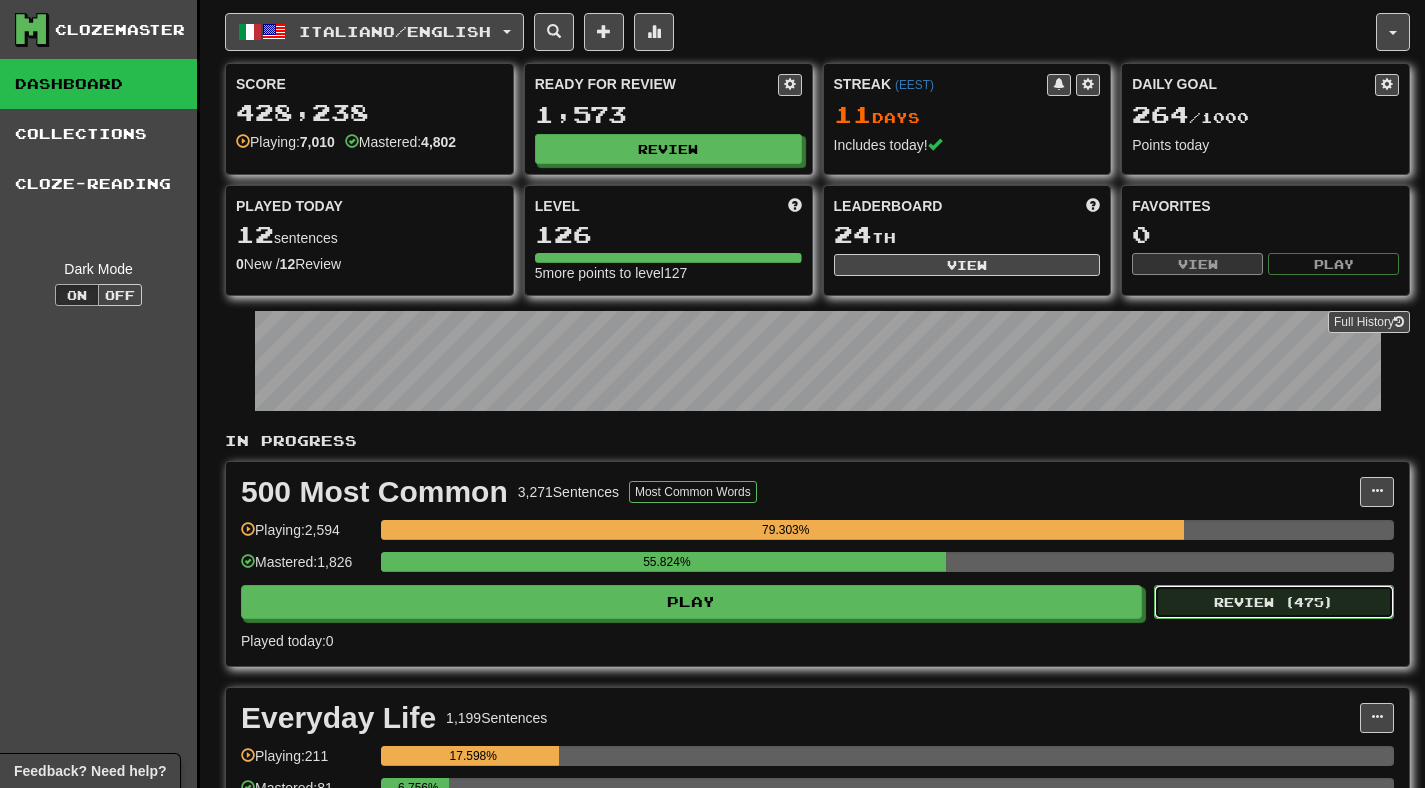 click on "Review ( 475 )" at bounding box center (1274, 602) 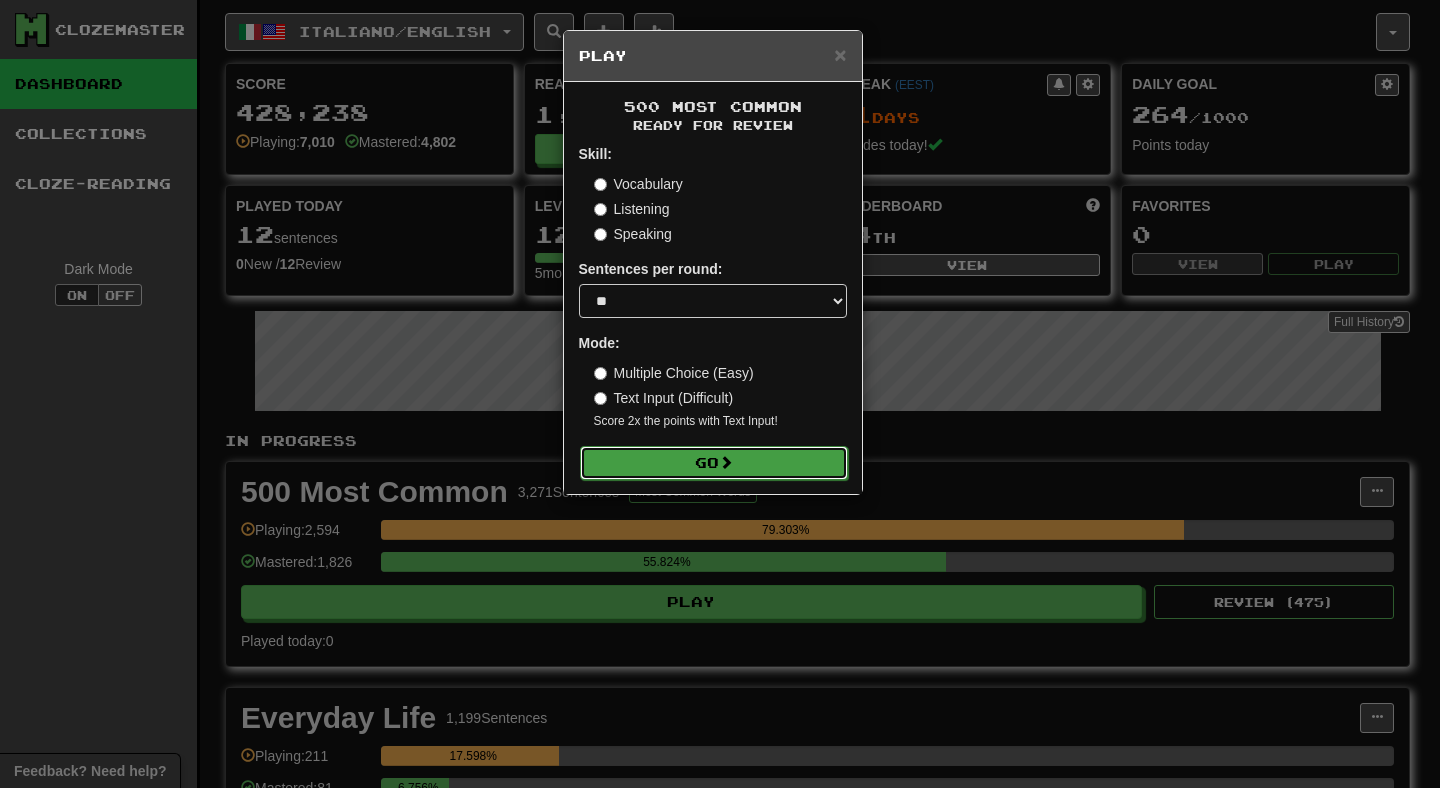 click on "Go" at bounding box center (714, 463) 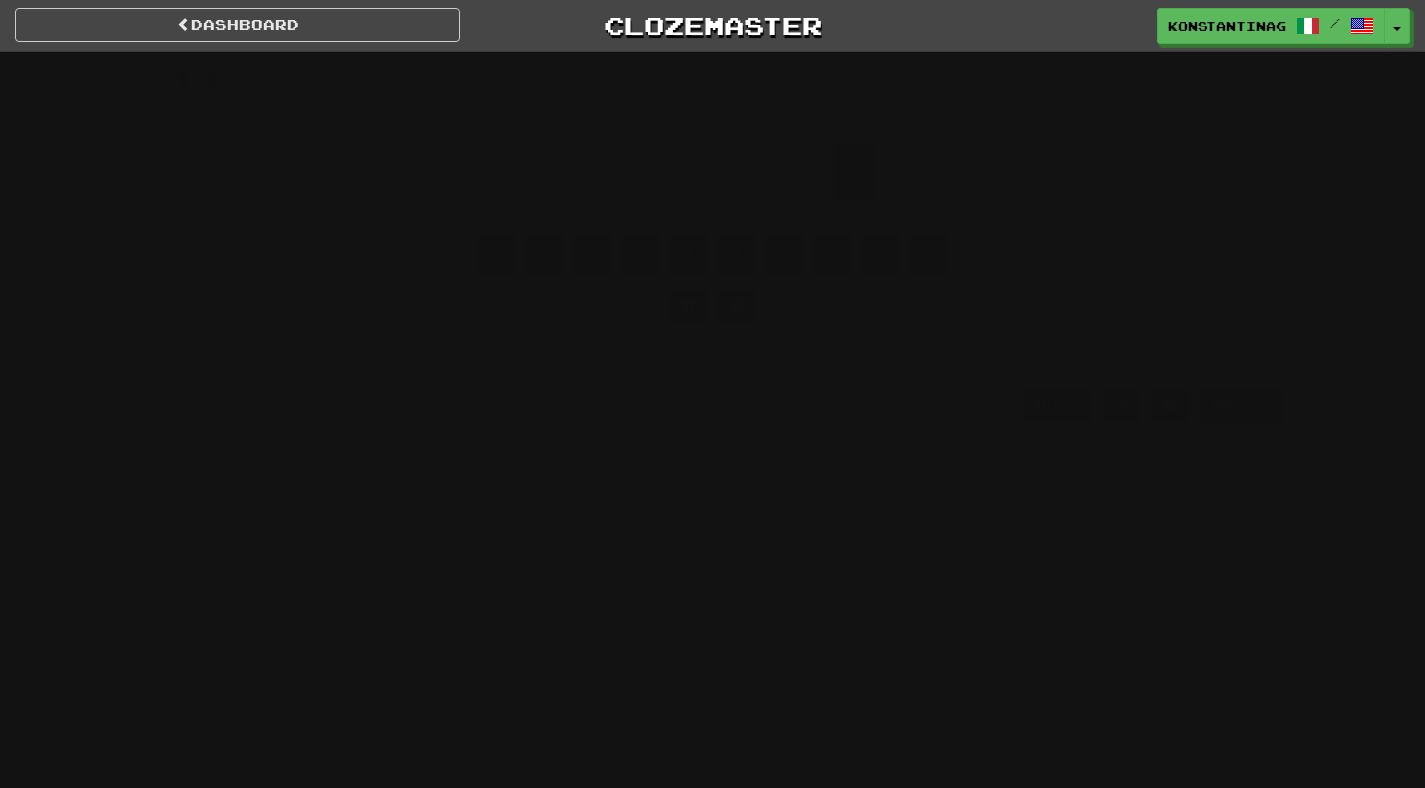 scroll, scrollTop: 0, scrollLeft: 0, axis: both 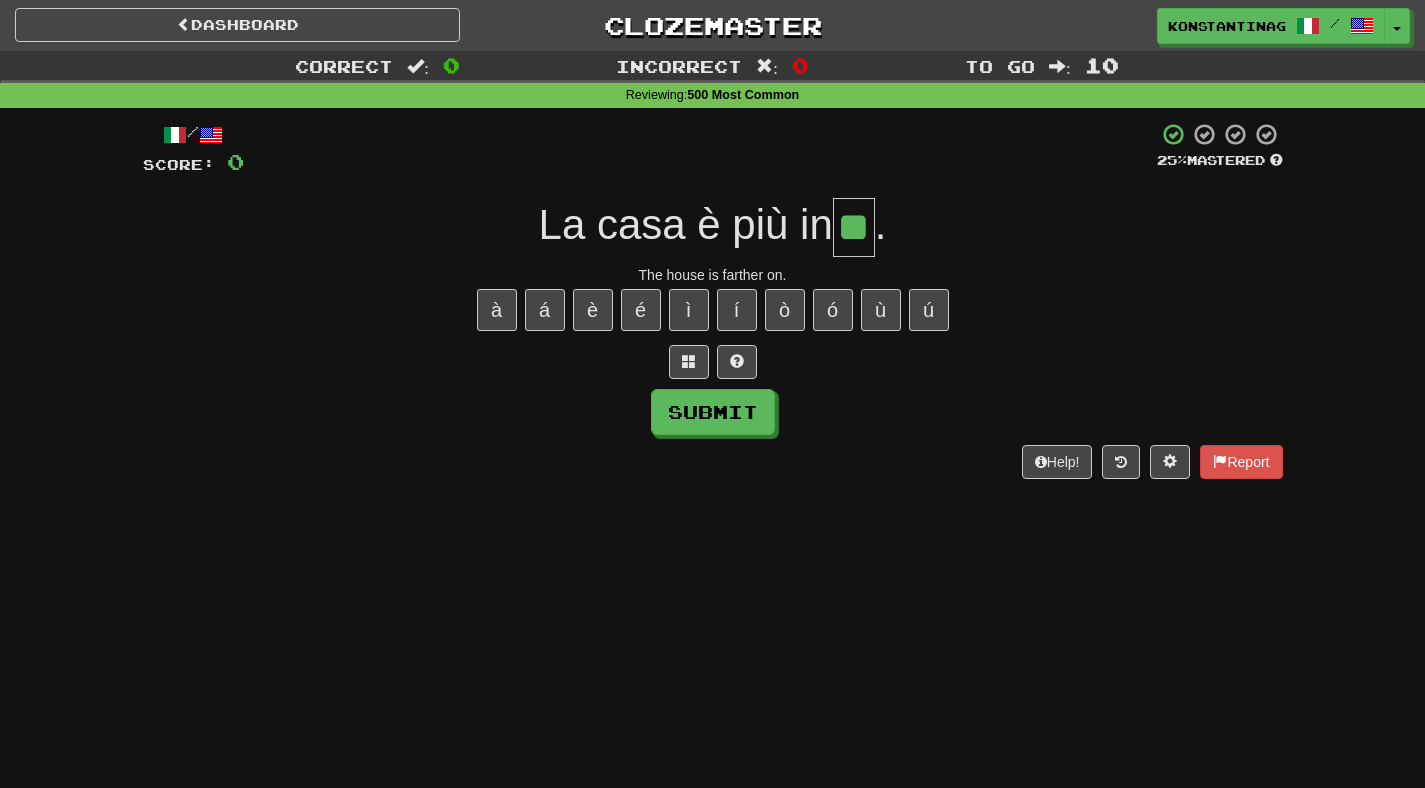 type on "**" 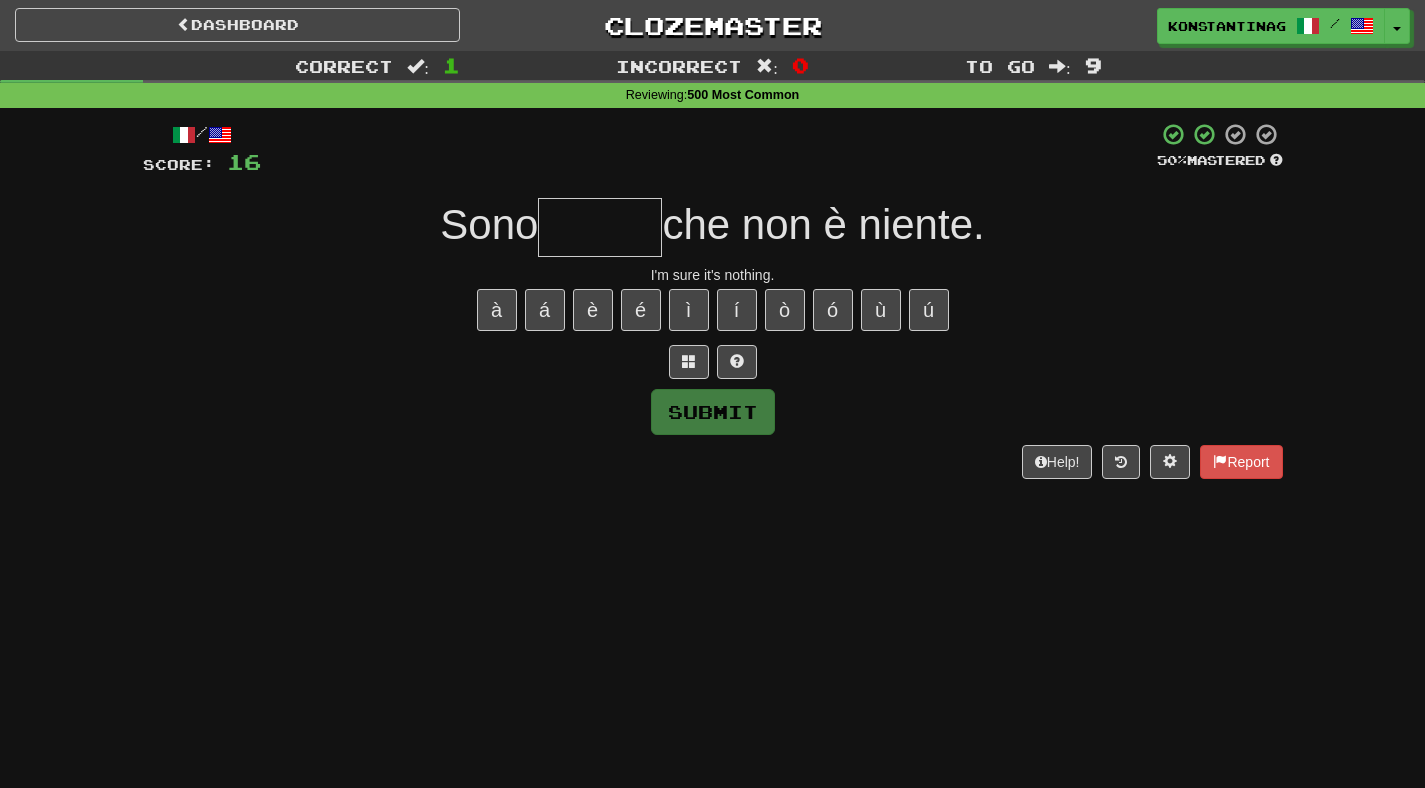 click at bounding box center (600, 227) 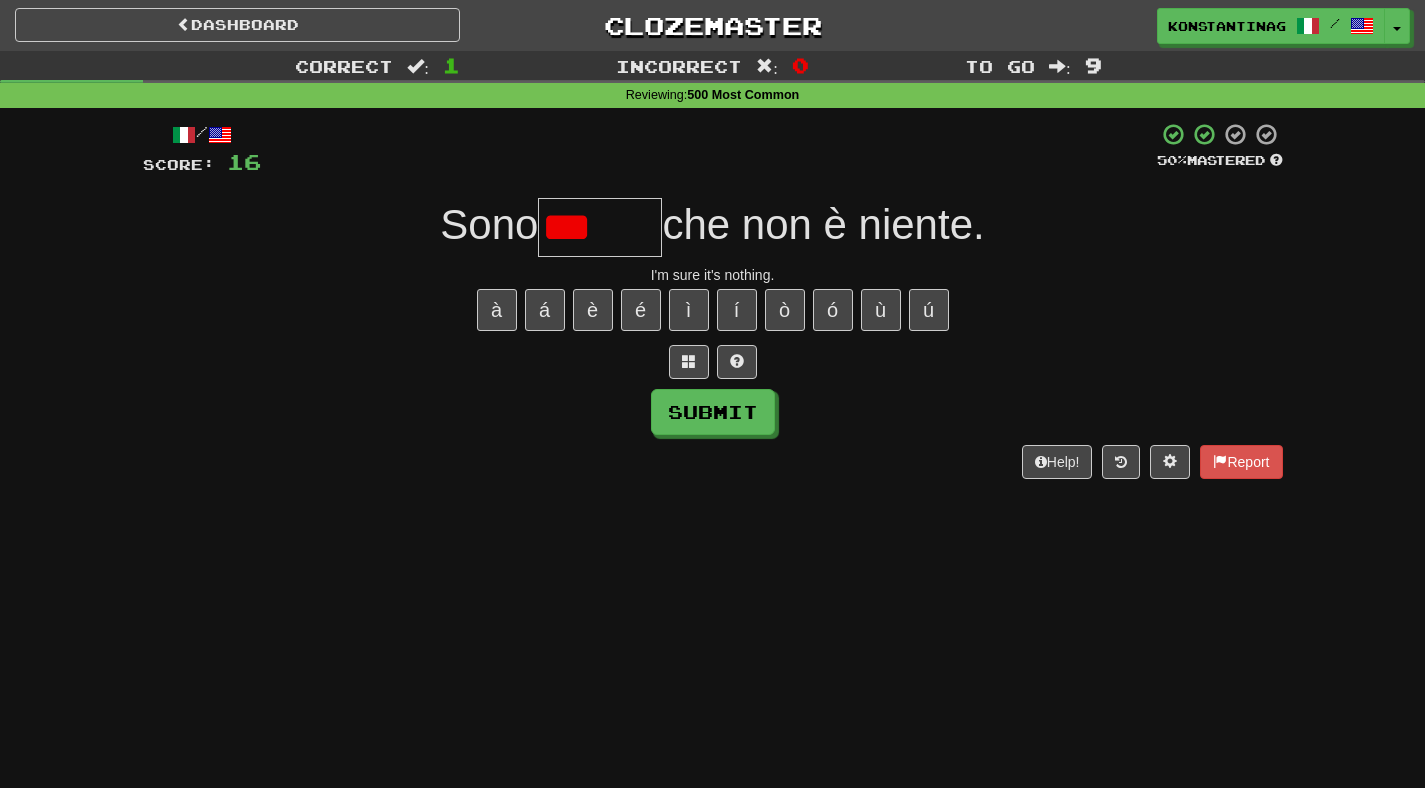 type on "****" 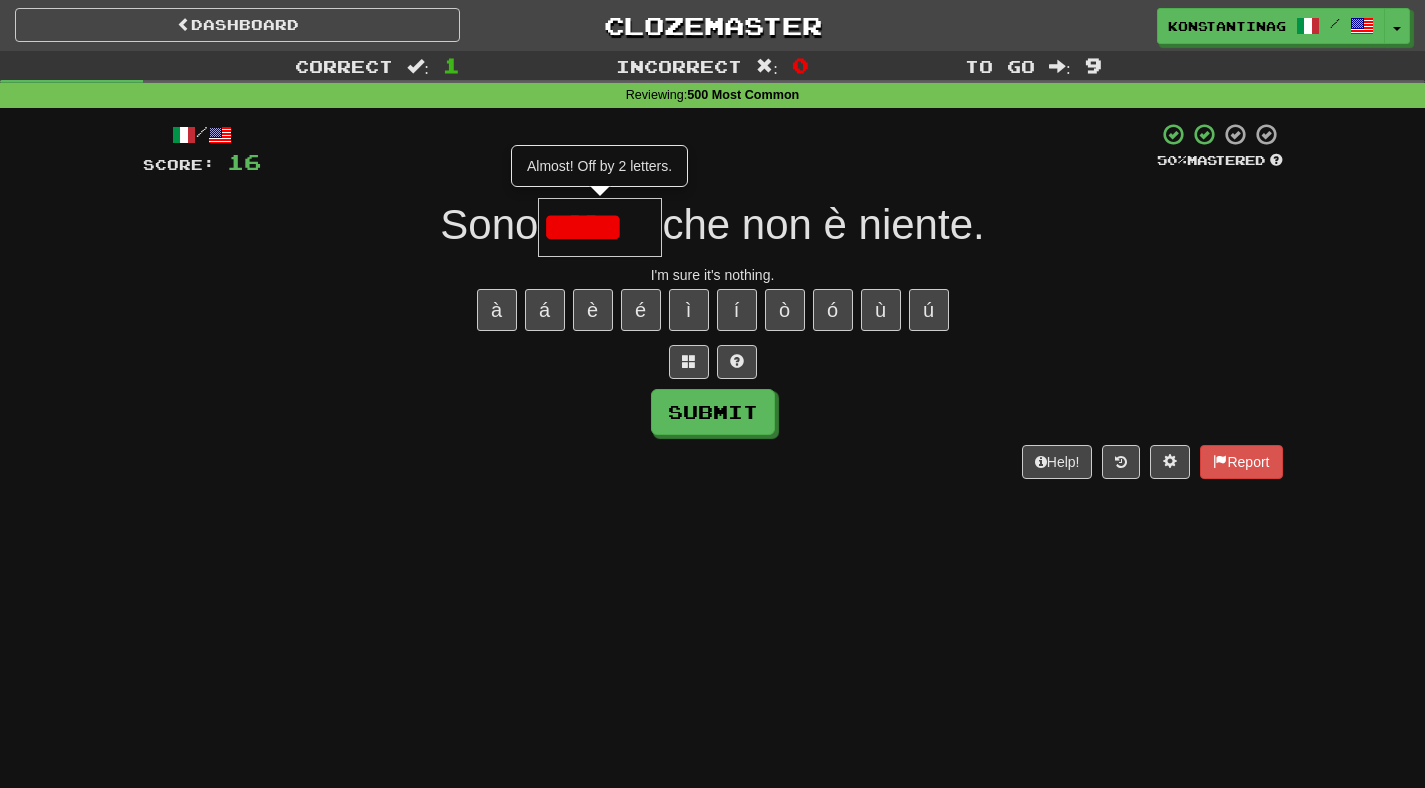 scroll, scrollTop: 0, scrollLeft: 0, axis: both 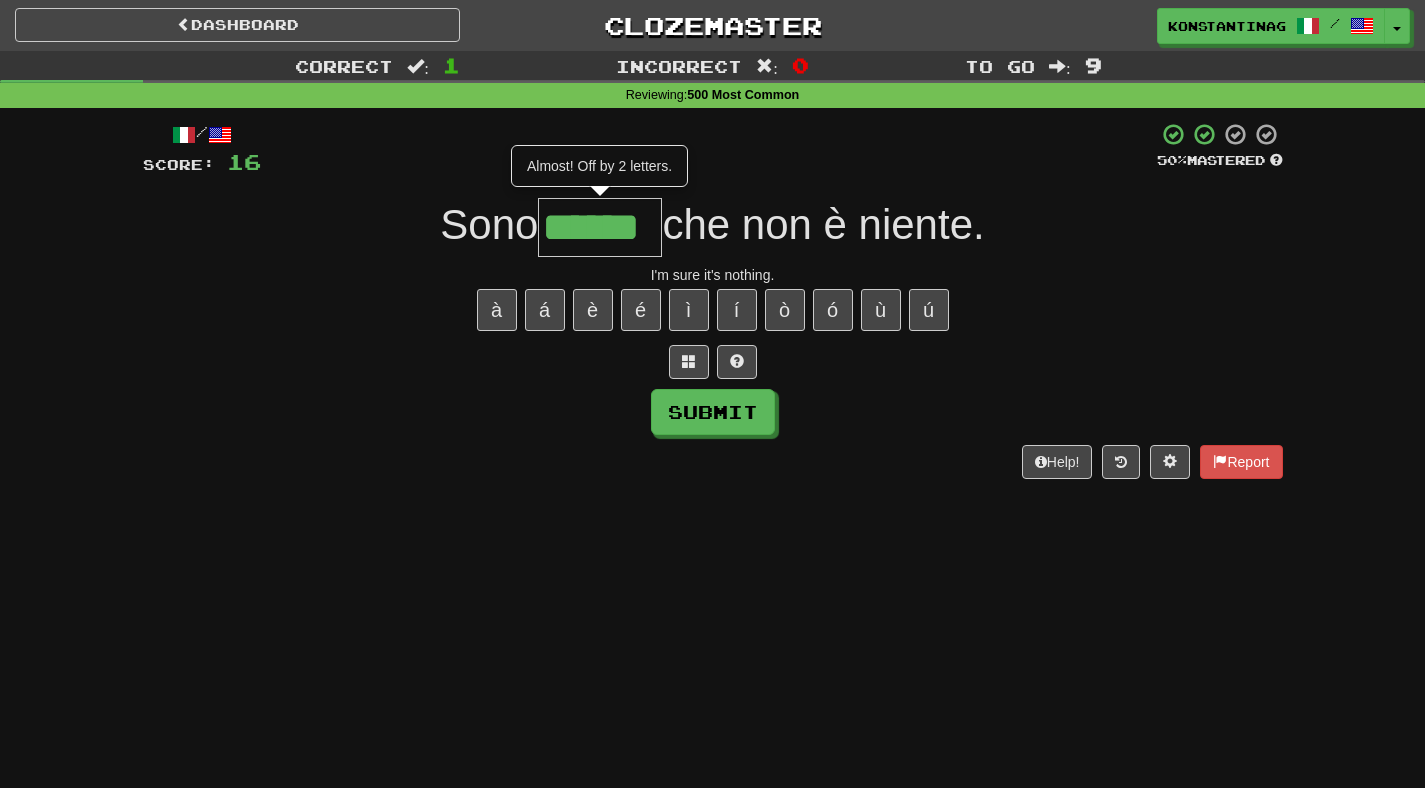 type on "******" 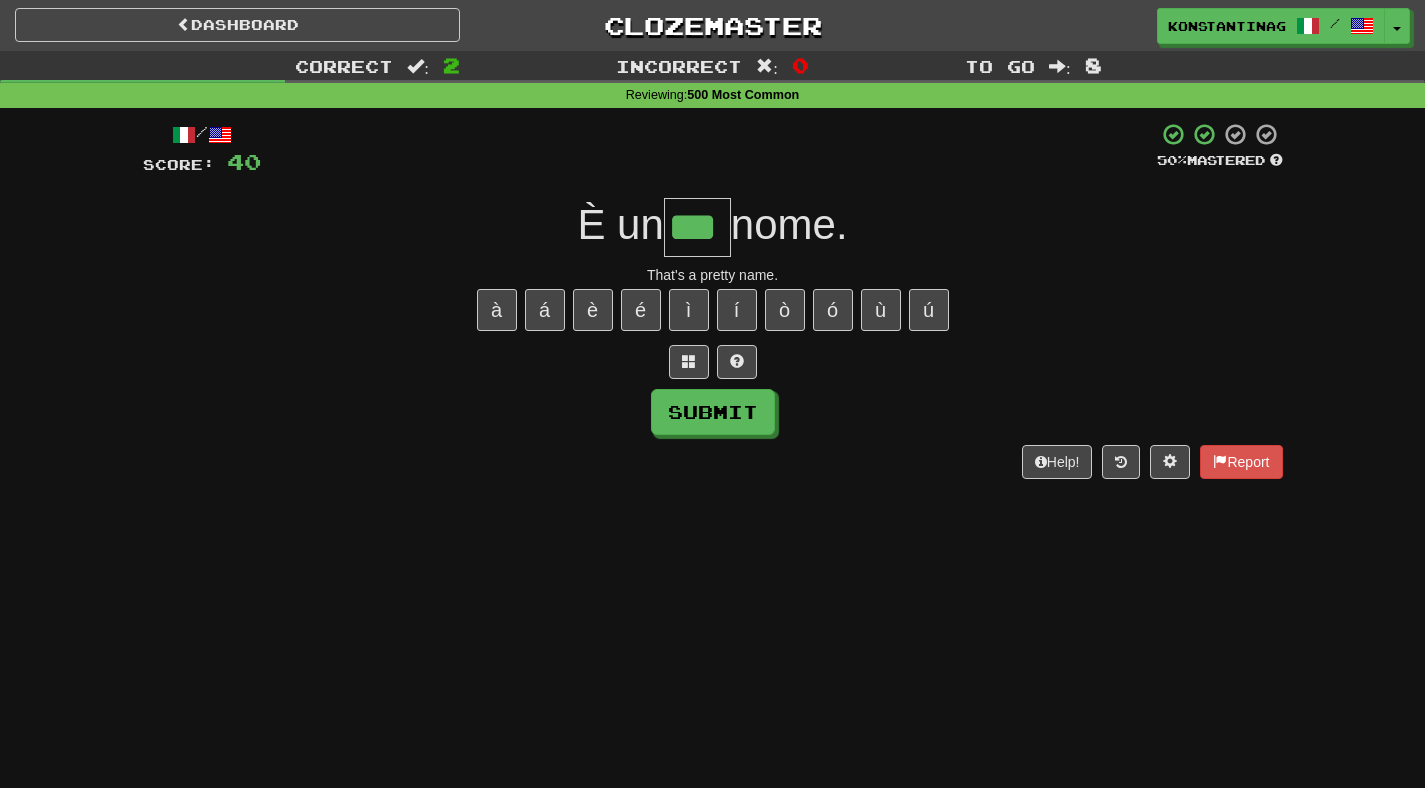 type on "***" 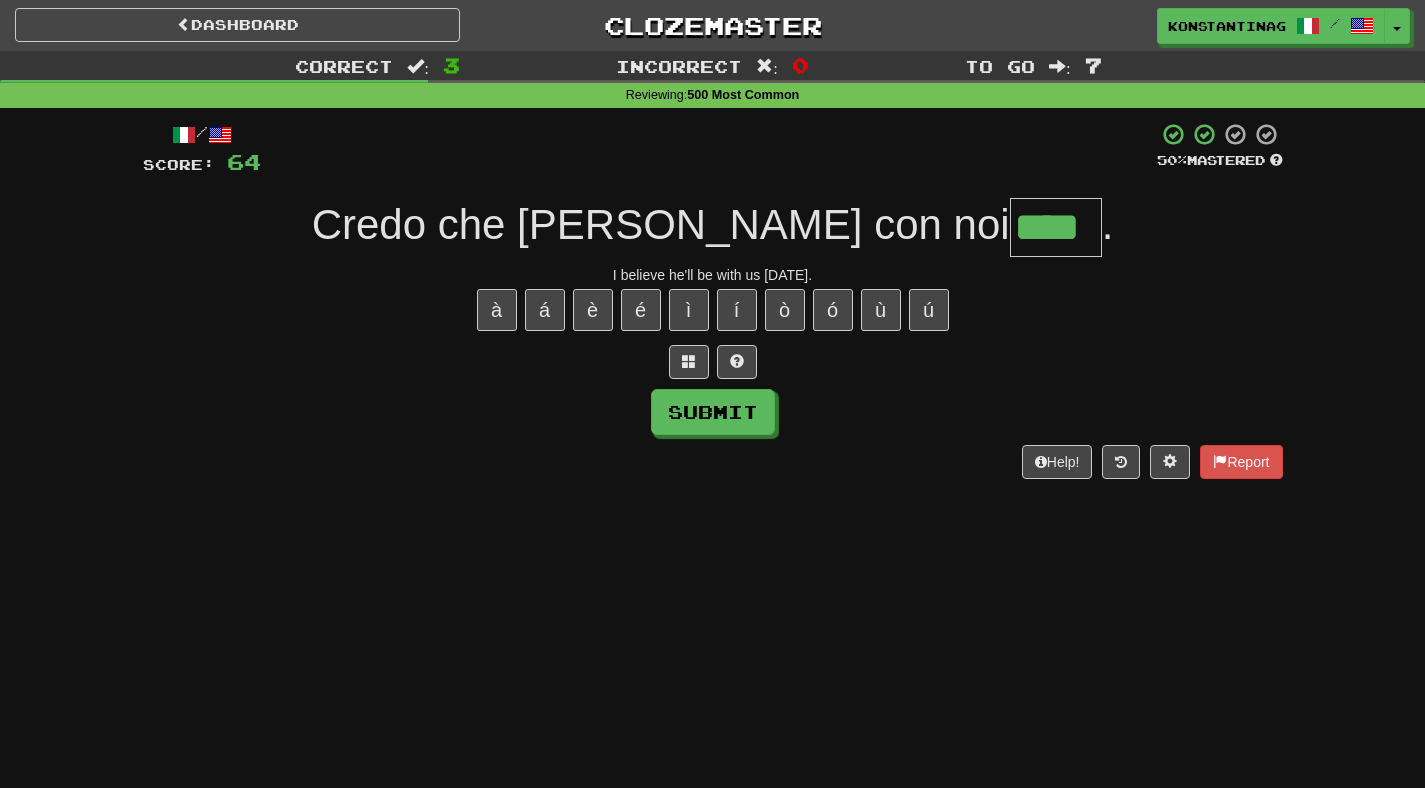 type on "****" 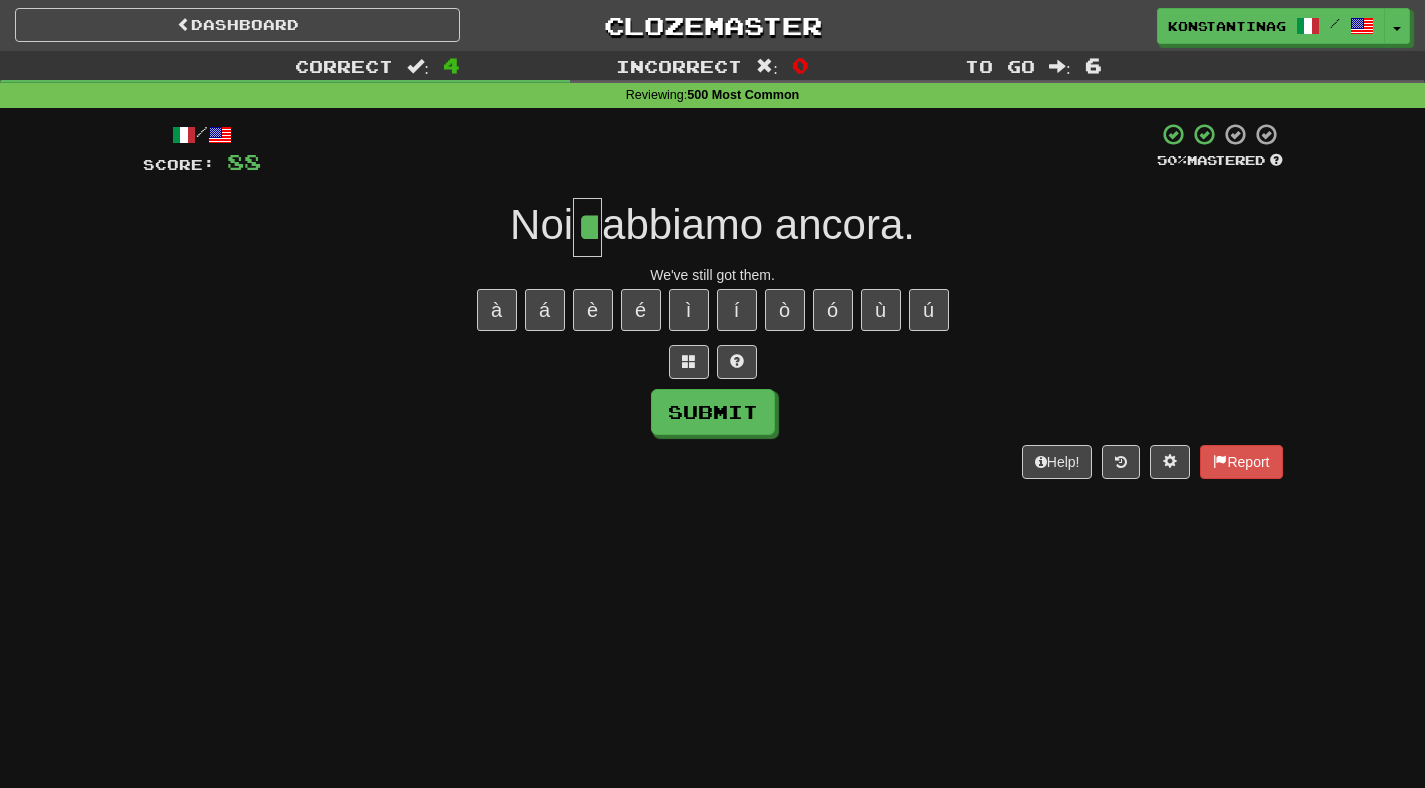 type on "**" 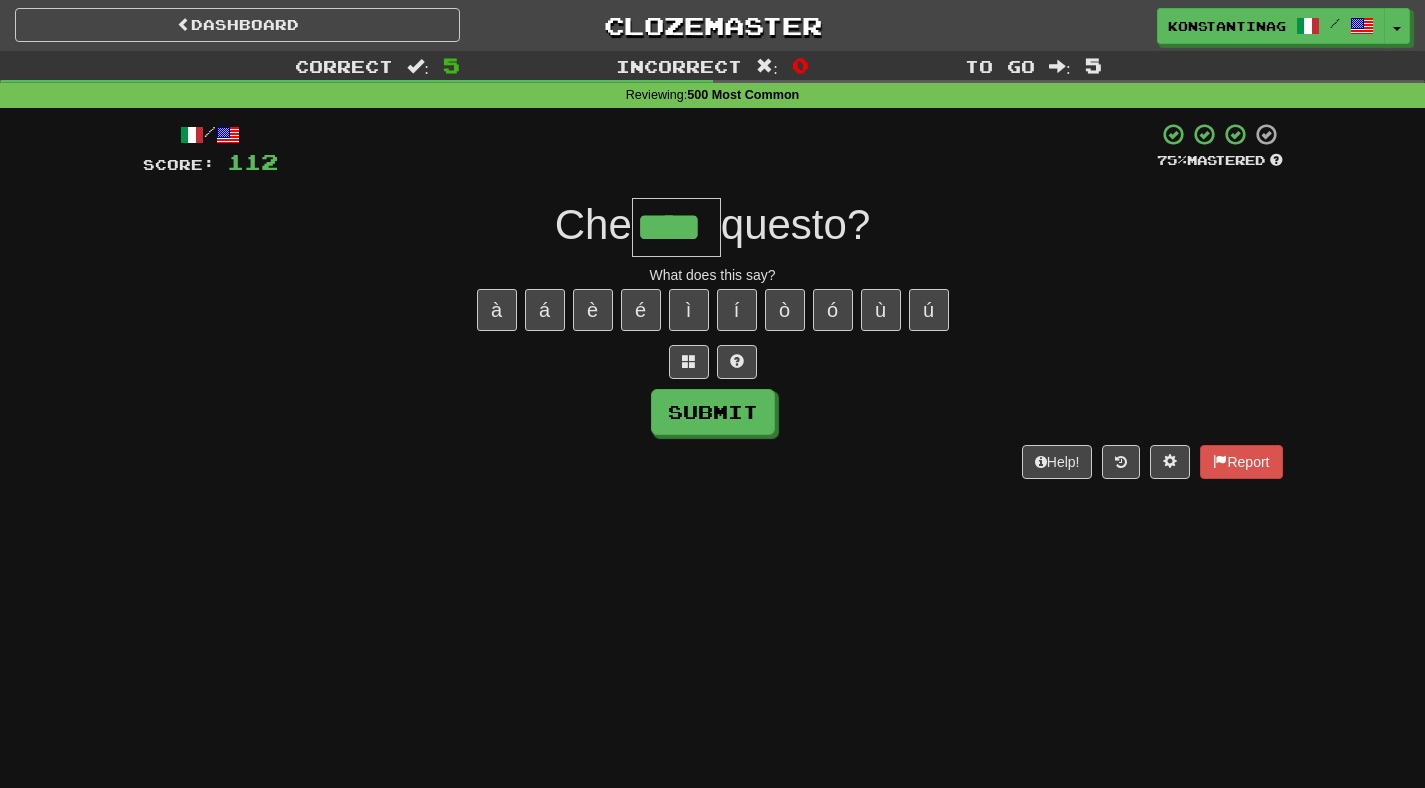 type on "****" 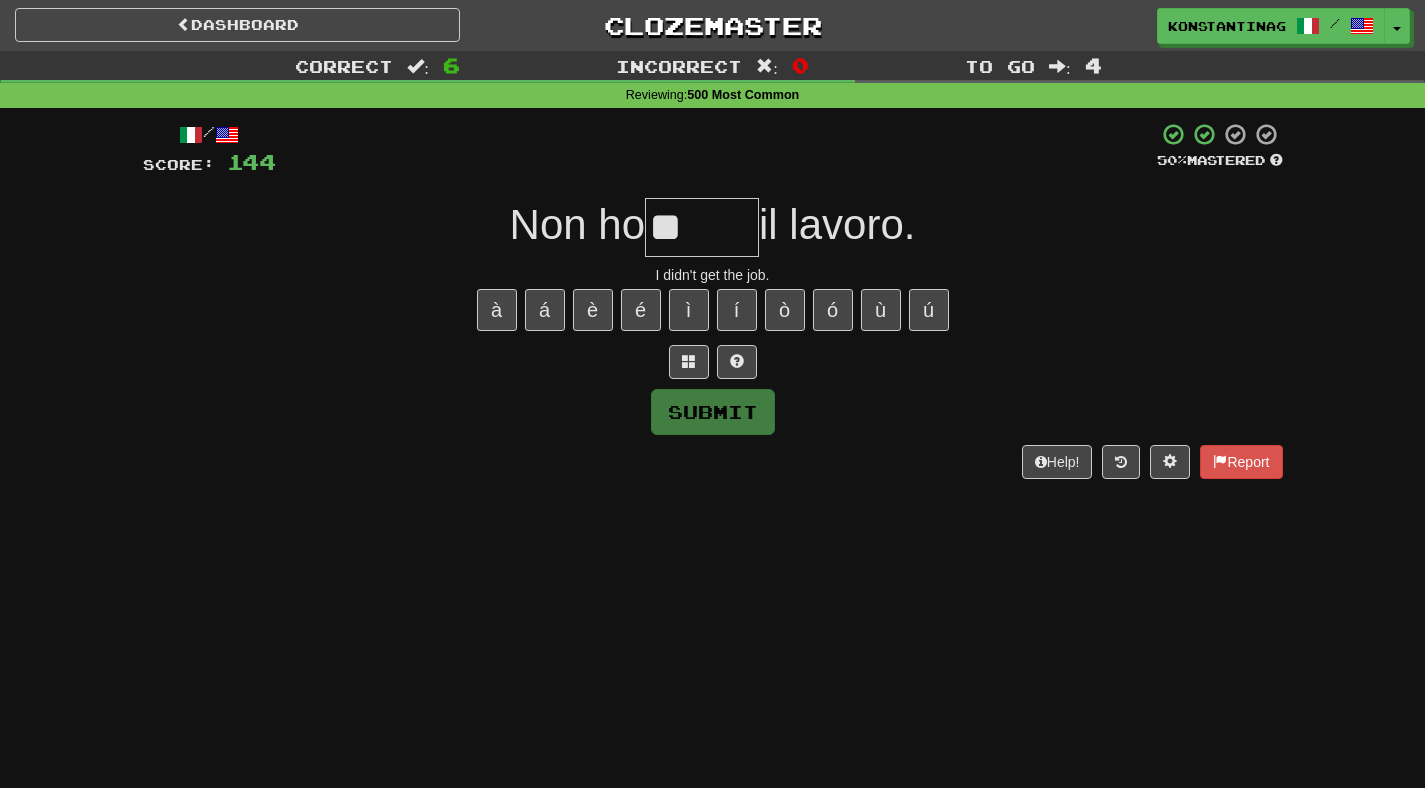 type on "***" 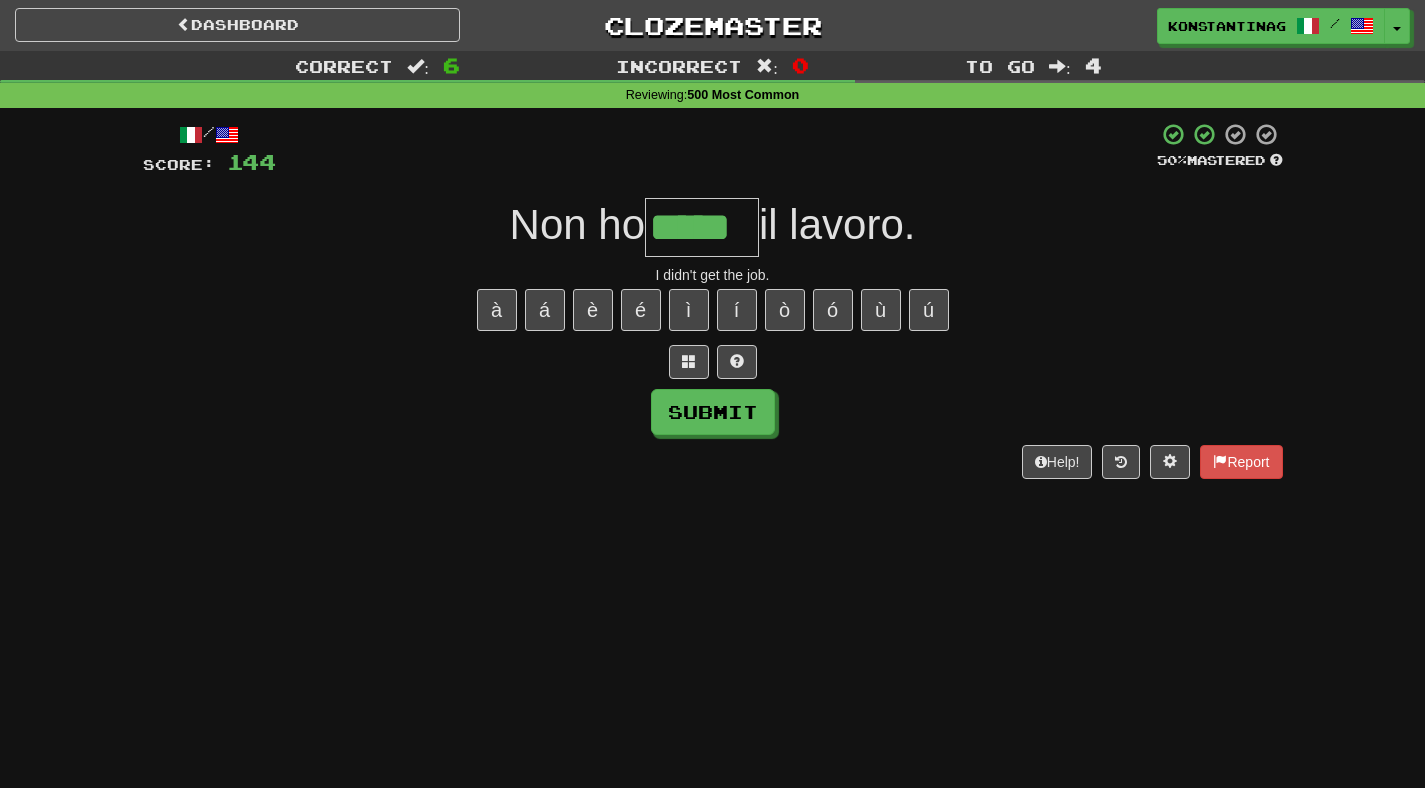 type on "*****" 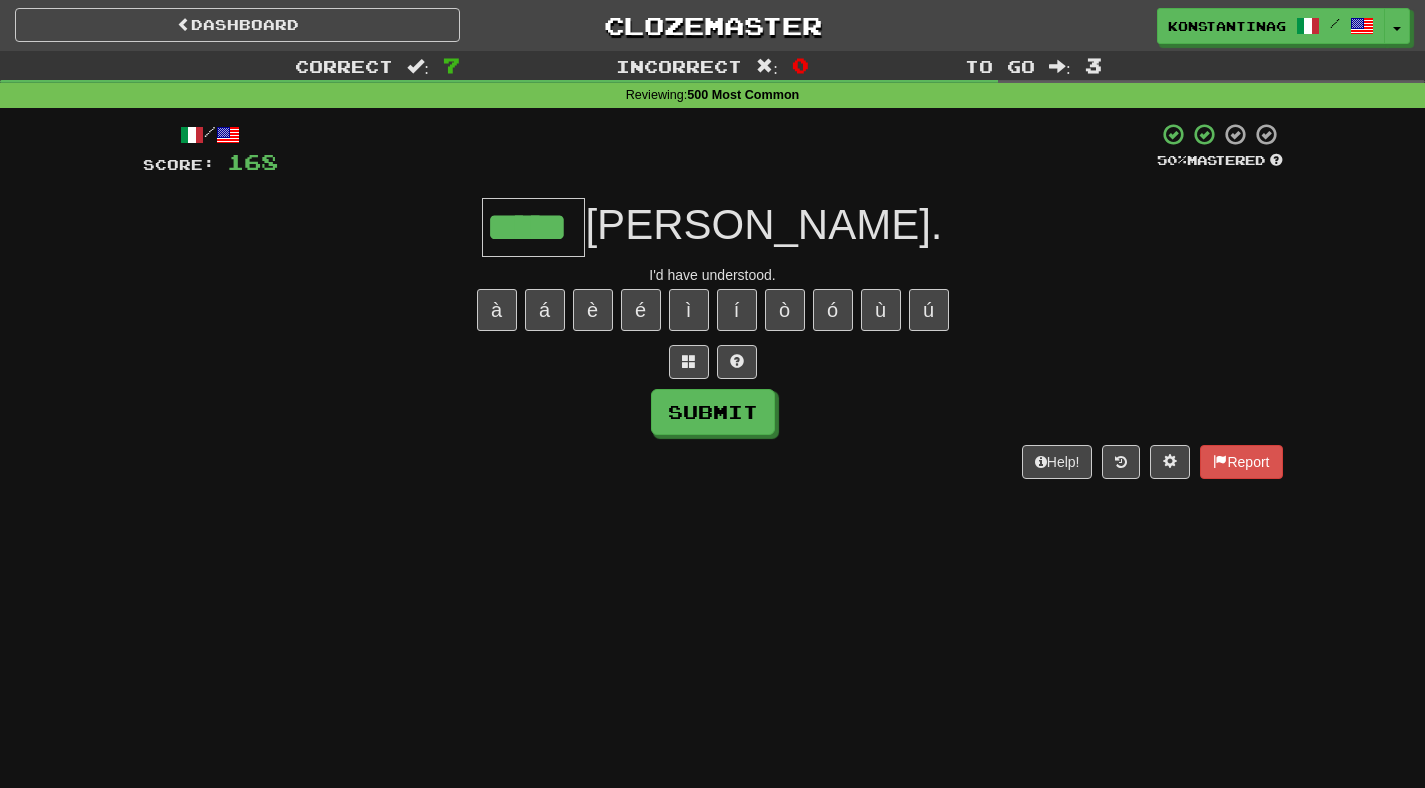 type on "*****" 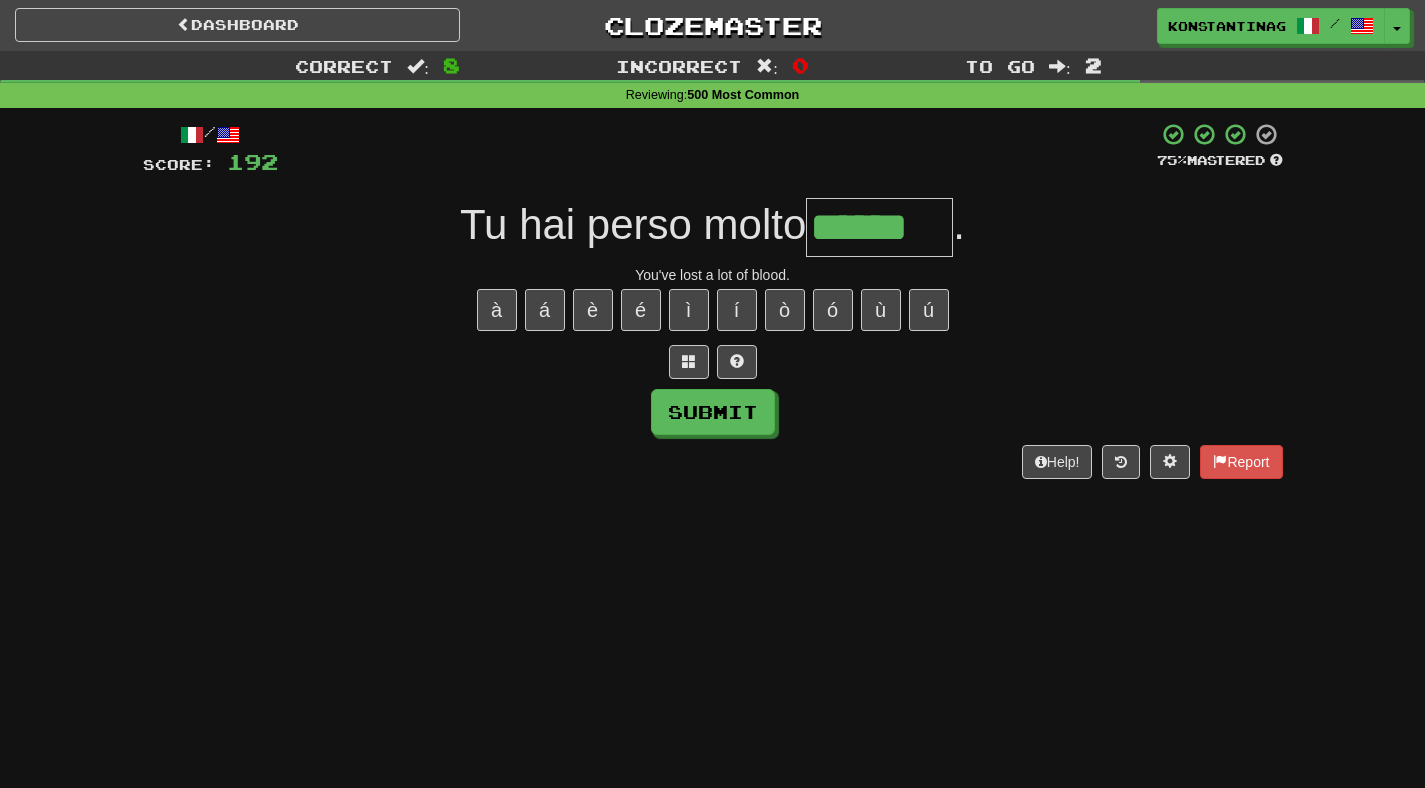 type on "******" 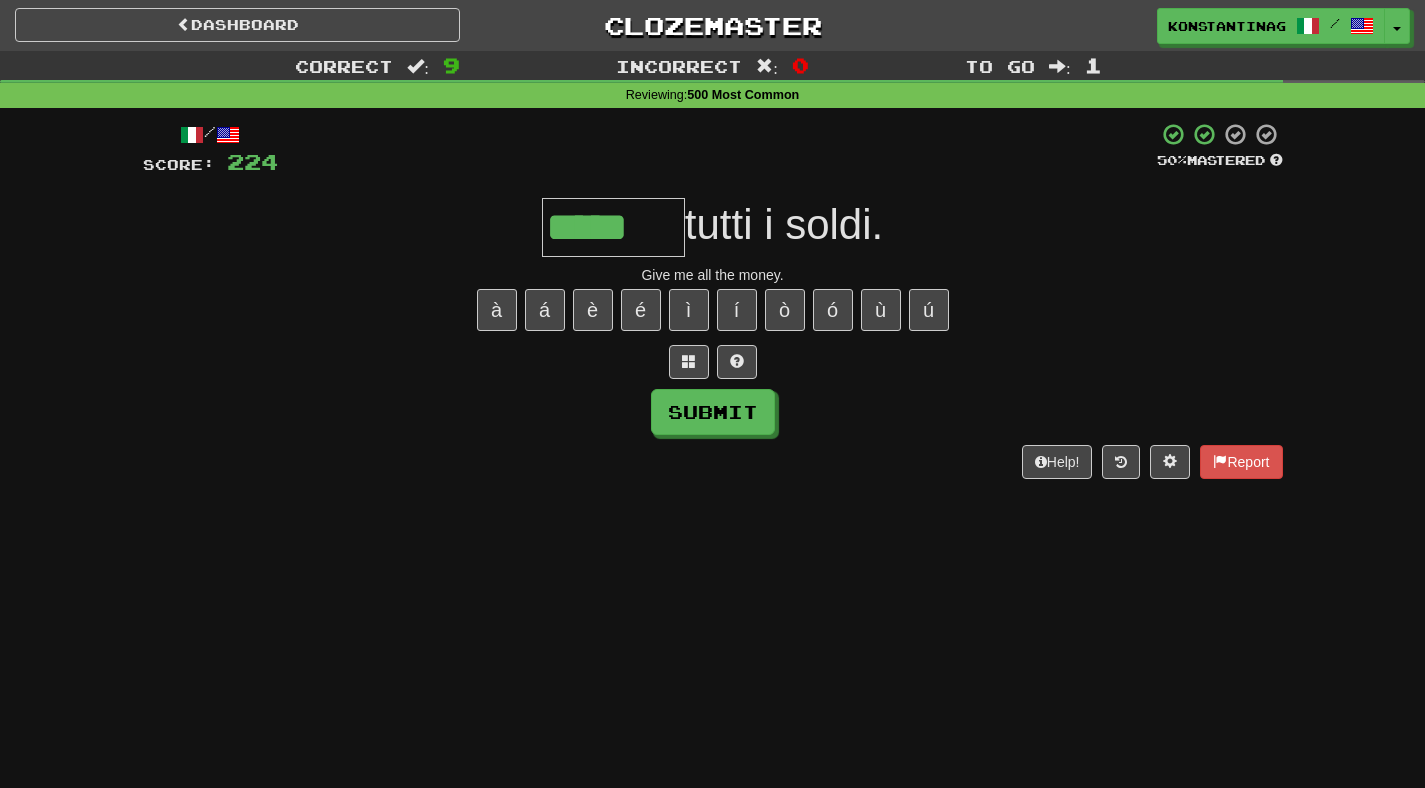 type on "*****" 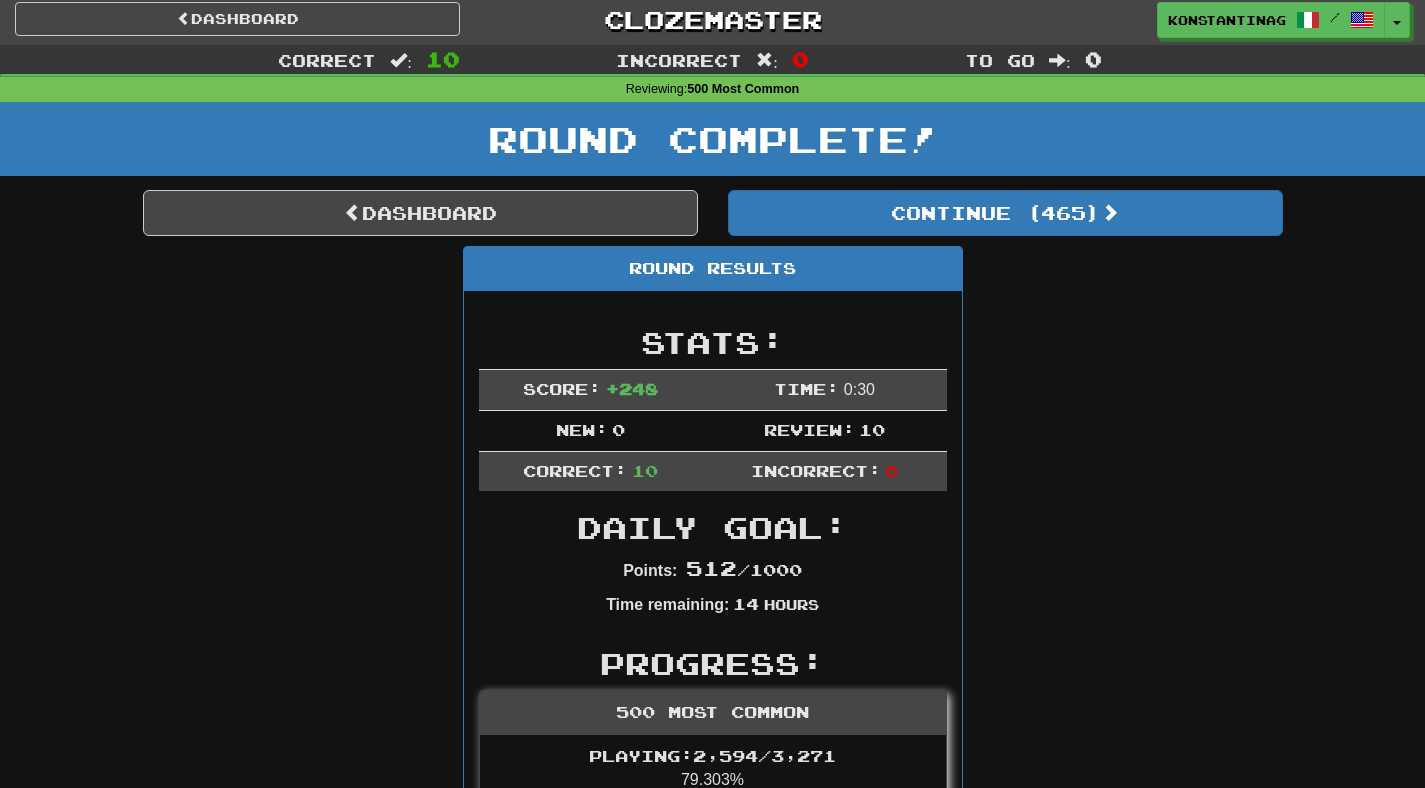 scroll, scrollTop: 0, scrollLeft: 0, axis: both 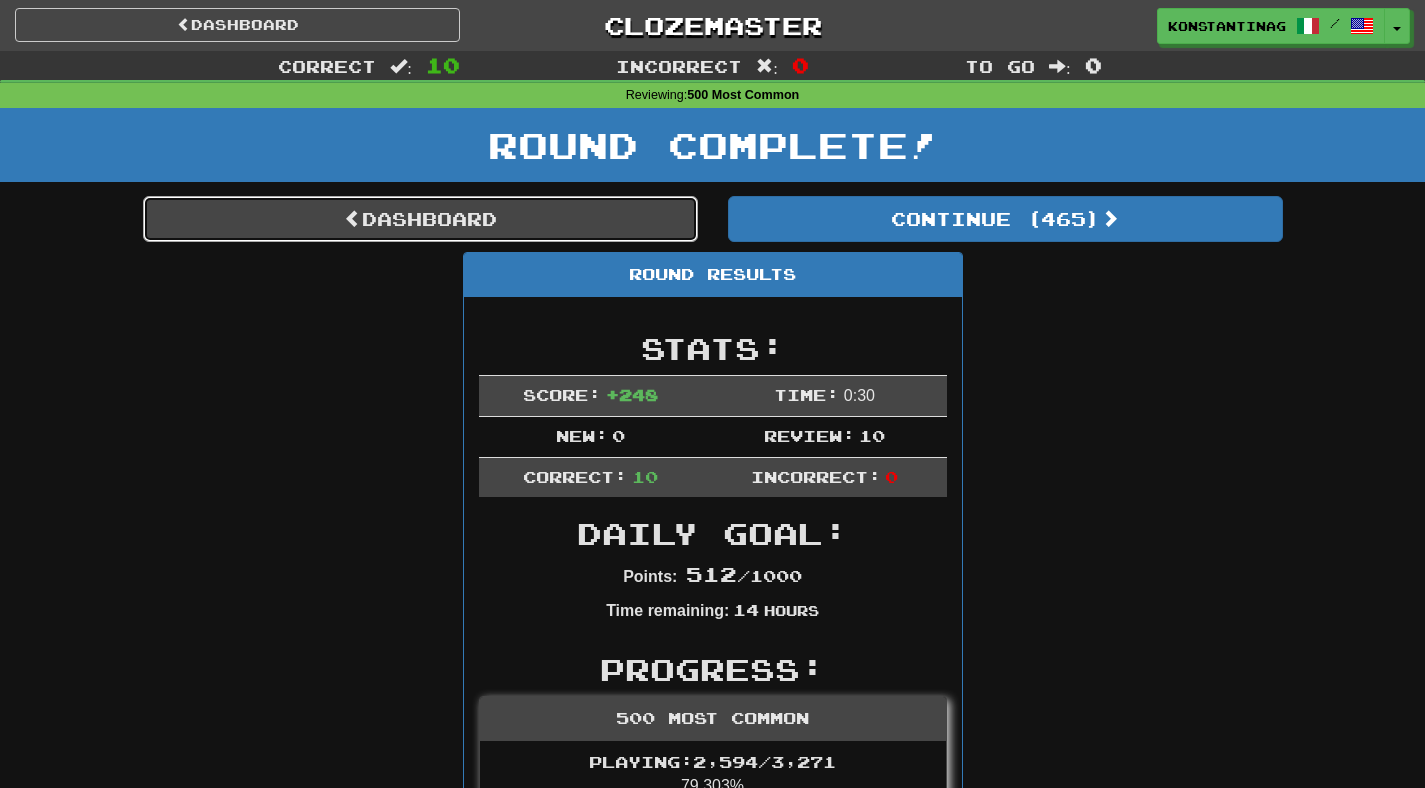 click on "Dashboard" at bounding box center (420, 219) 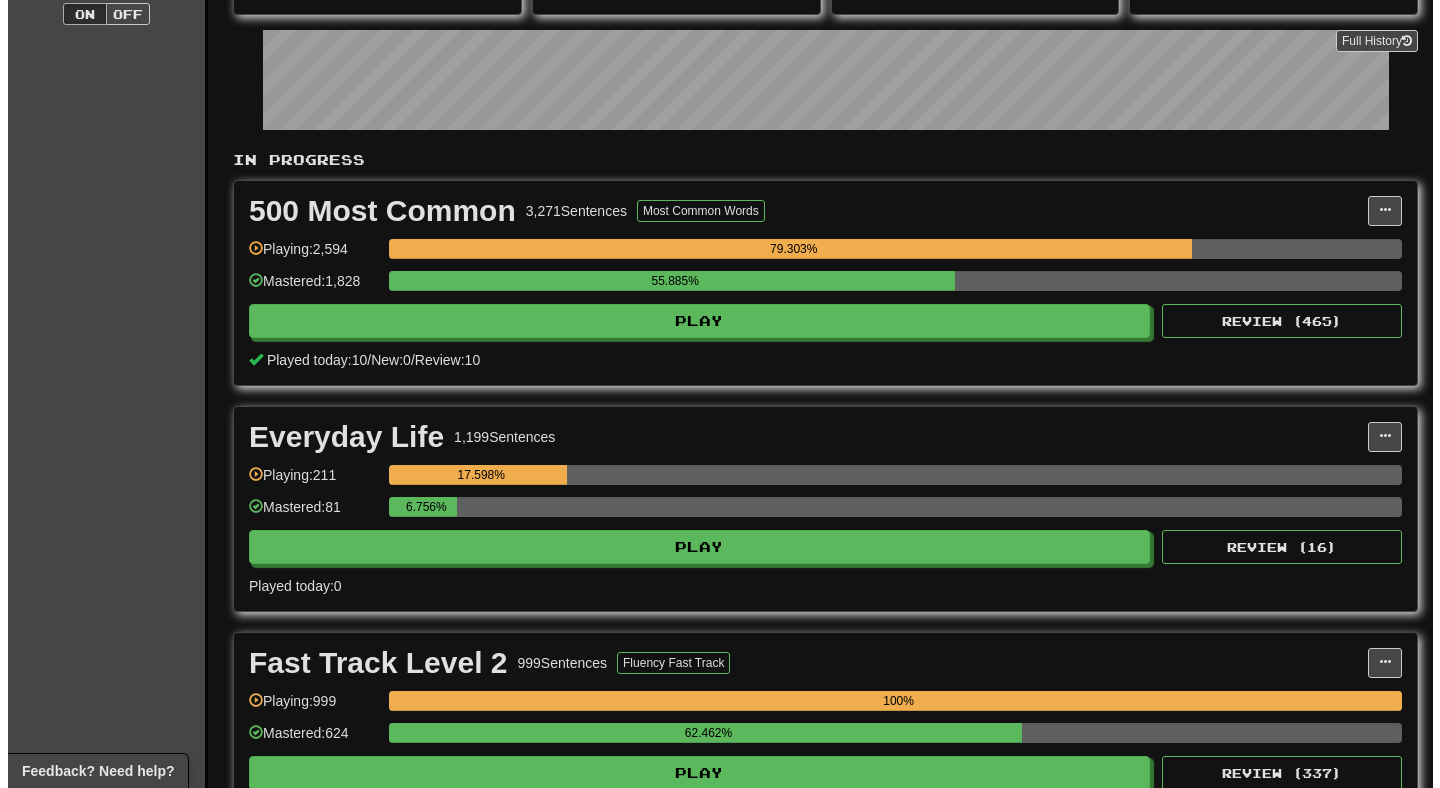 scroll, scrollTop: 204, scrollLeft: 0, axis: vertical 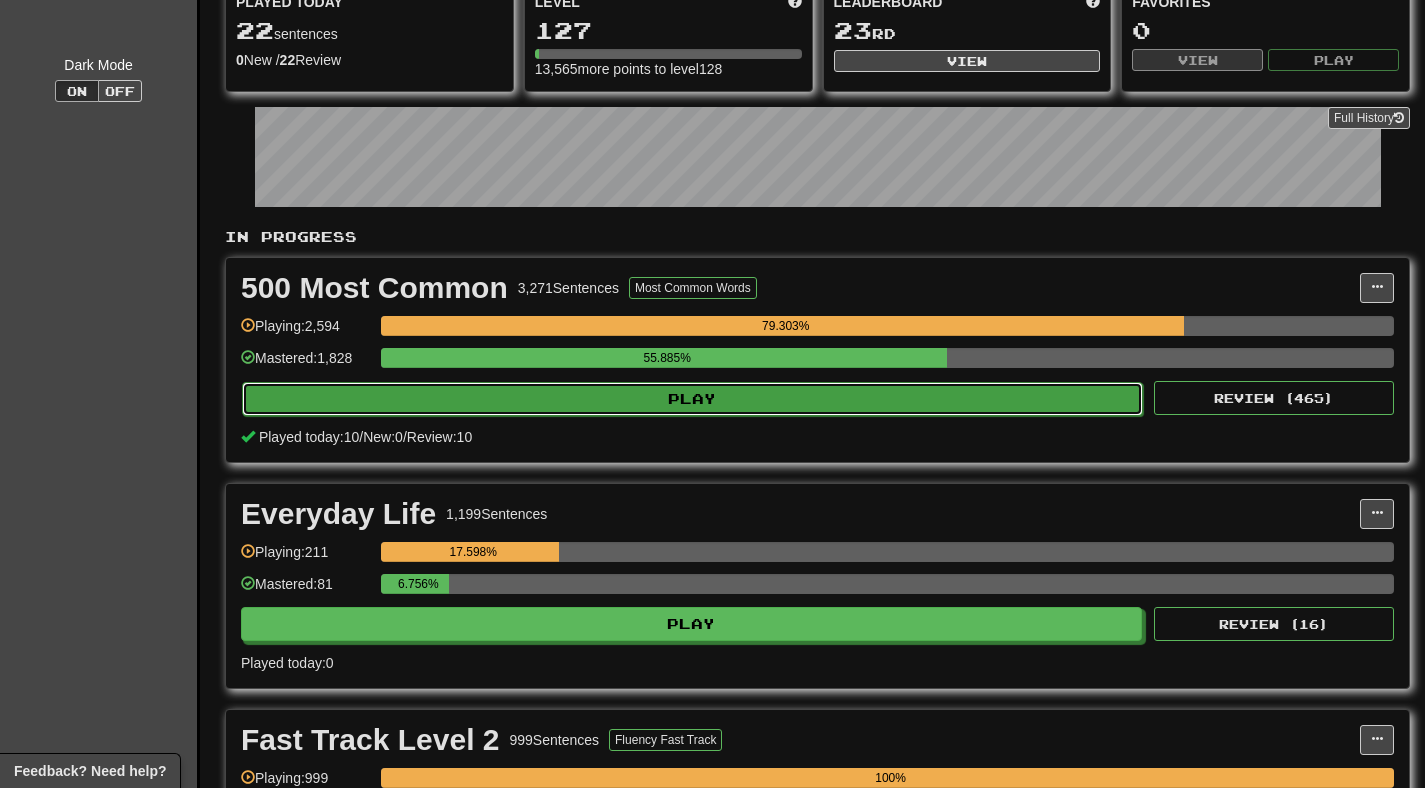 click on "Play" at bounding box center (692, 399) 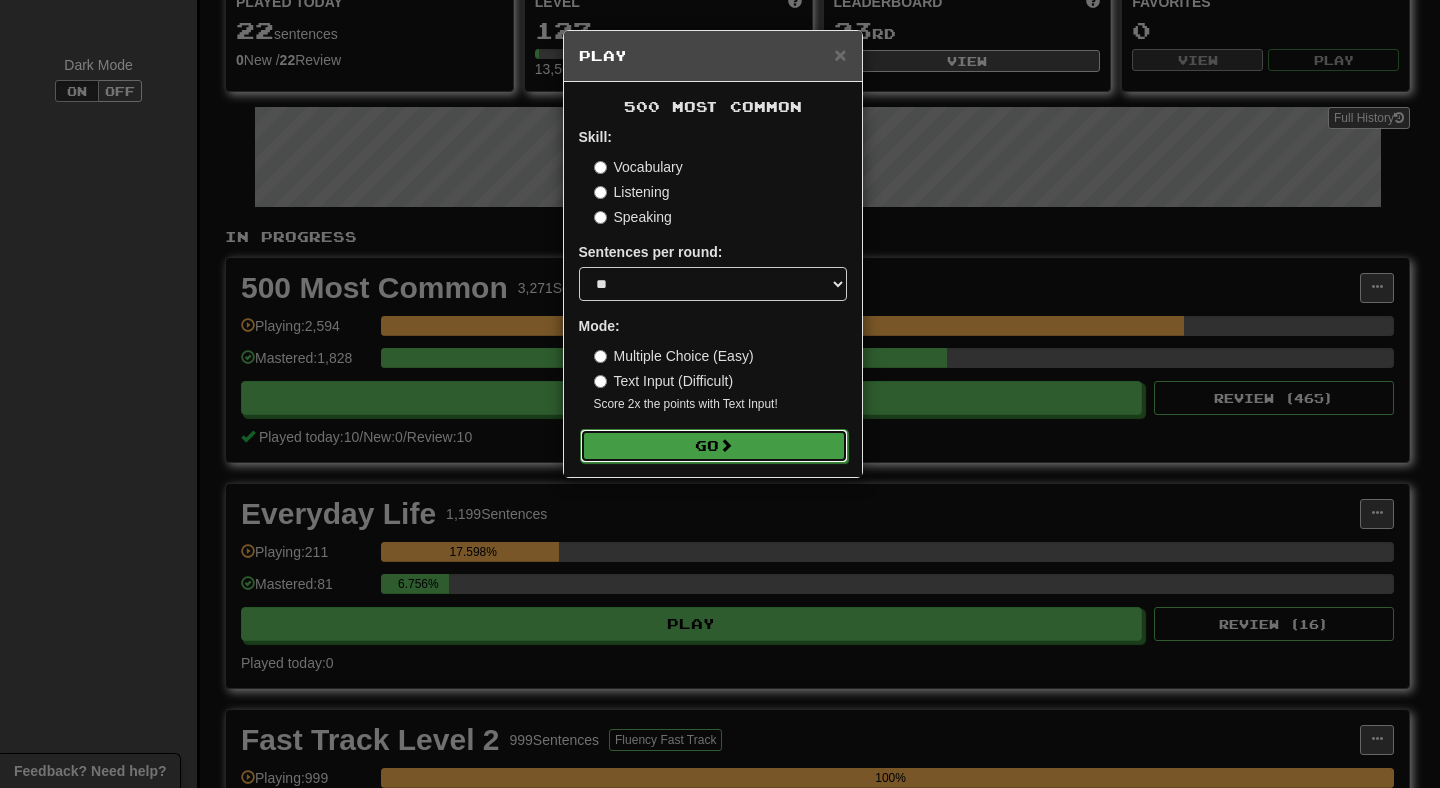 click on "Go" at bounding box center (714, 446) 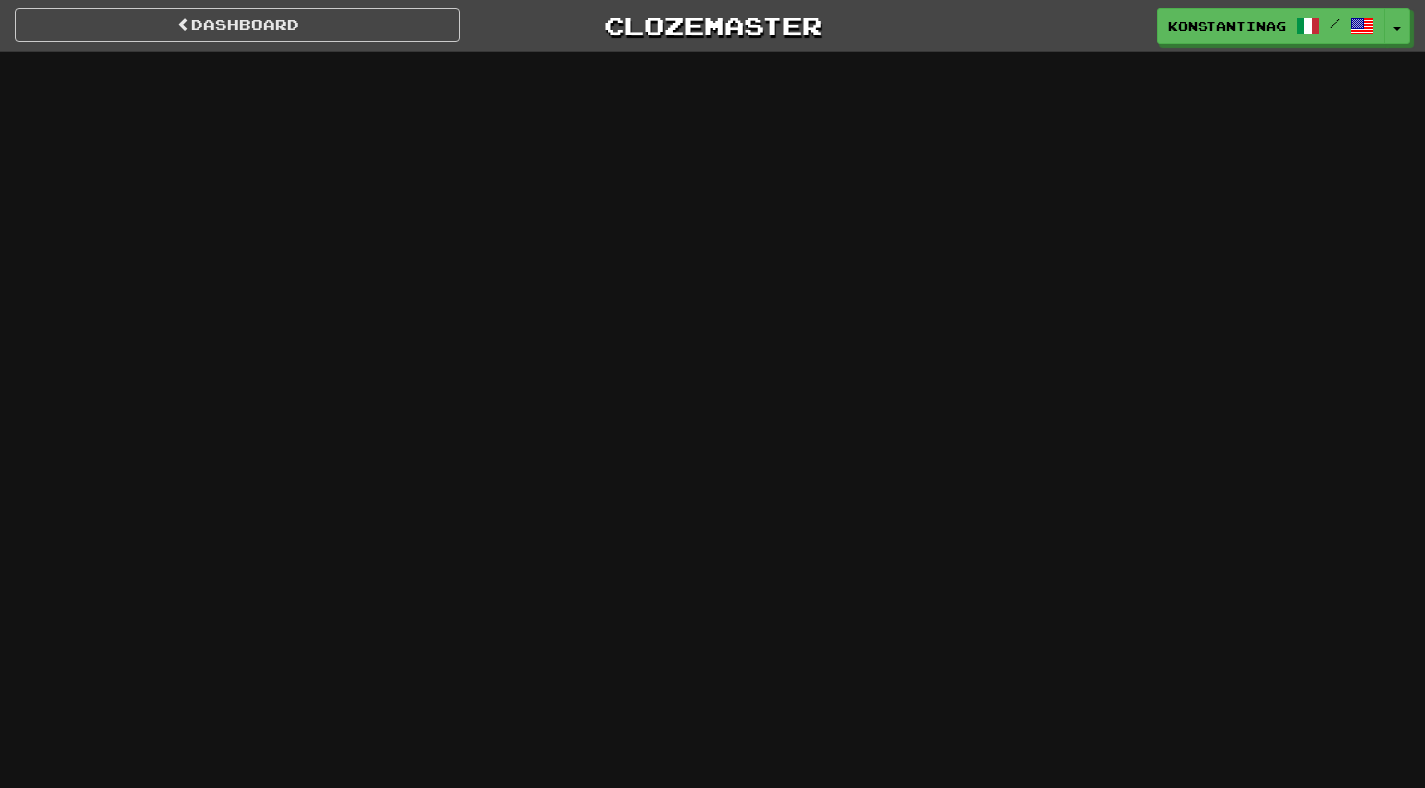 scroll, scrollTop: 0, scrollLeft: 0, axis: both 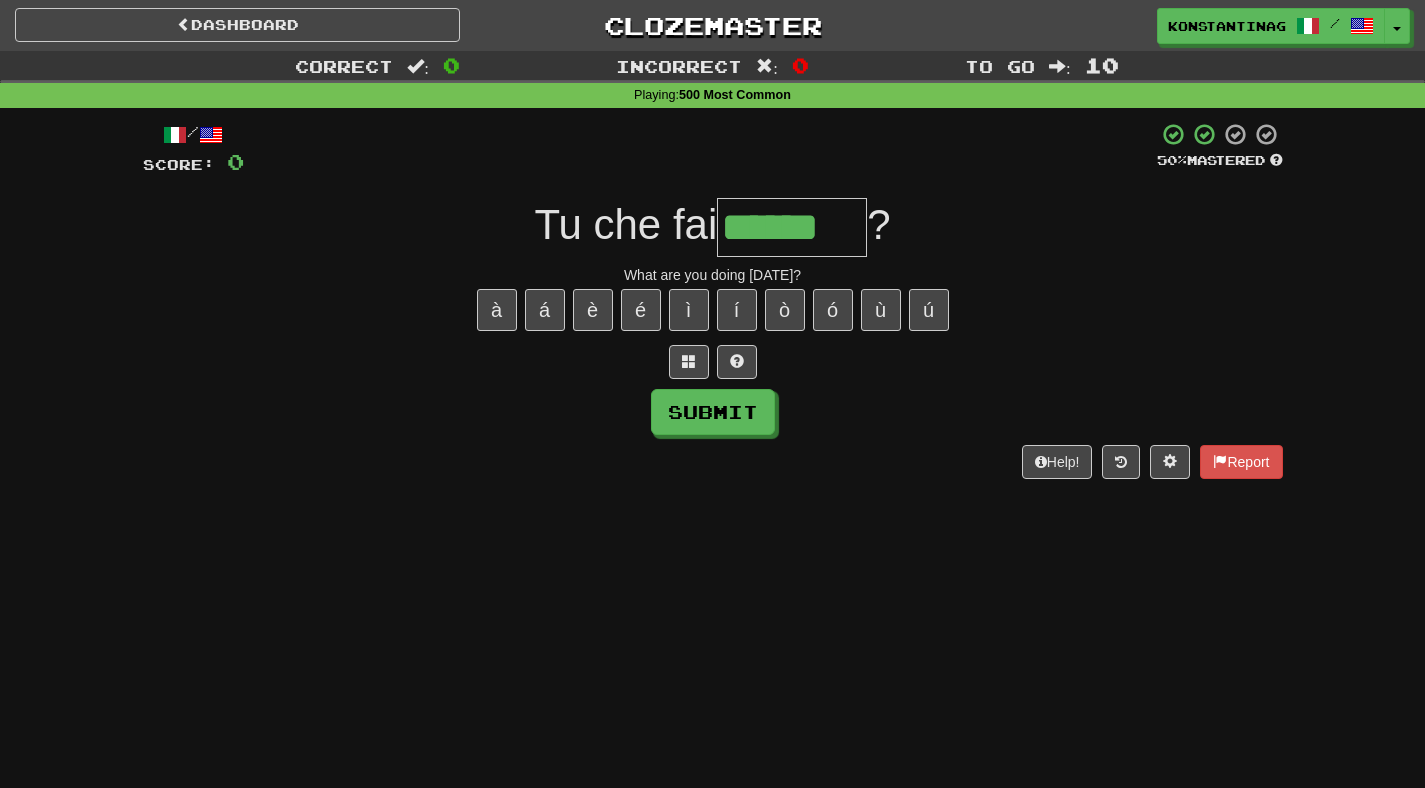 type on "******" 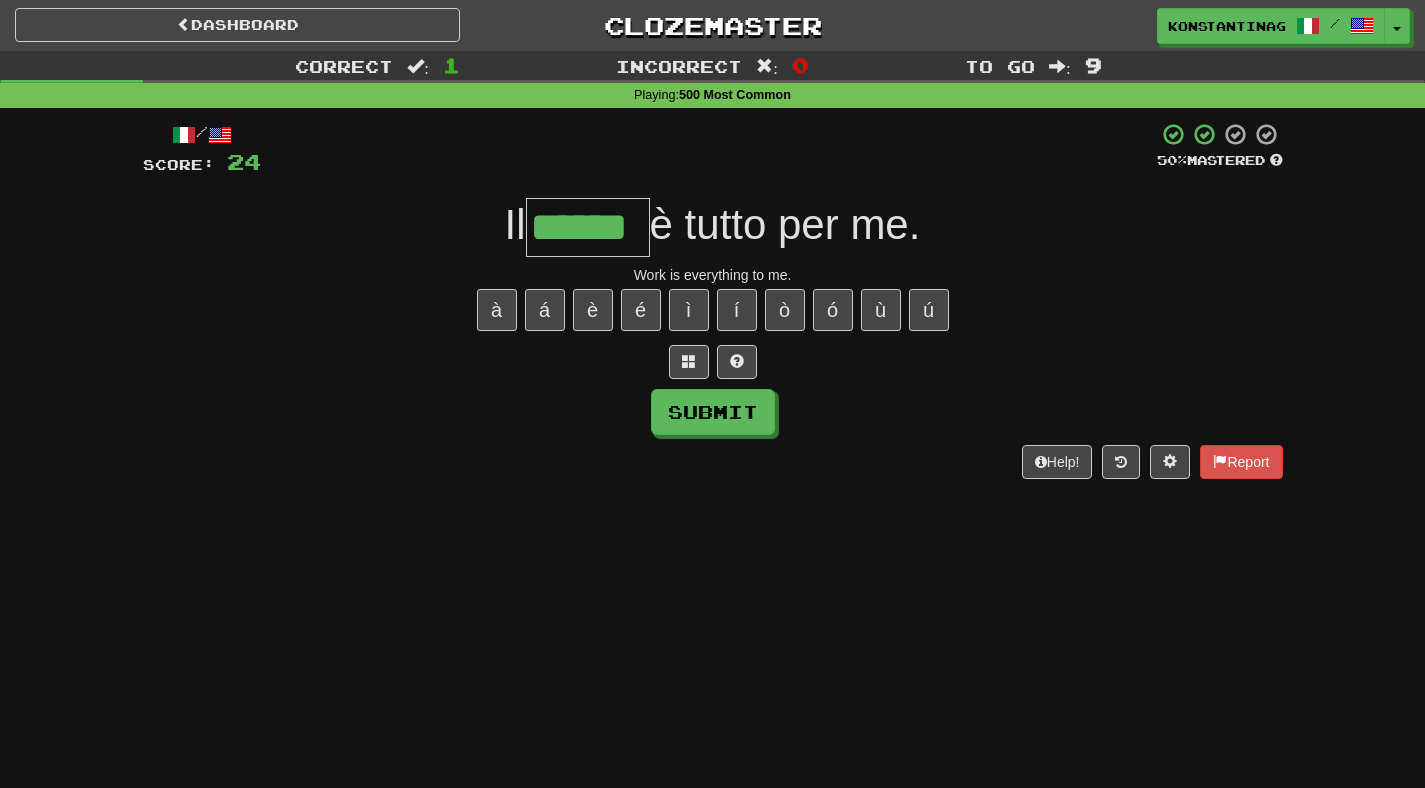 type on "******" 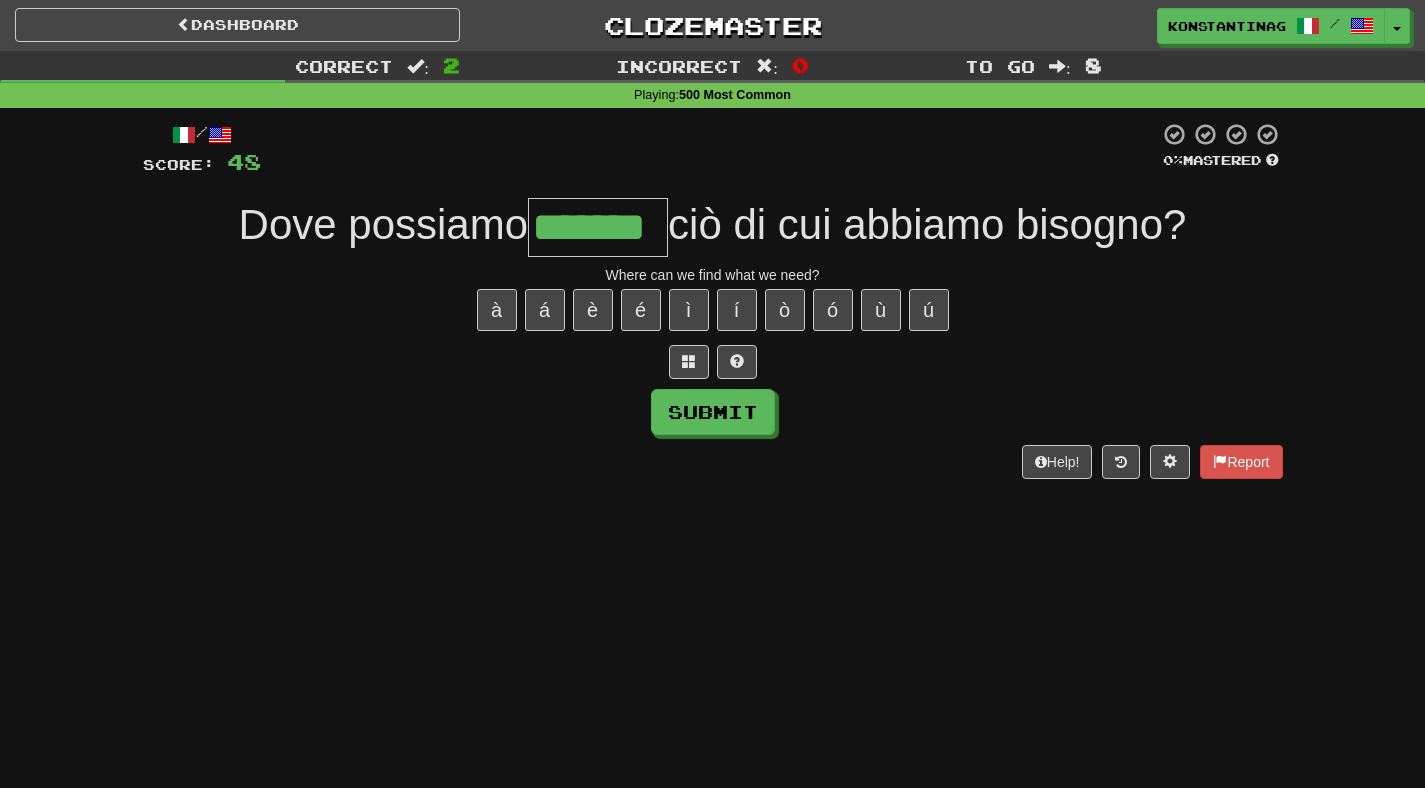 type on "*******" 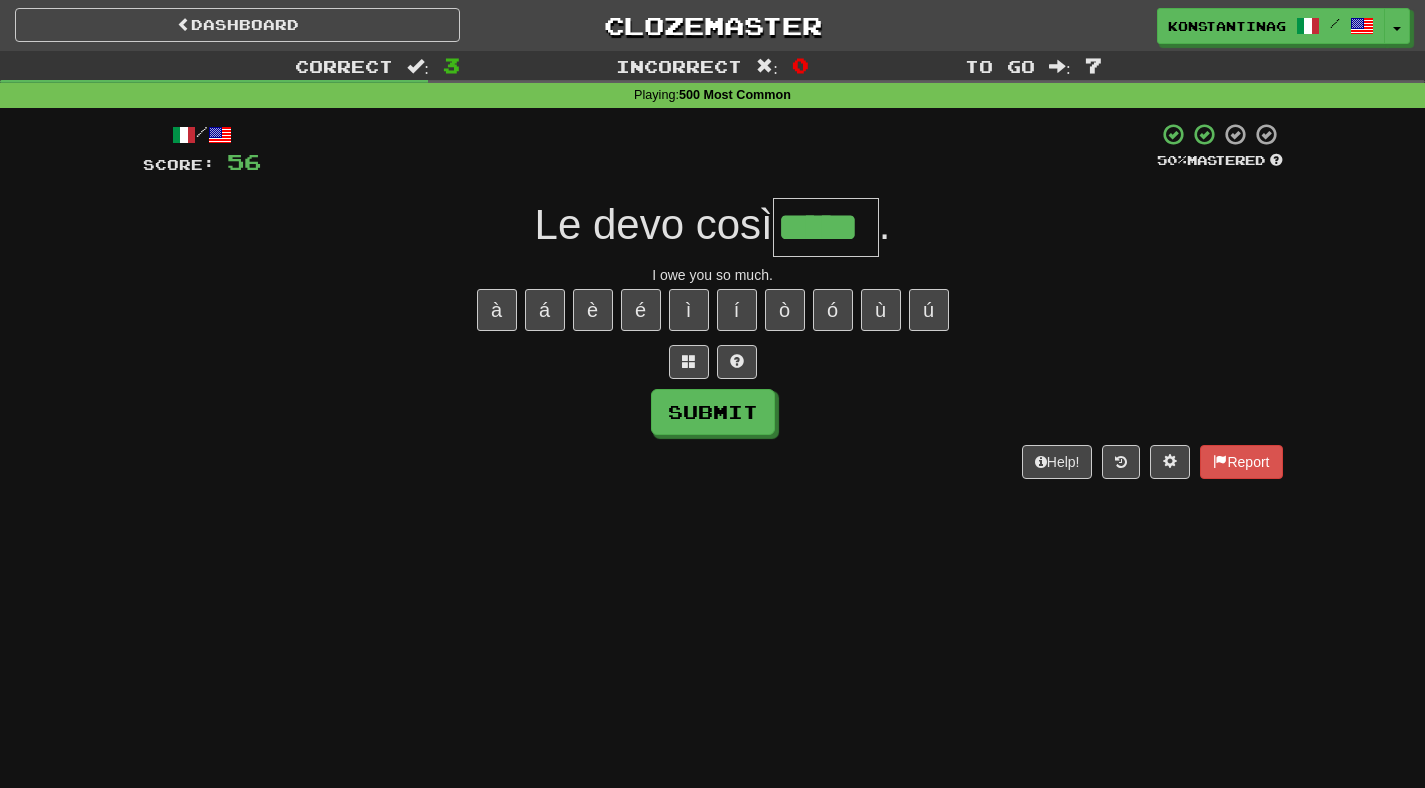 type on "*****" 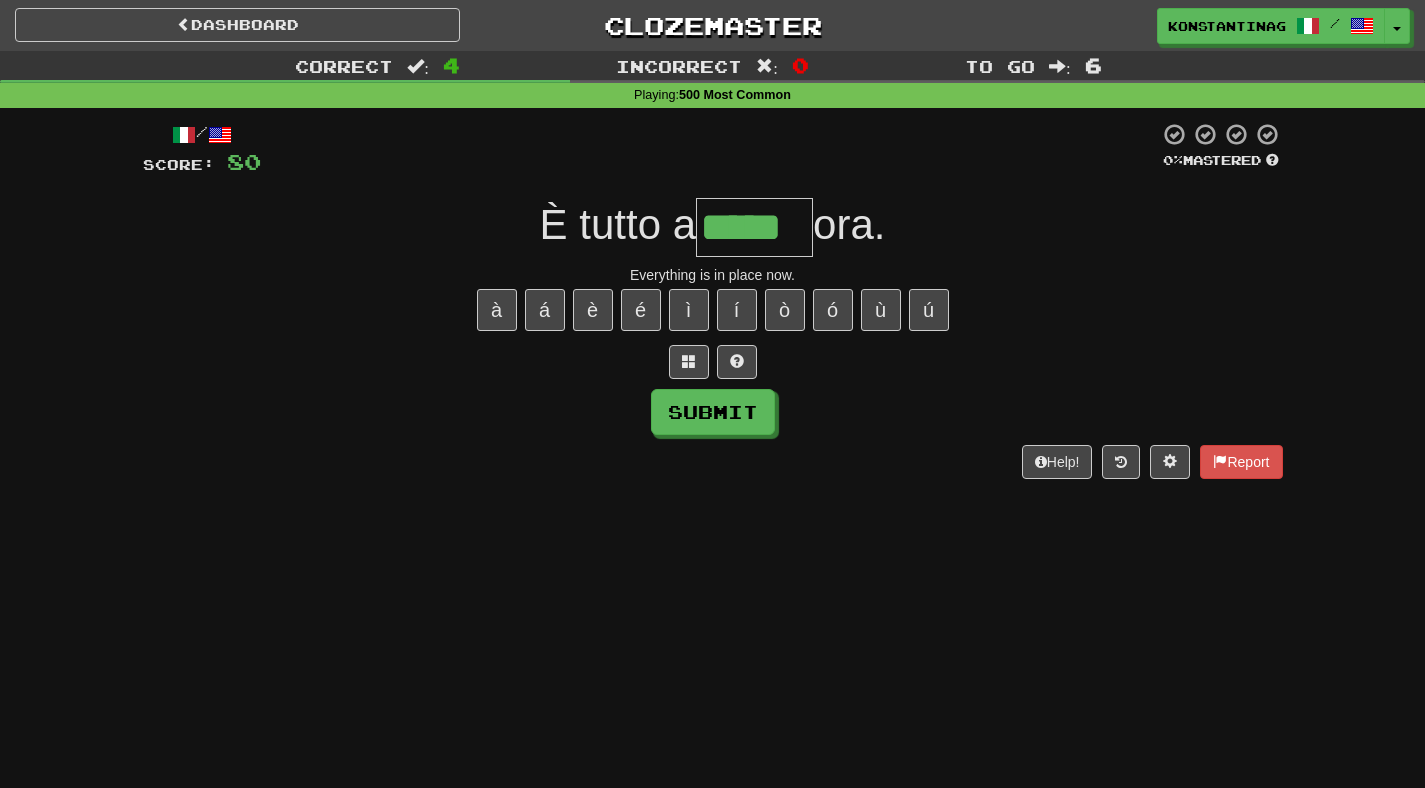 type on "*****" 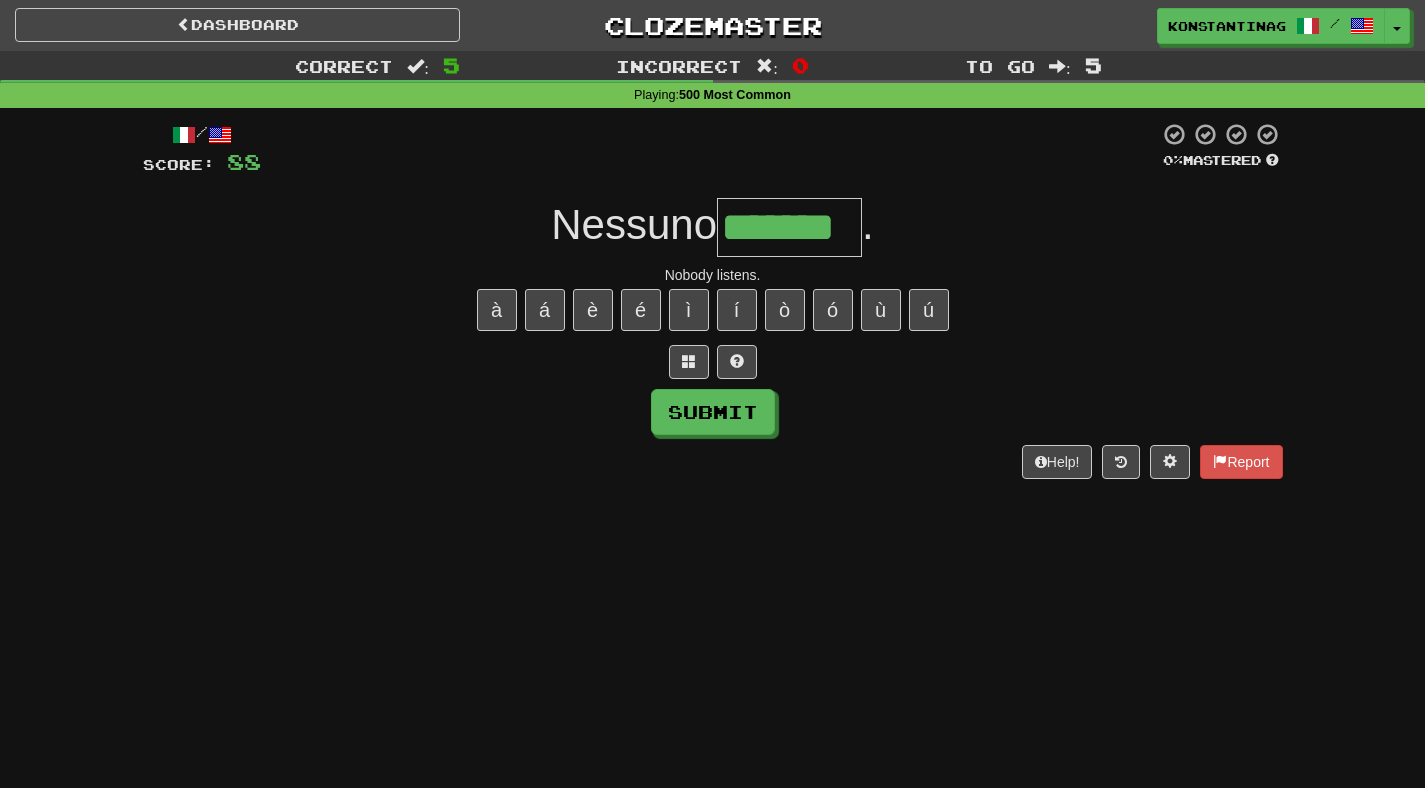 type on "*******" 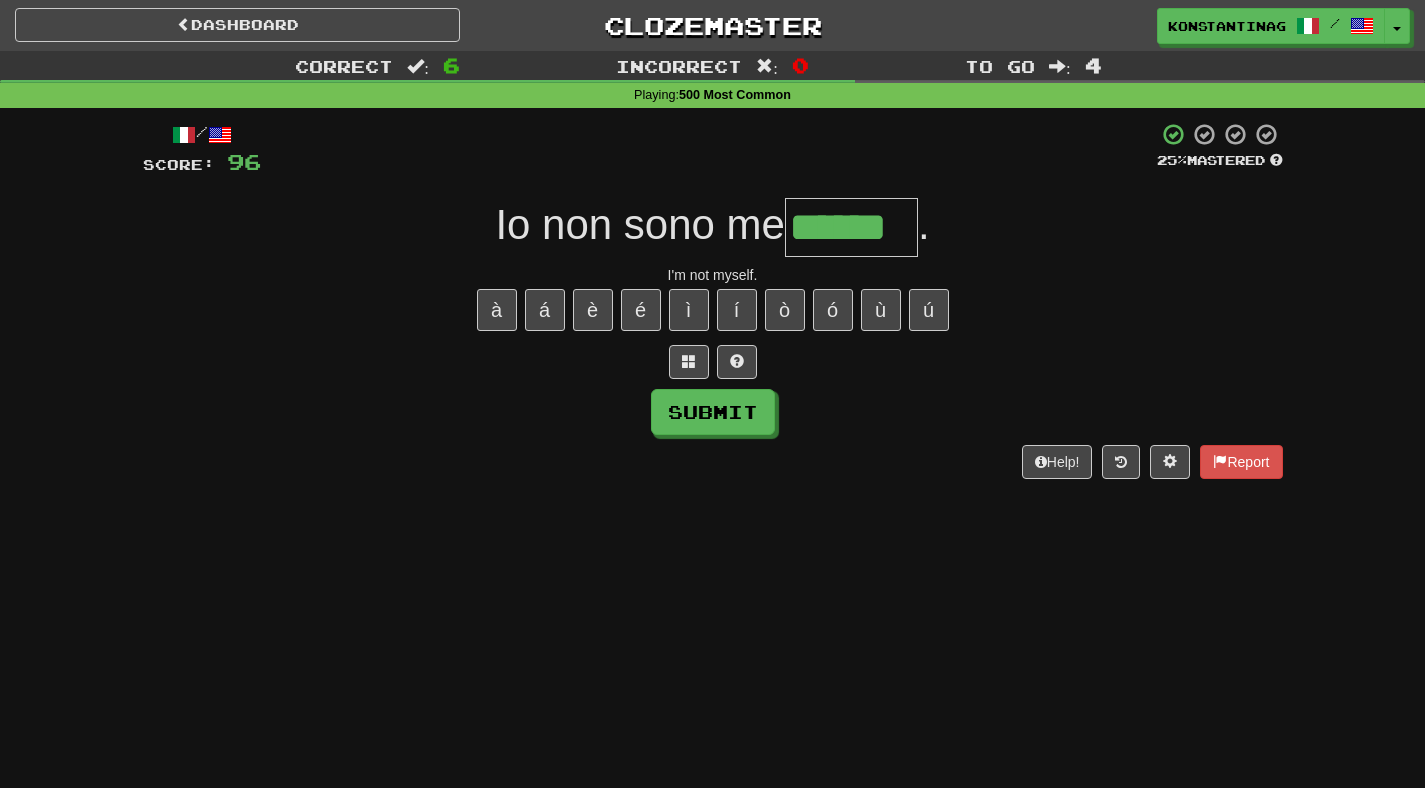 type on "******" 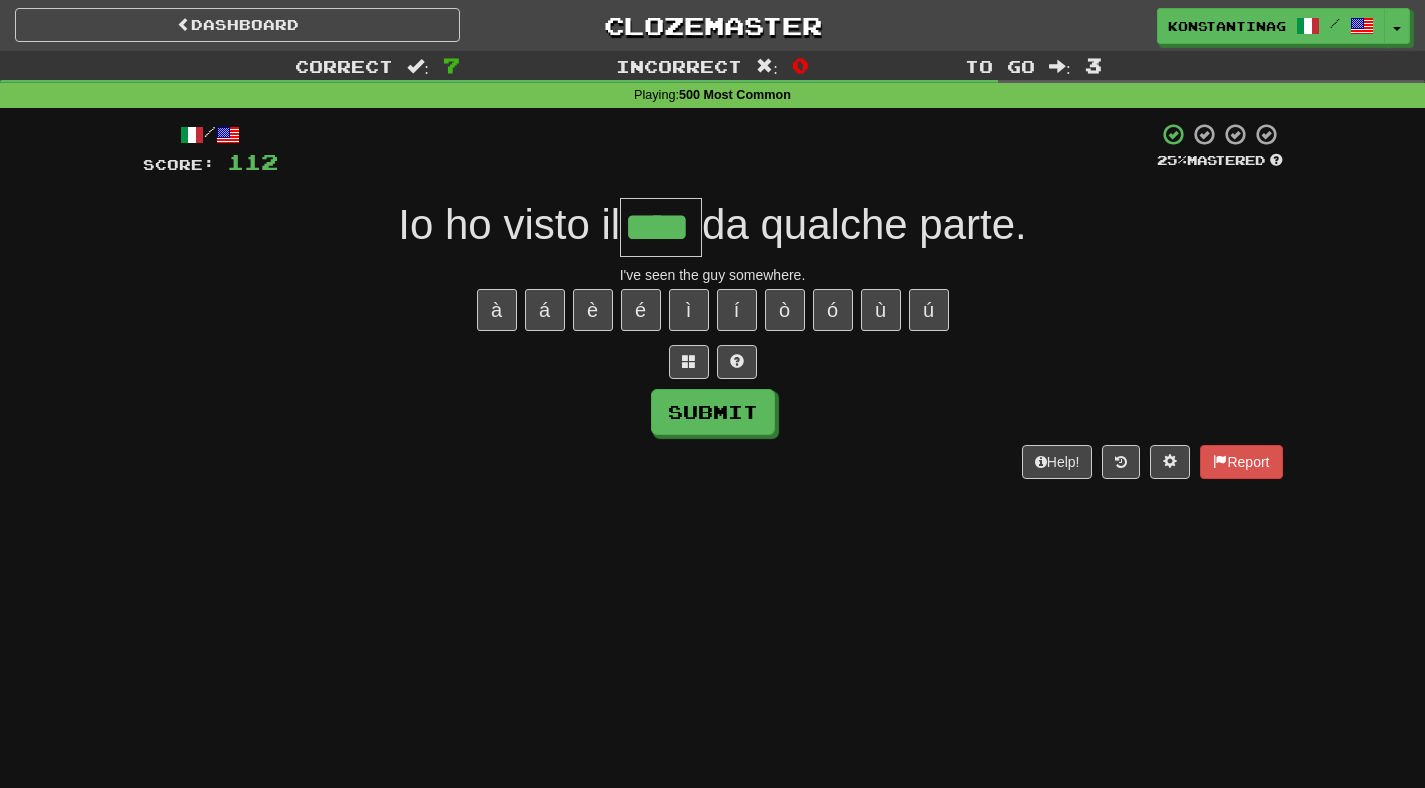 type on "****" 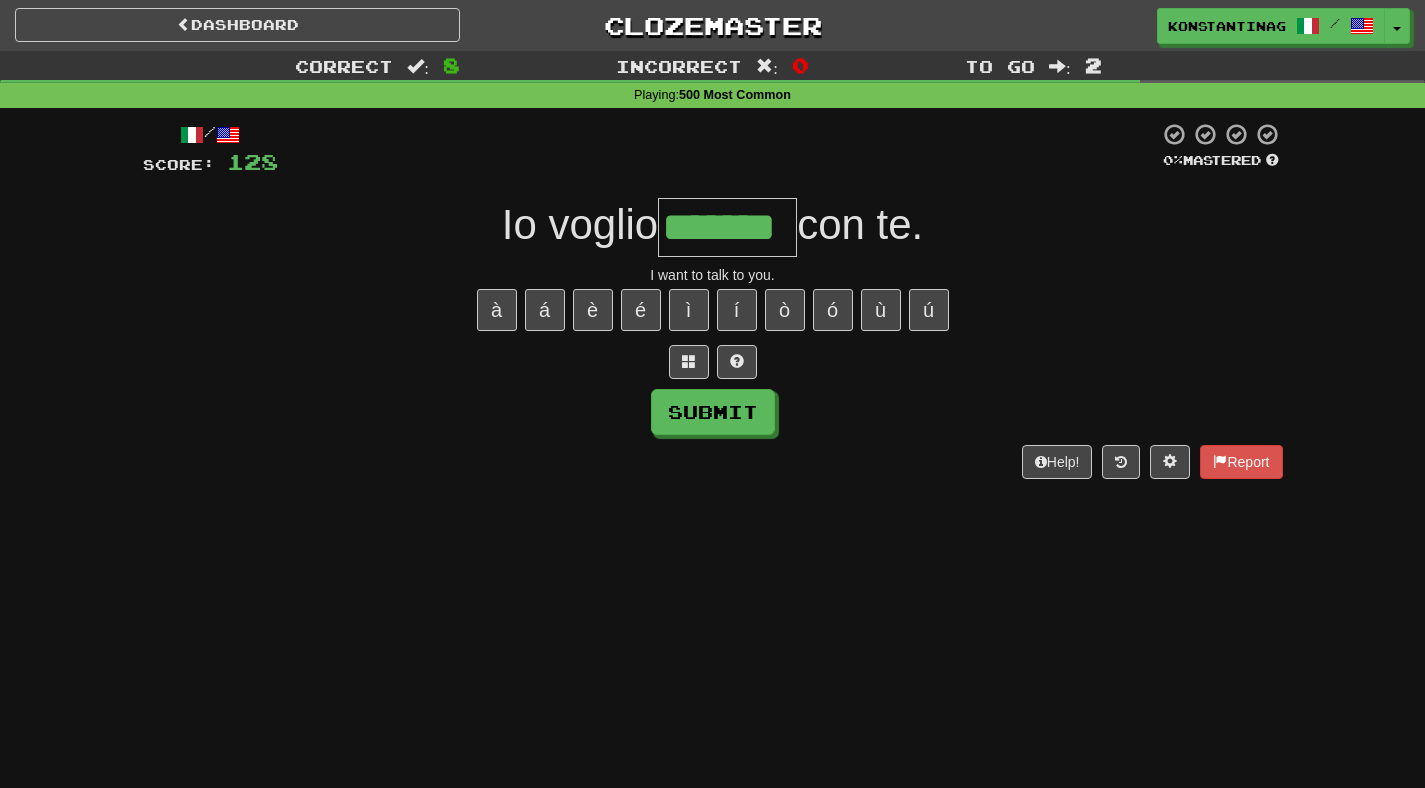 type on "*******" 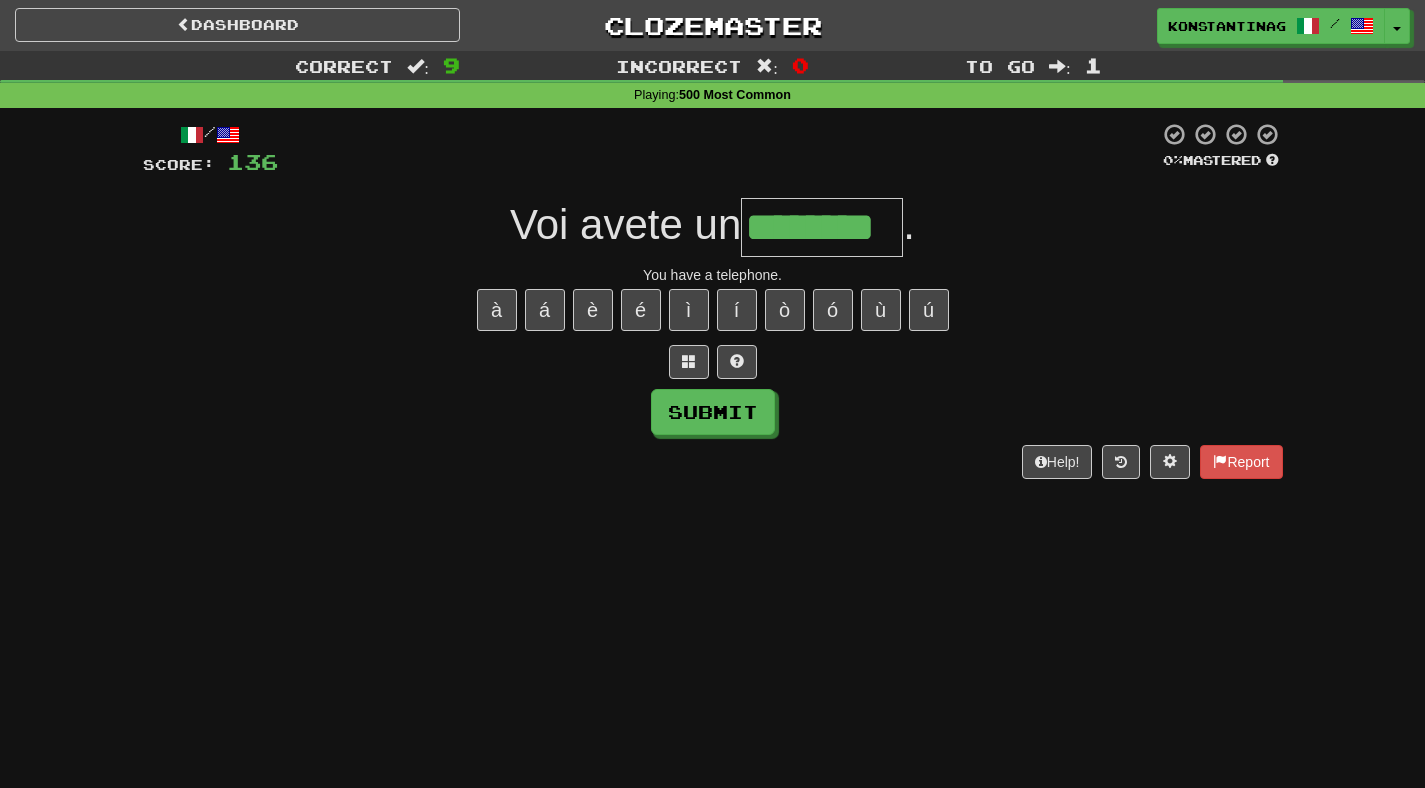 type on "********" 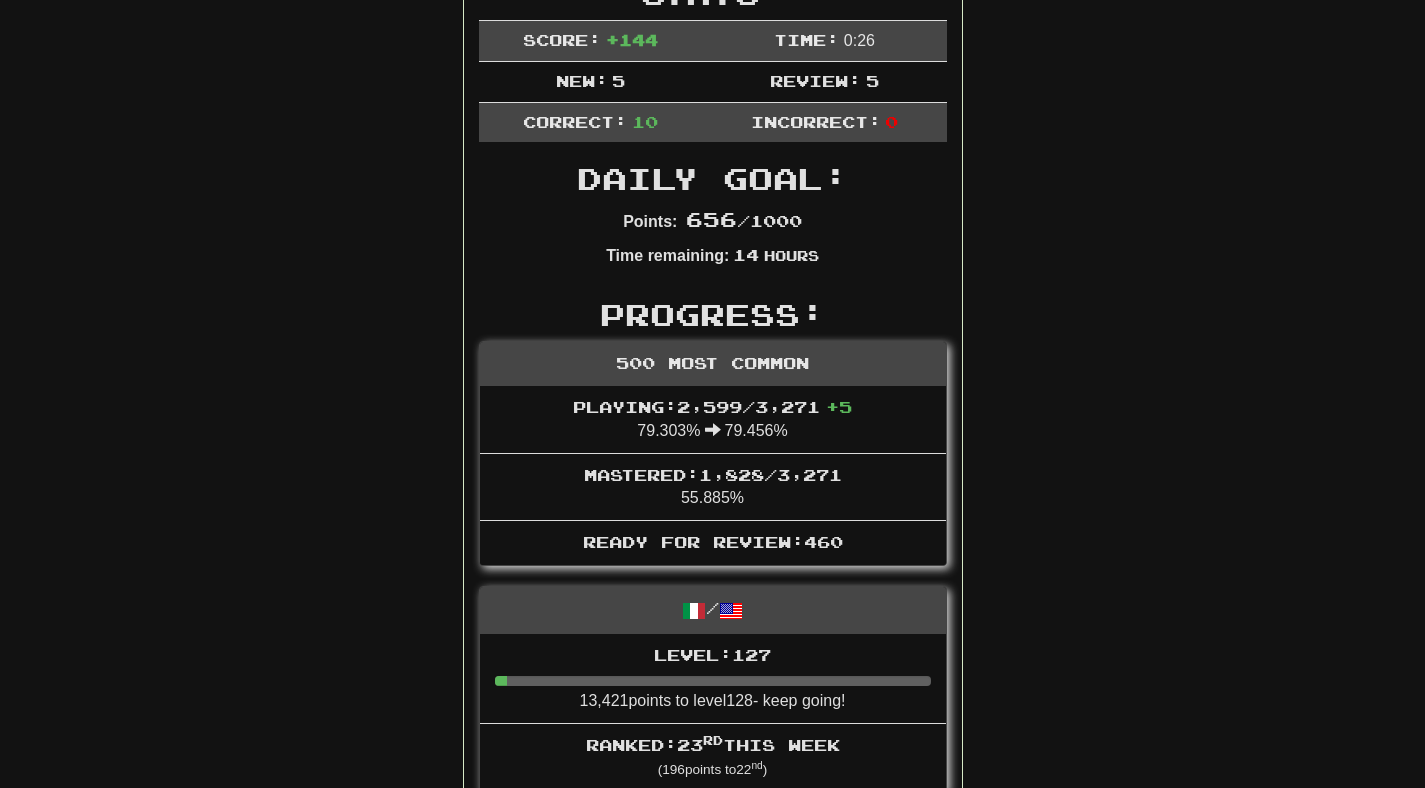 scroll, scrollTop: 0, scrollLeft: 0, axis: both 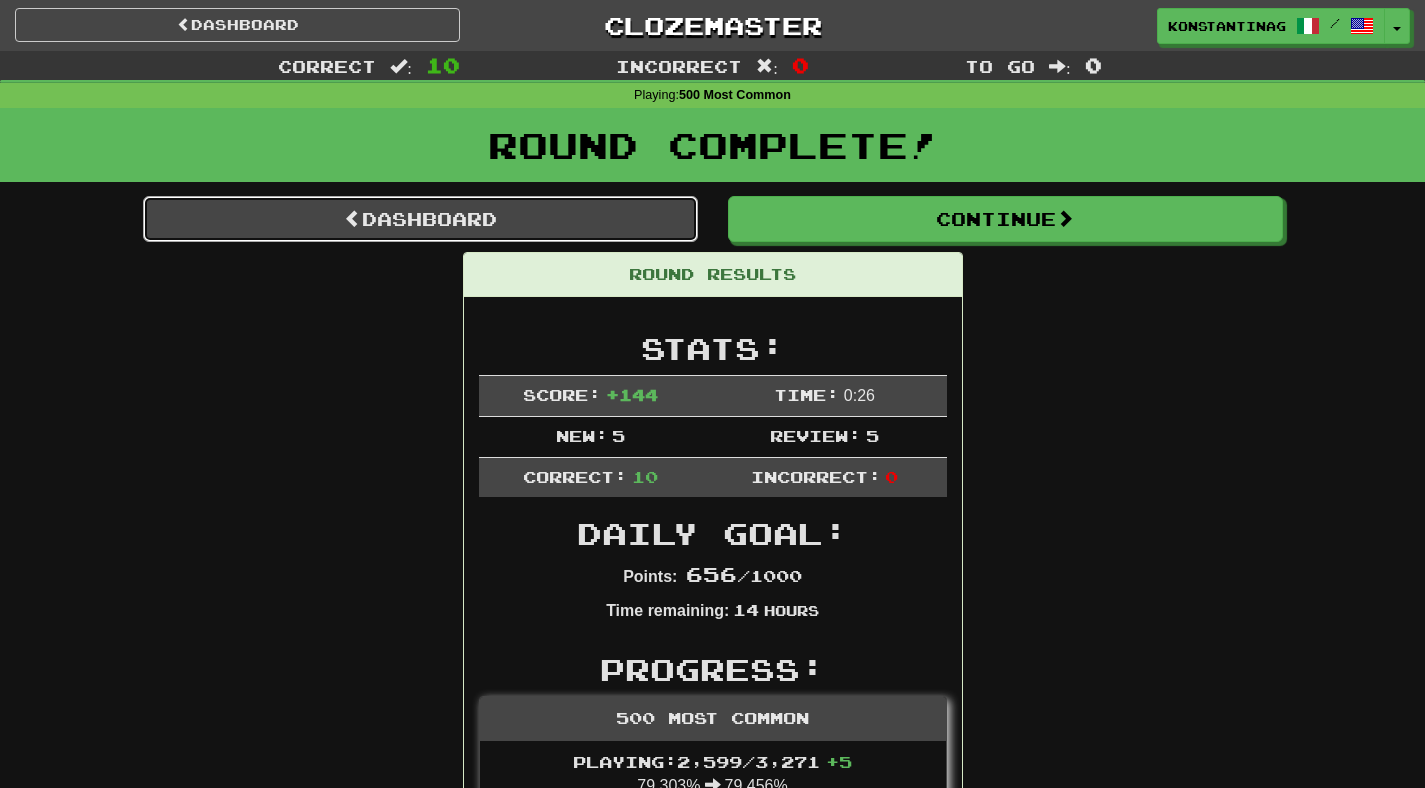 click on "Dashboard" at bounding box center [420, 219] 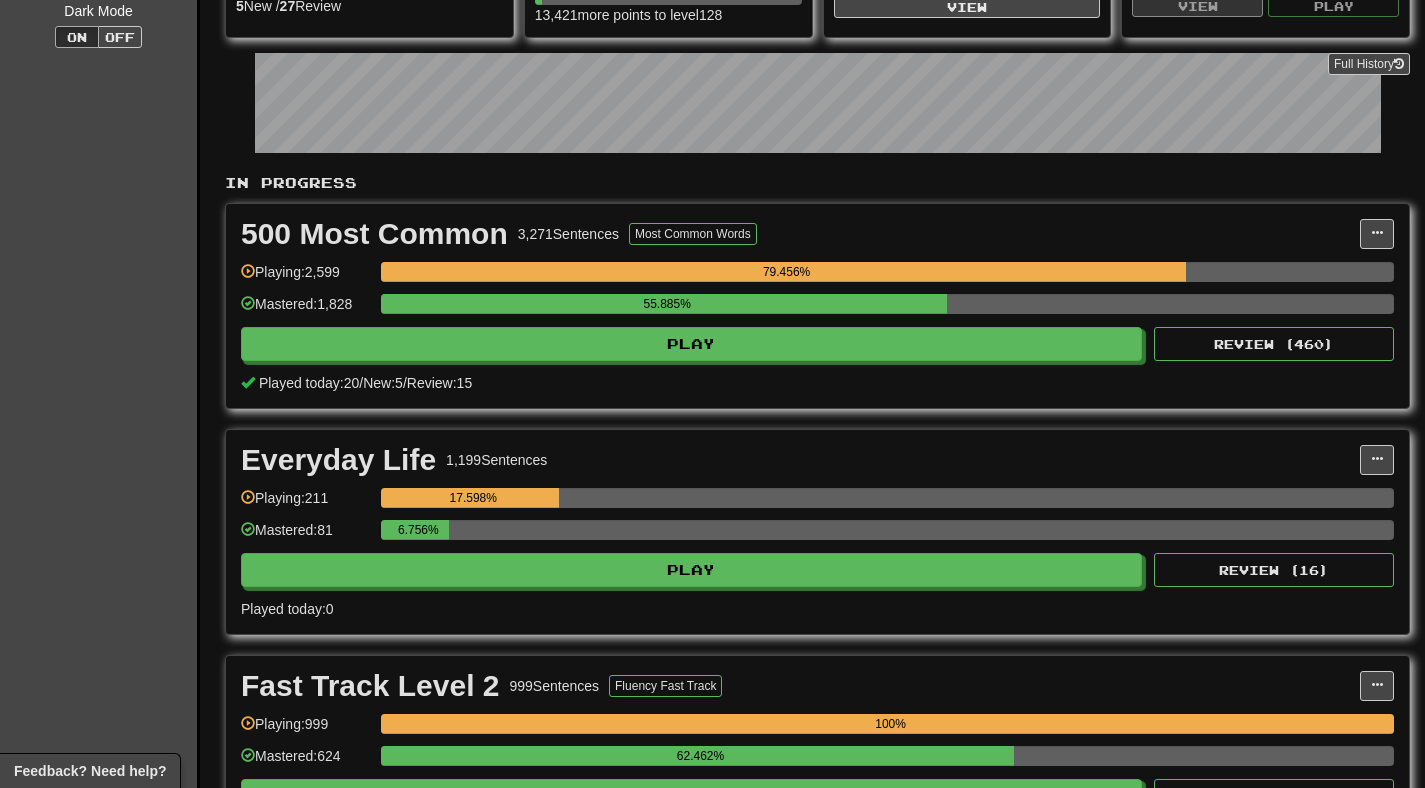scroll, scrollTop: 400, scrollLeft: 0, axis: vertical 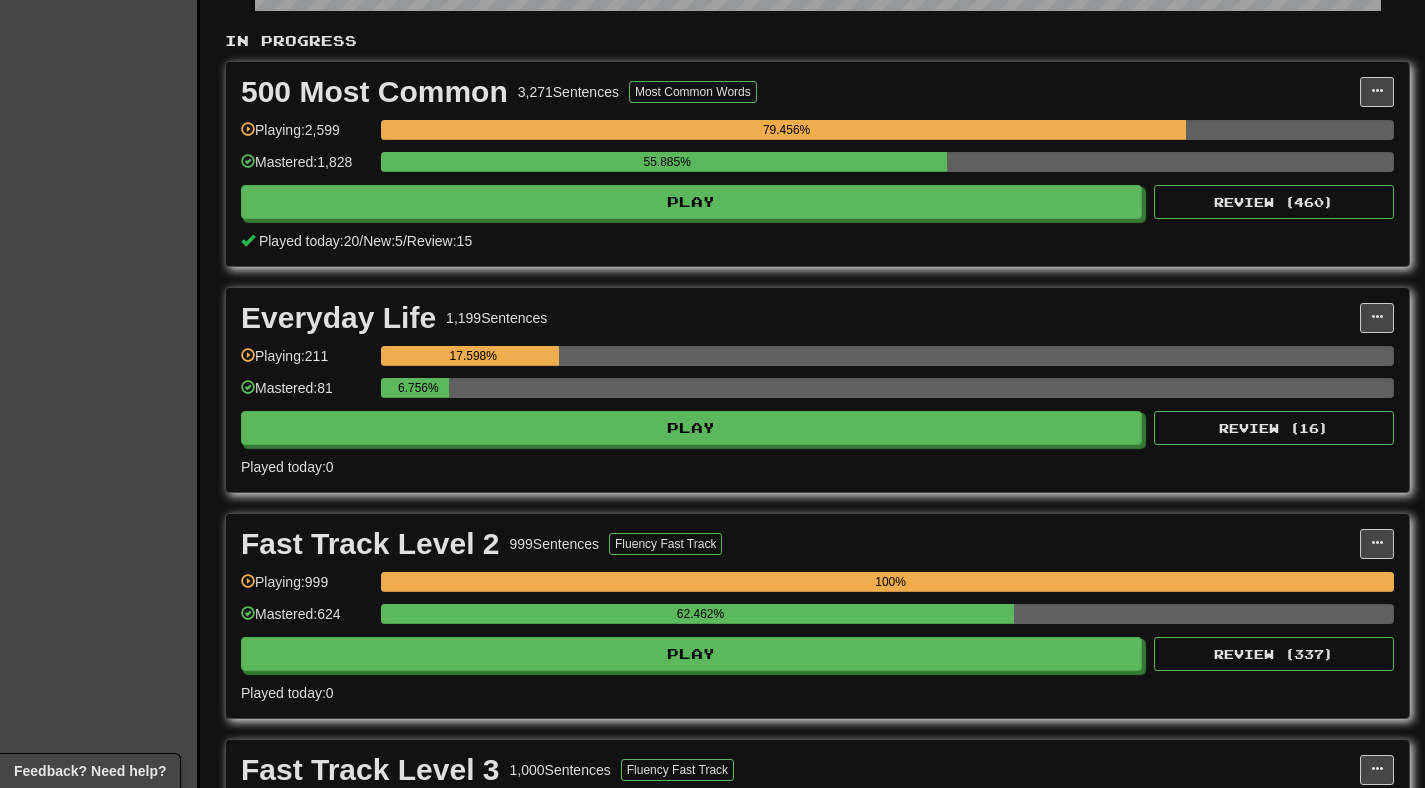 click on "Played [DATE]:  20  /  New:  5  /  Review:  15" at bounding box center [817, 241] 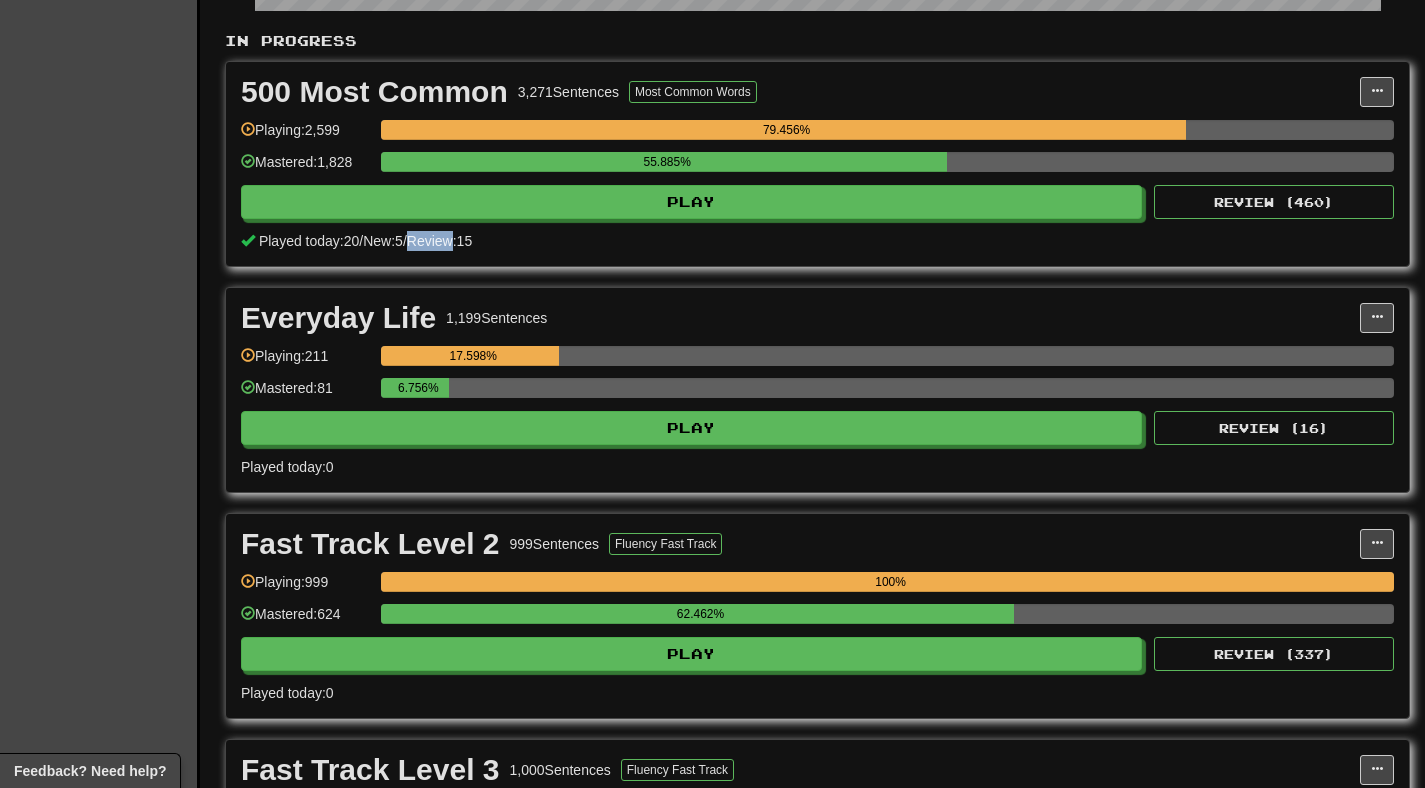 click on "Played [DATE]:  20  /  New:  5  /  Review:  15" at bounding box center [817, 241] 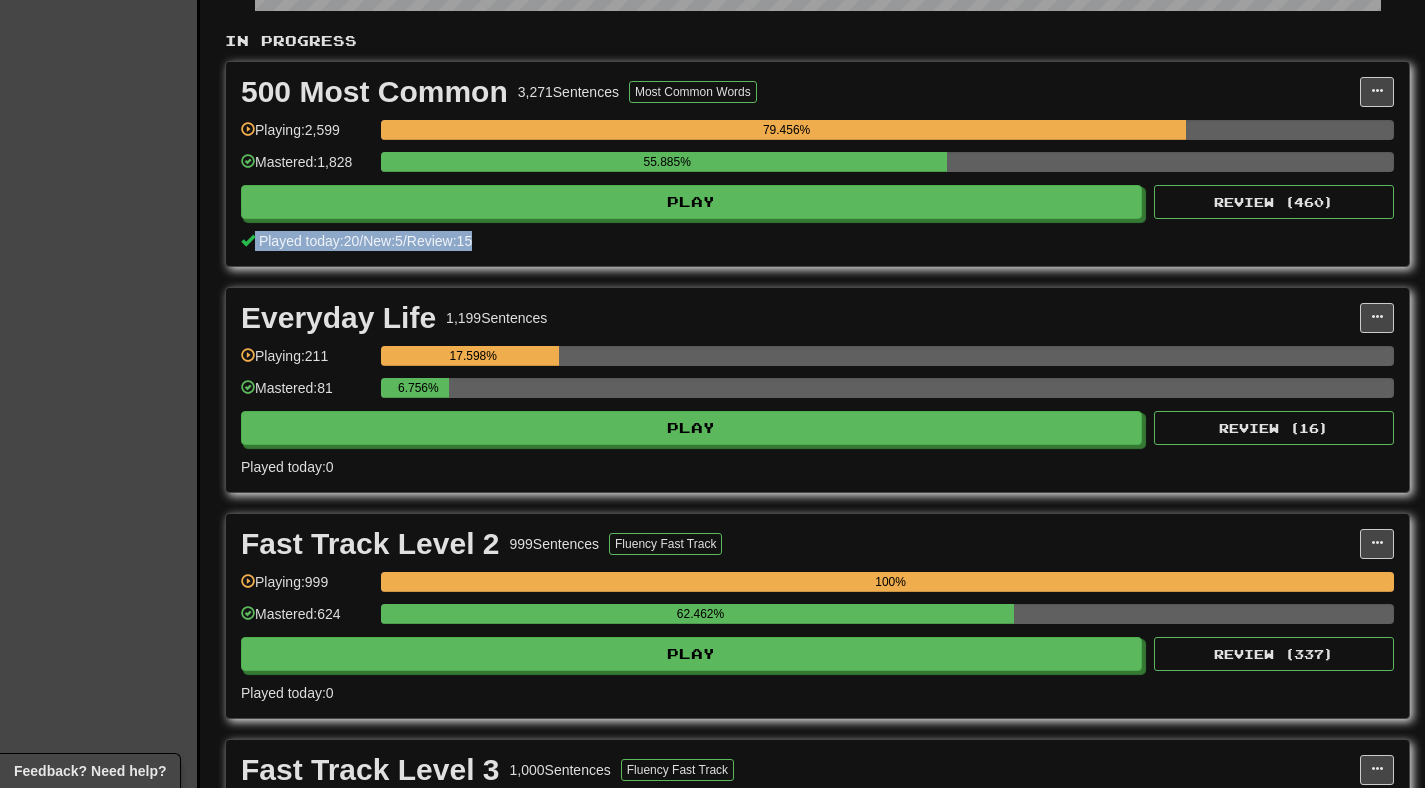 click on "Played [DATE]:  20  /  New:  5  /  Review:  15" at bounding box center (817, 241) 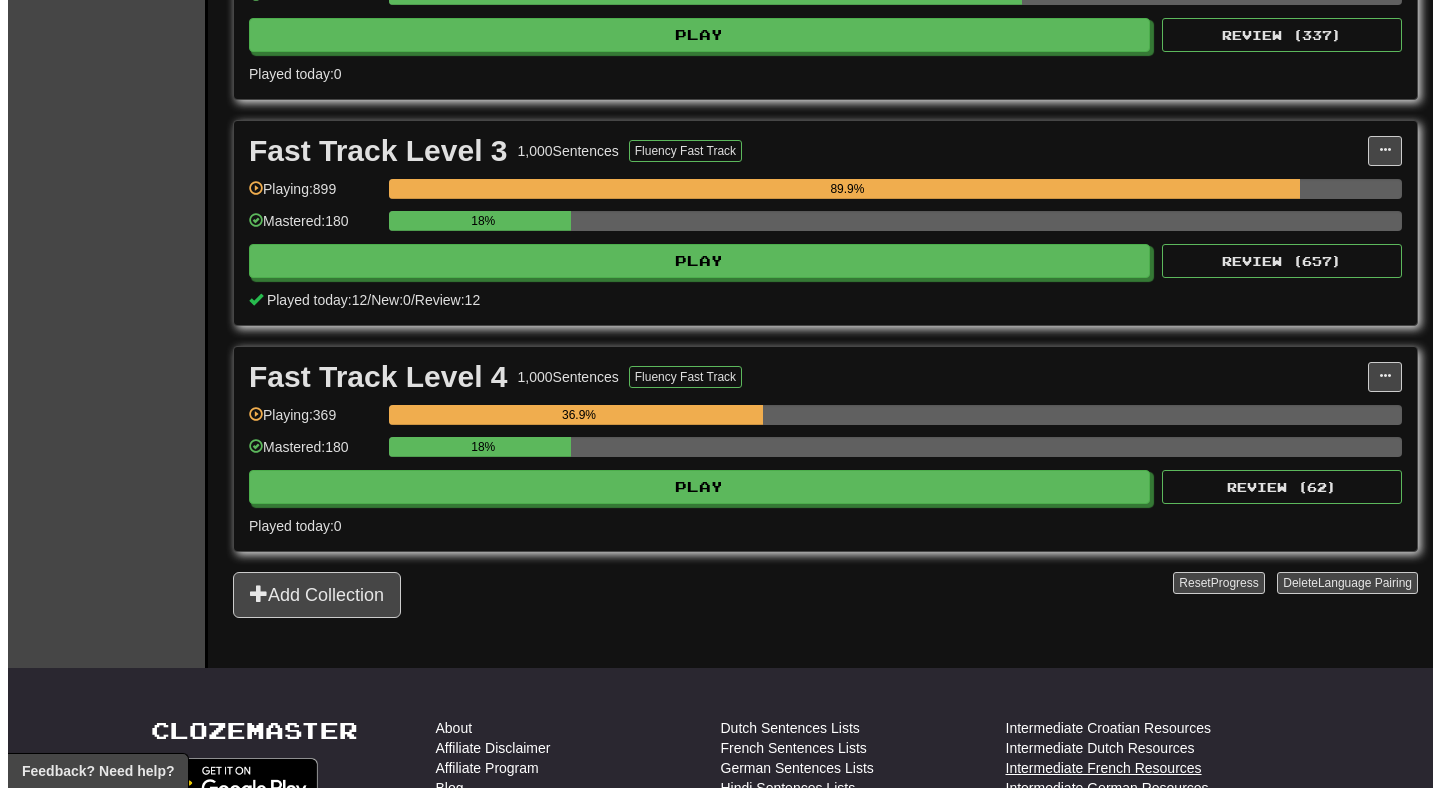 scroll, scrollTop: 1426, scrollLeft: 0, axis: vertical 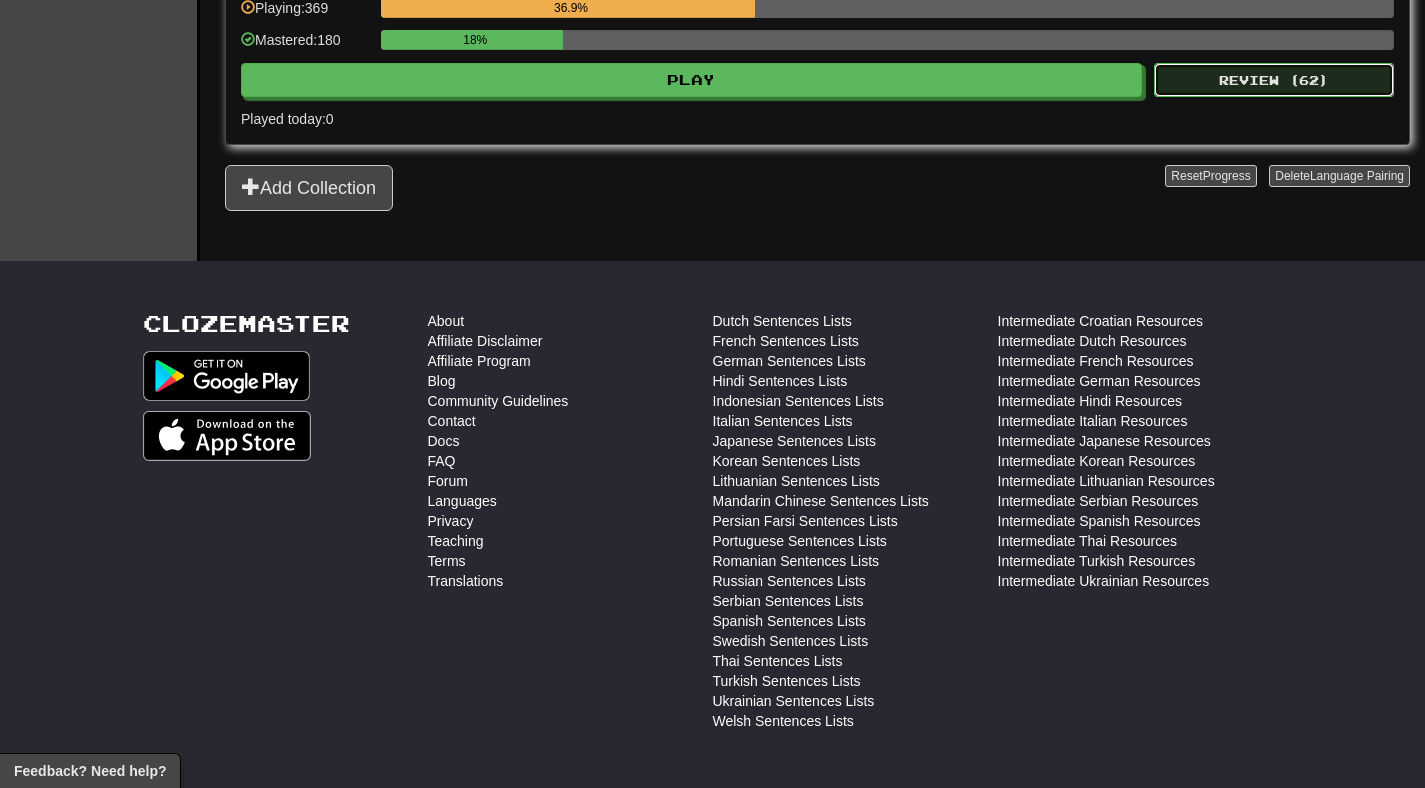 click on "Review ( 62 )" at bounding box center [1274, 80] 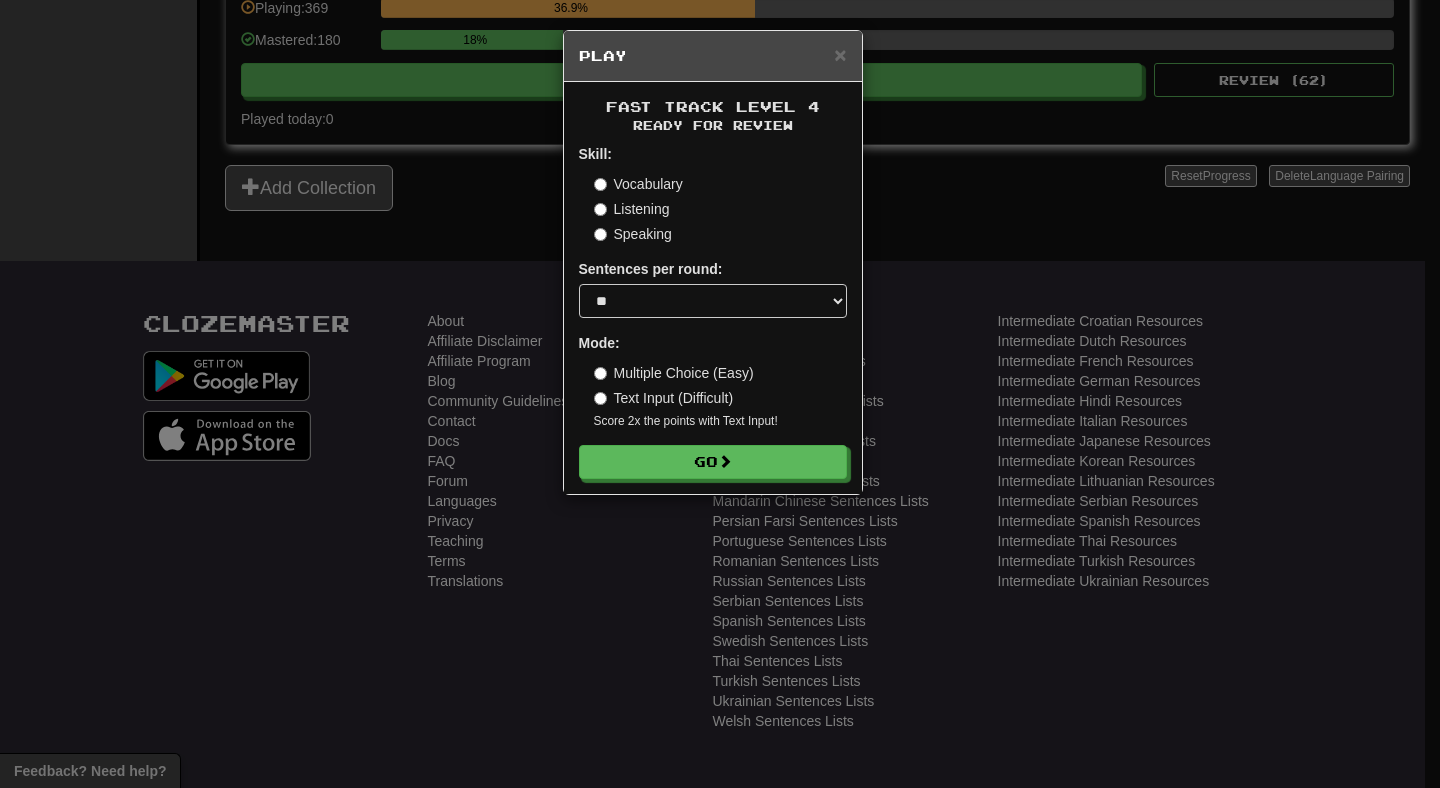 click on "Fast Track Level 4 Ready for Review Skill: Vocabulary Listening Speaking Sentences per round: * ** ** ** ** ** *** ******** Mode: Multiple Choice (Easy) Text Input (Difficult) Score 2x the points with Text Input ! Go" at bounding box center (713, 288) 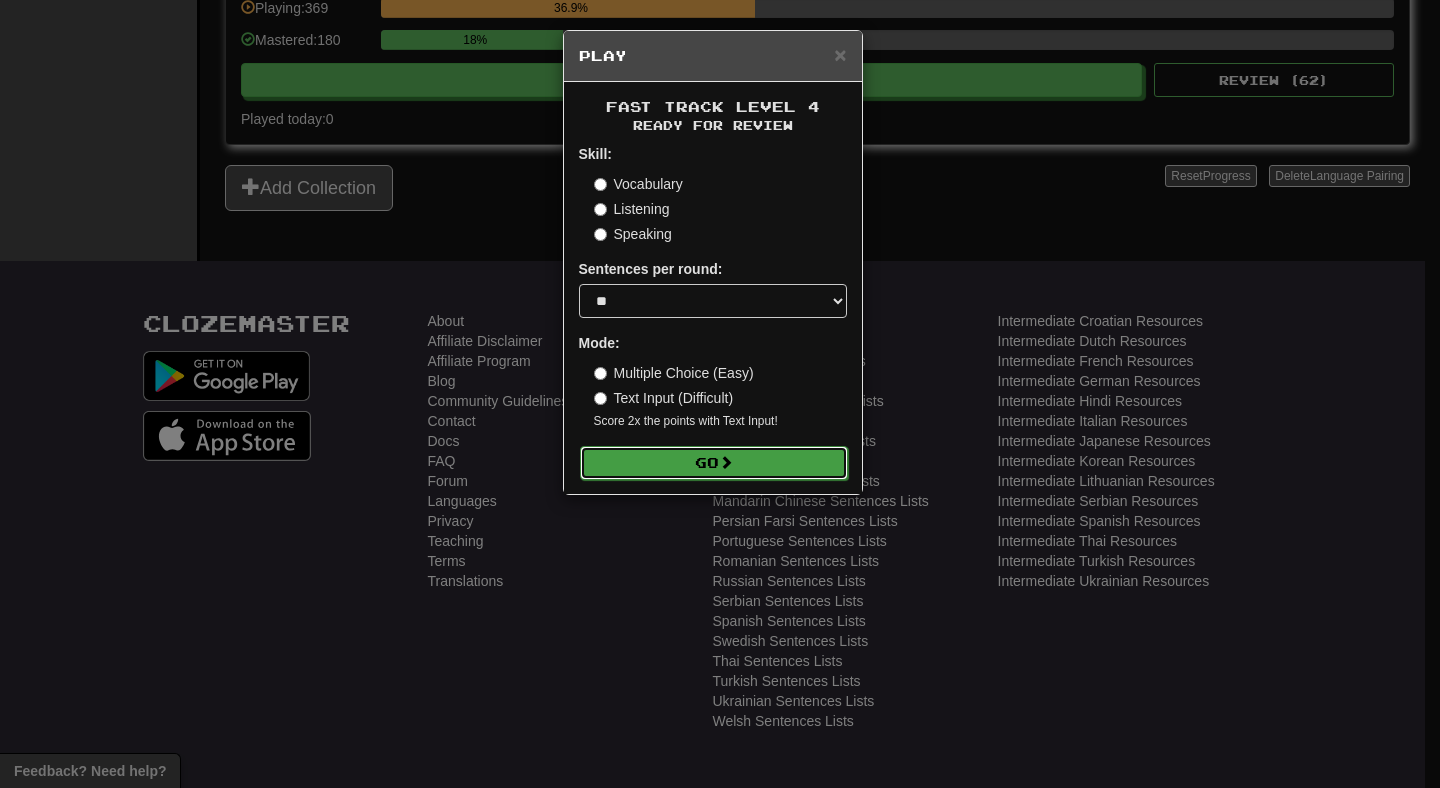 click on "Go" at bounding box center [714, 463] 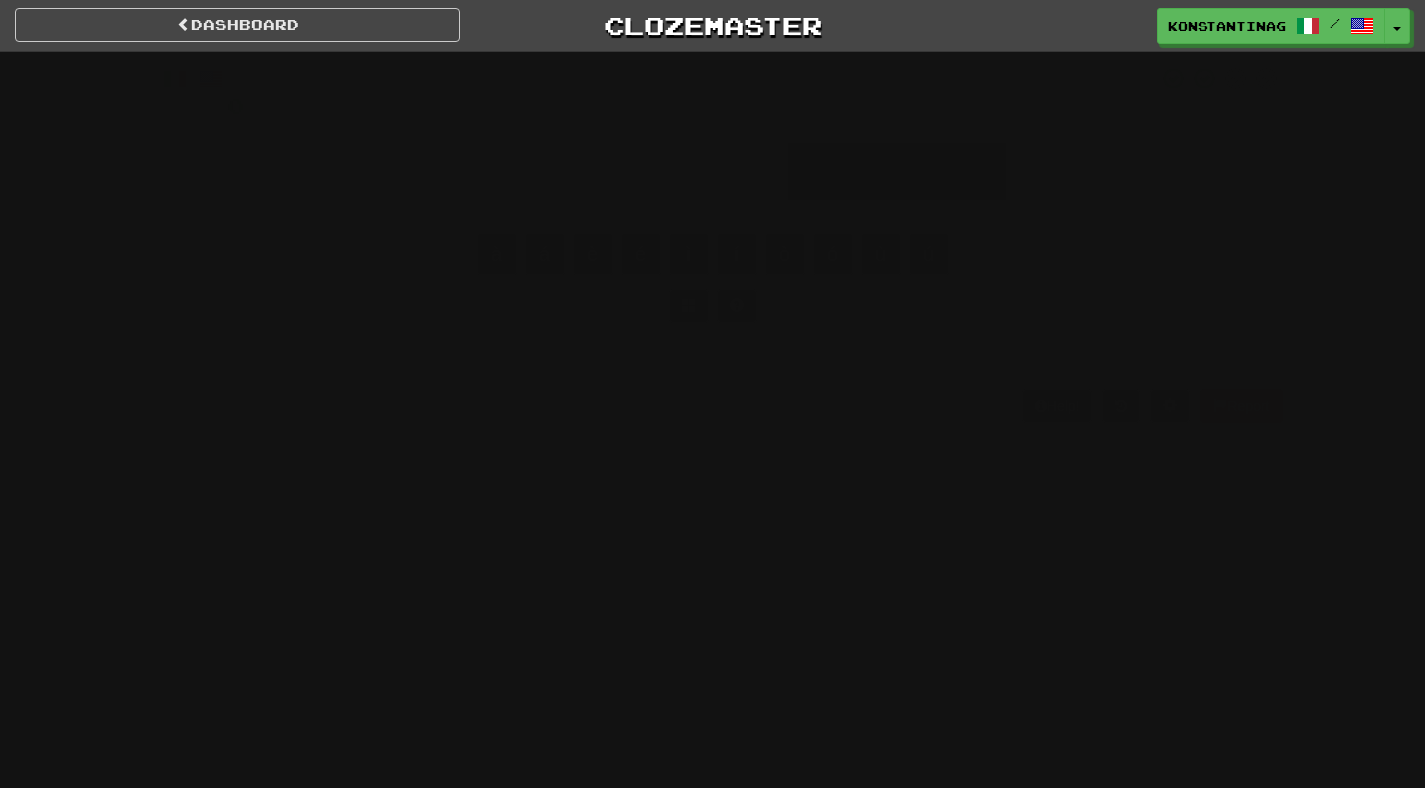 scroll, scrollTop: 0, scrollLeft: 0, axis: both 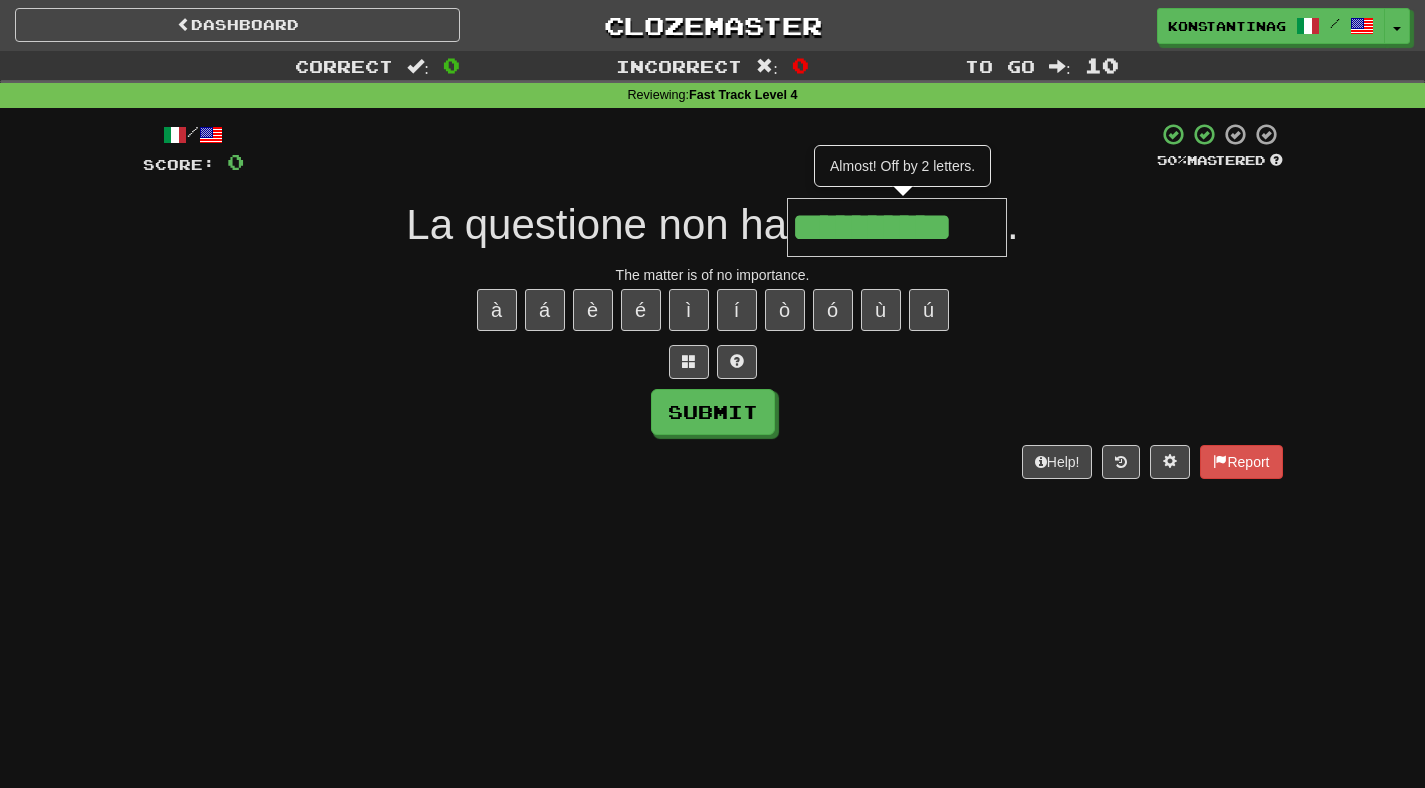 type on "**********" 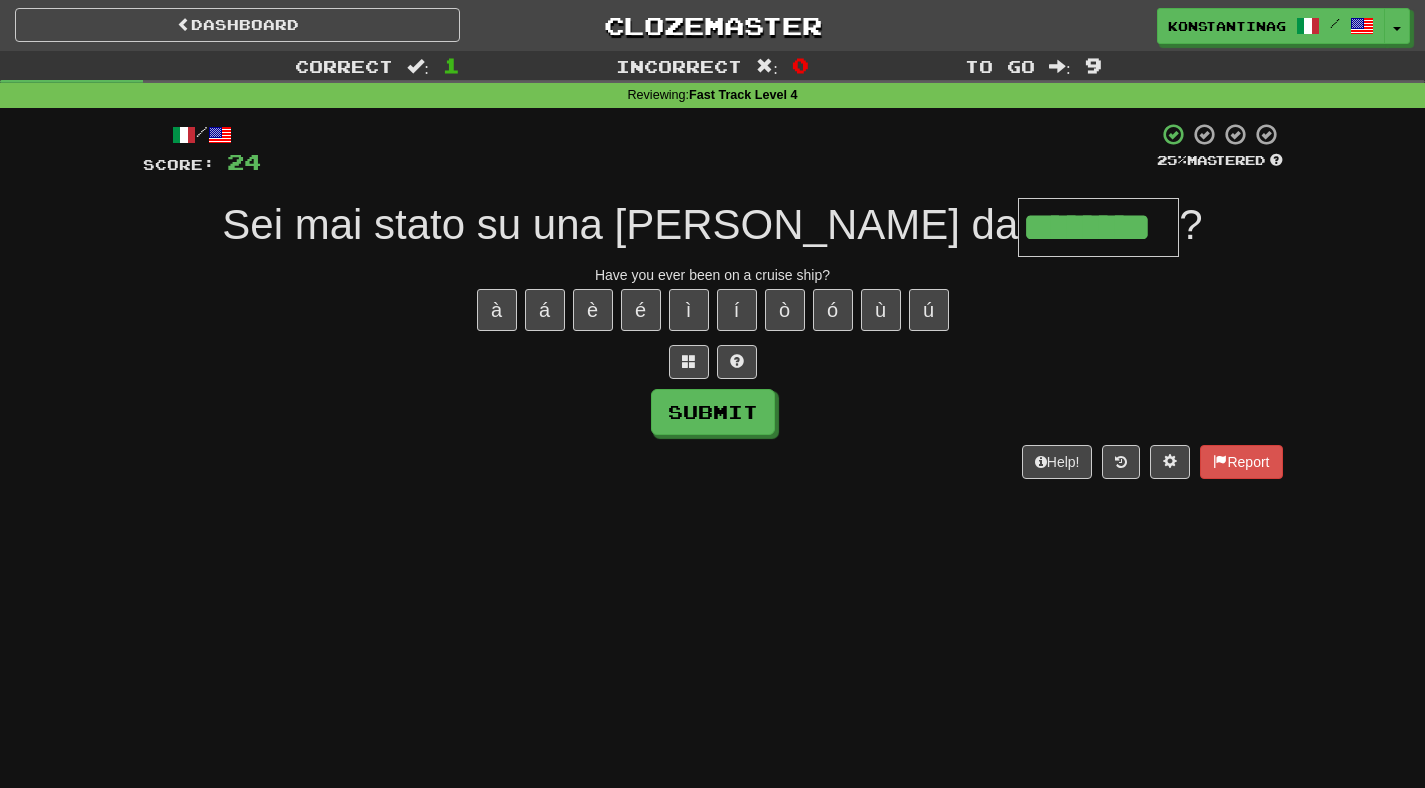 type on "********" 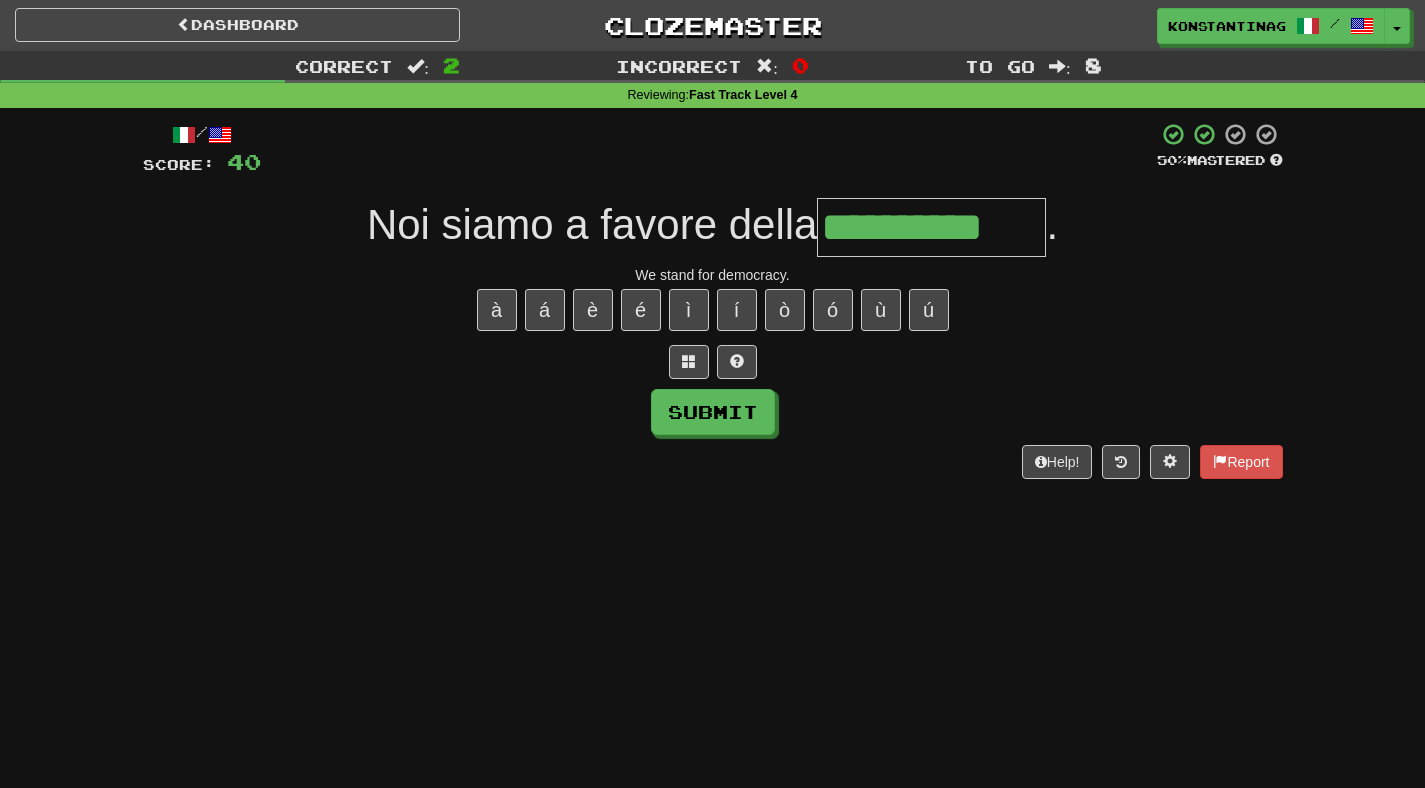 type on "**********" 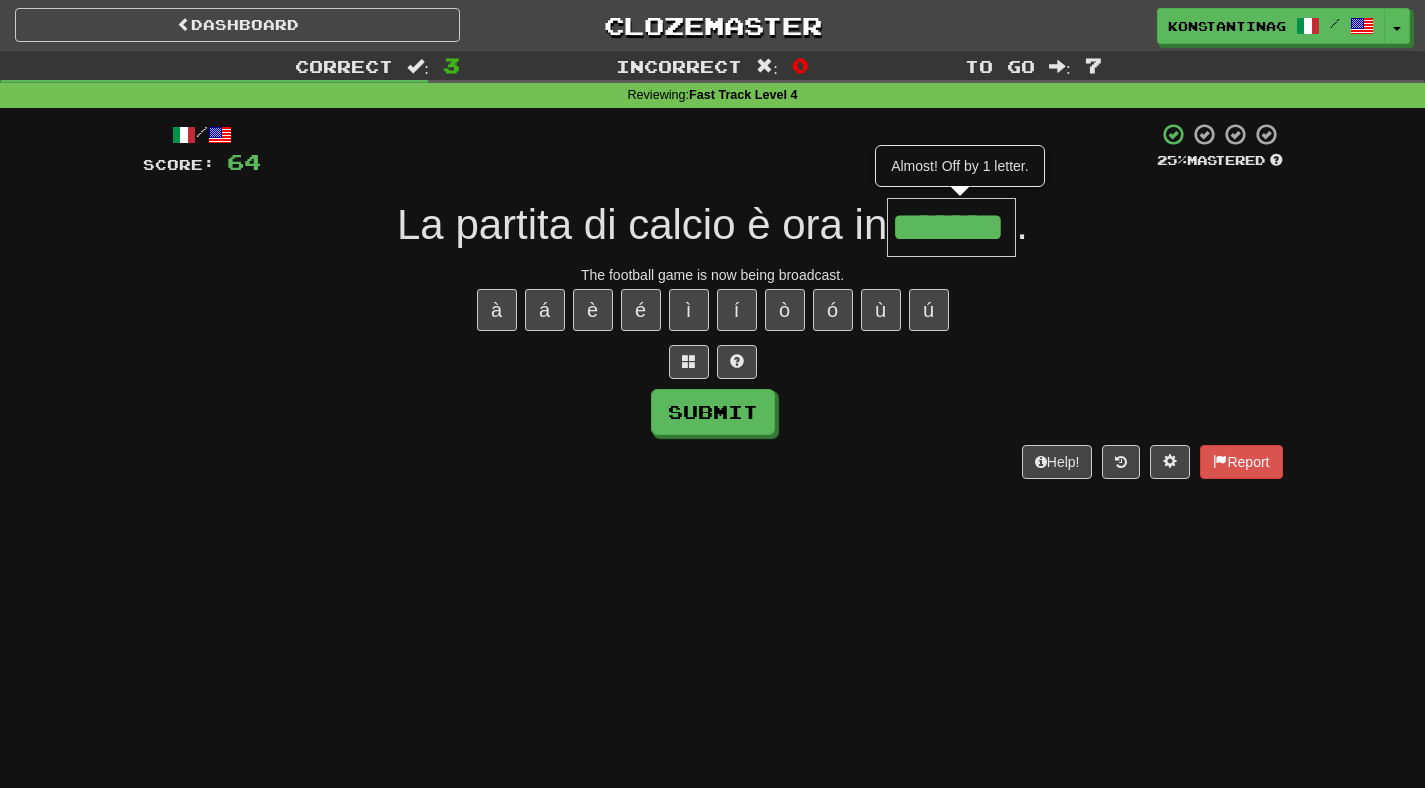 type on "*******" 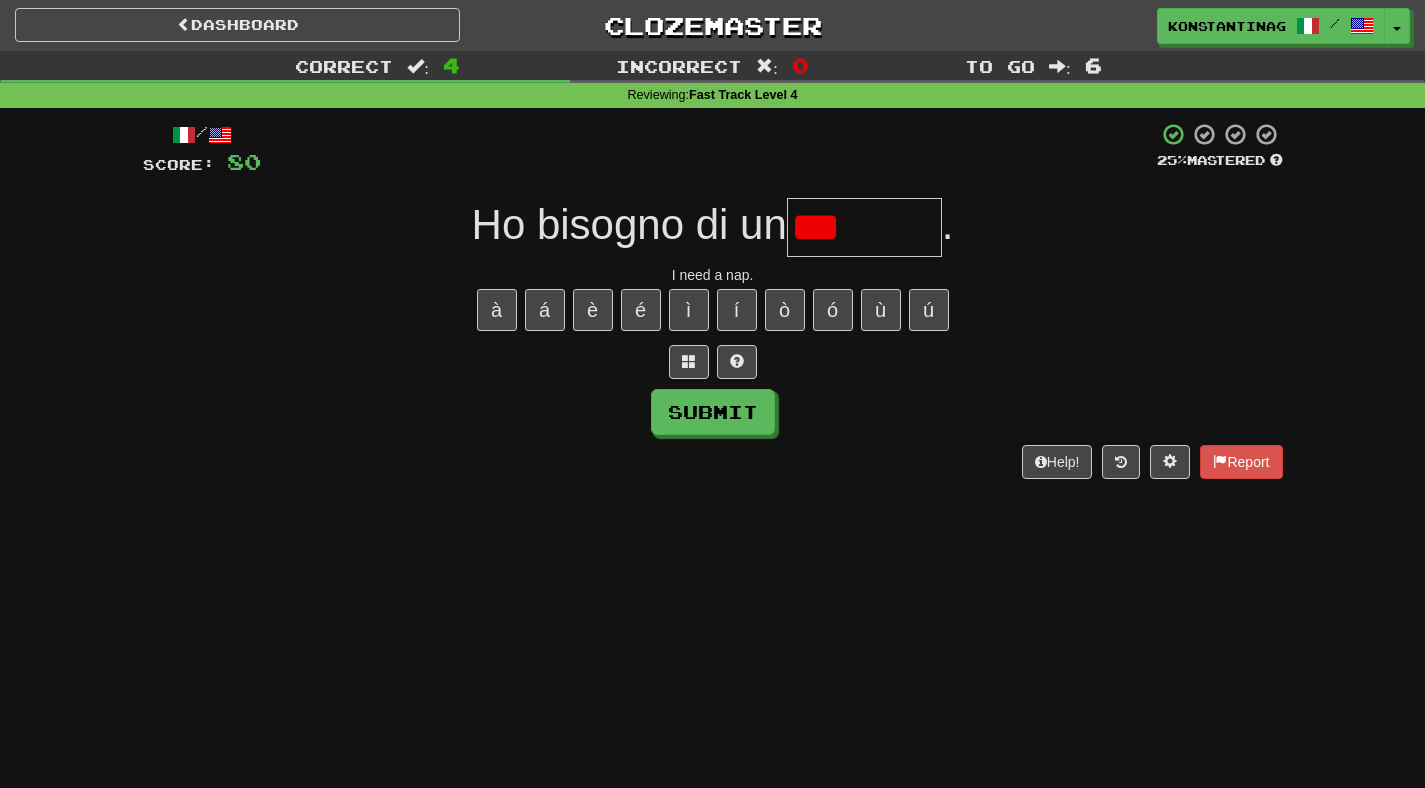 type on "**" 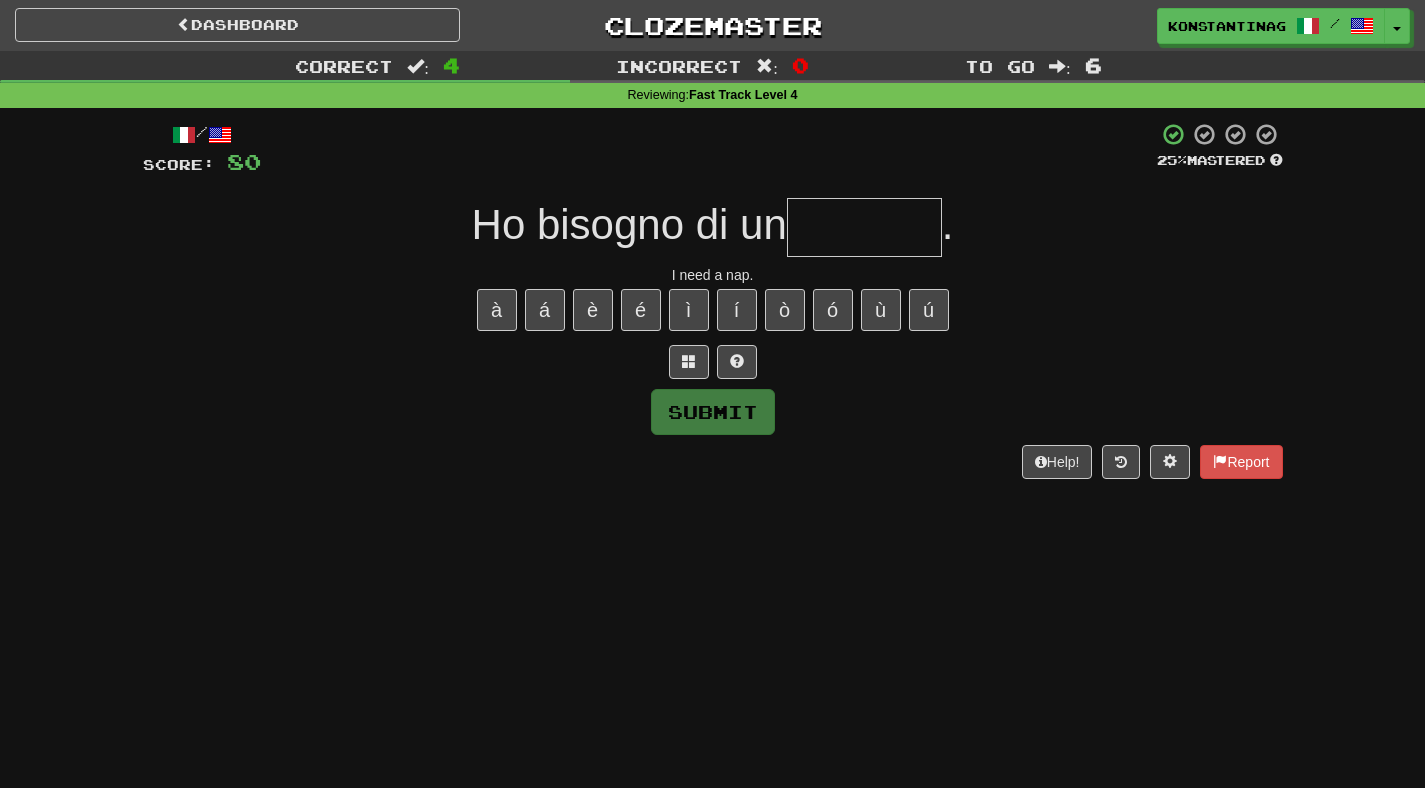 type on "********" 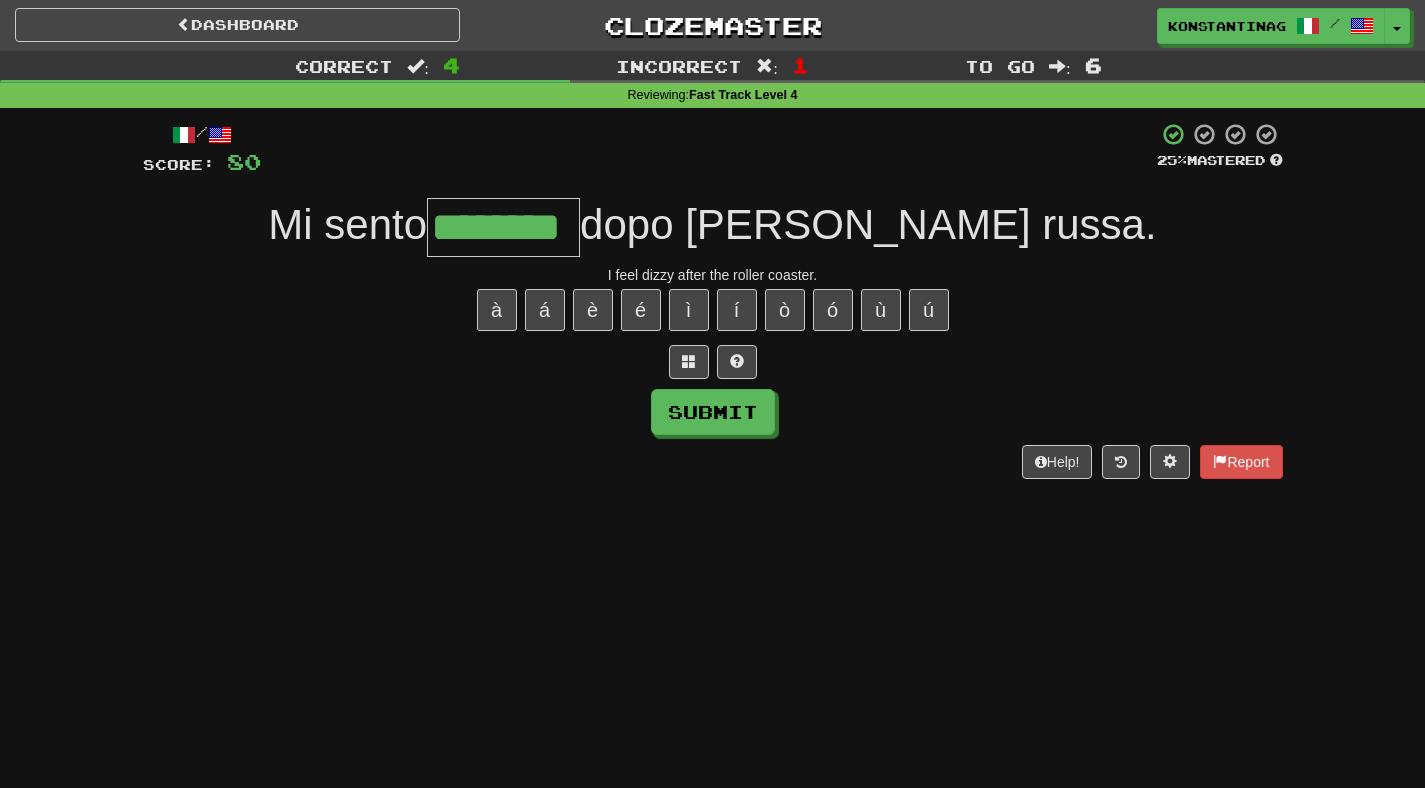 type on "********" 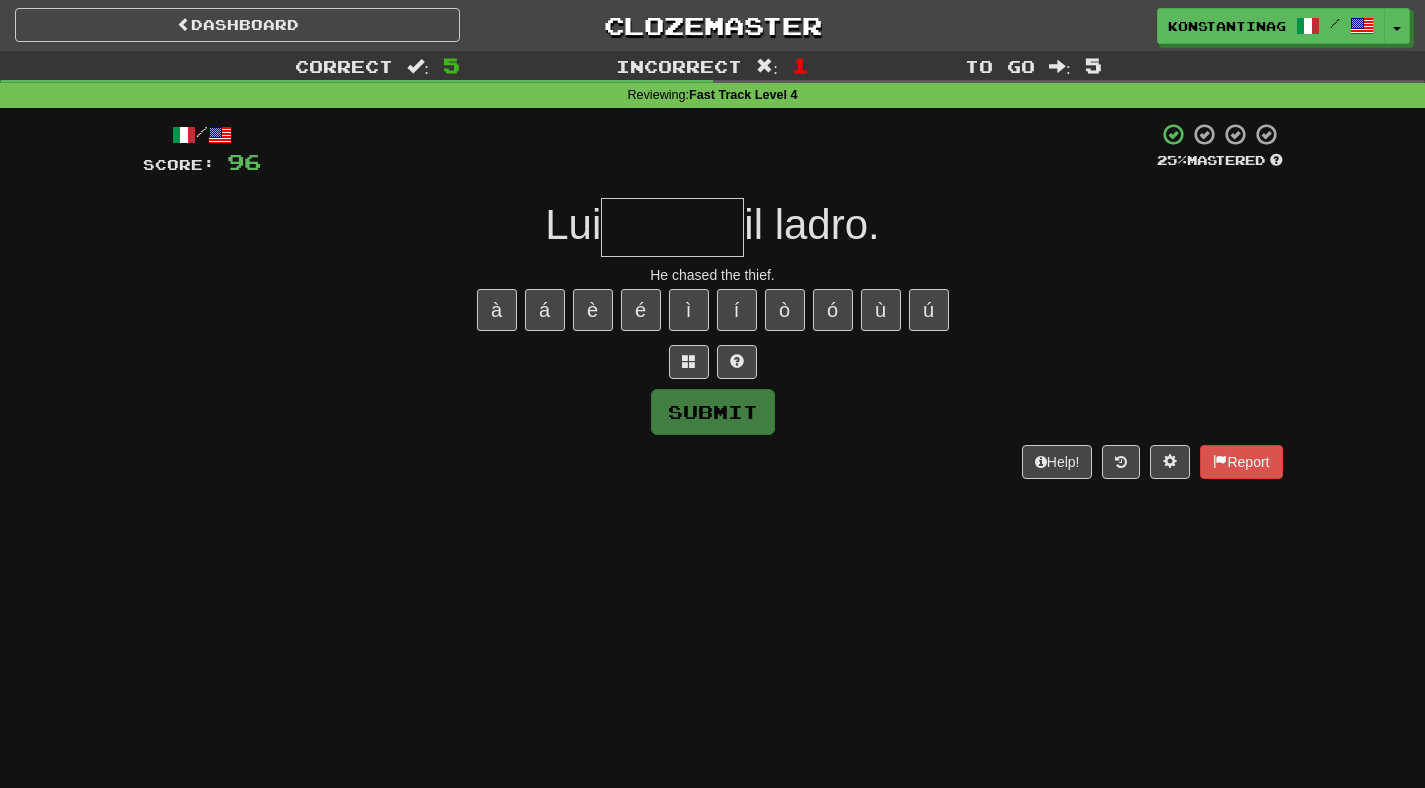 type on "*******" 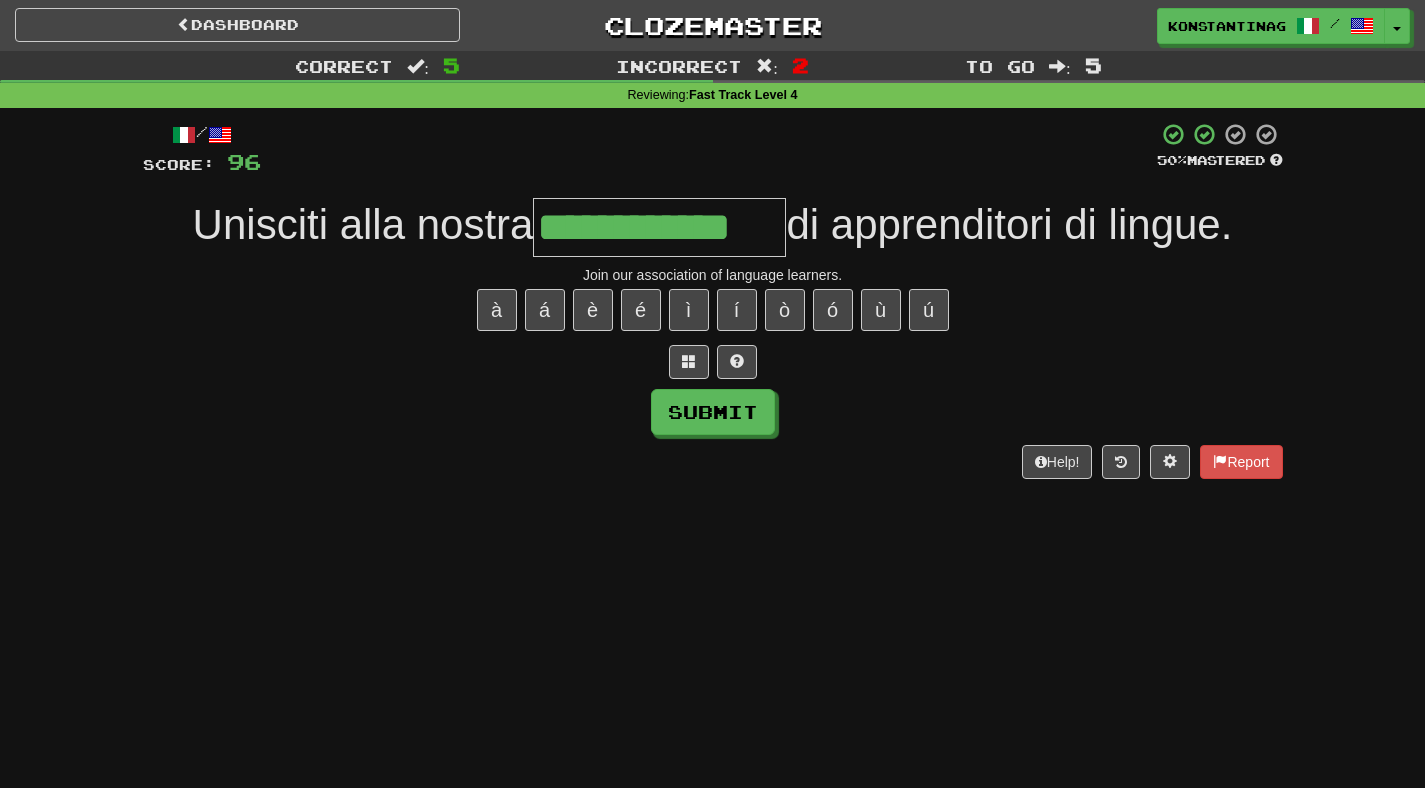 type on "**********" 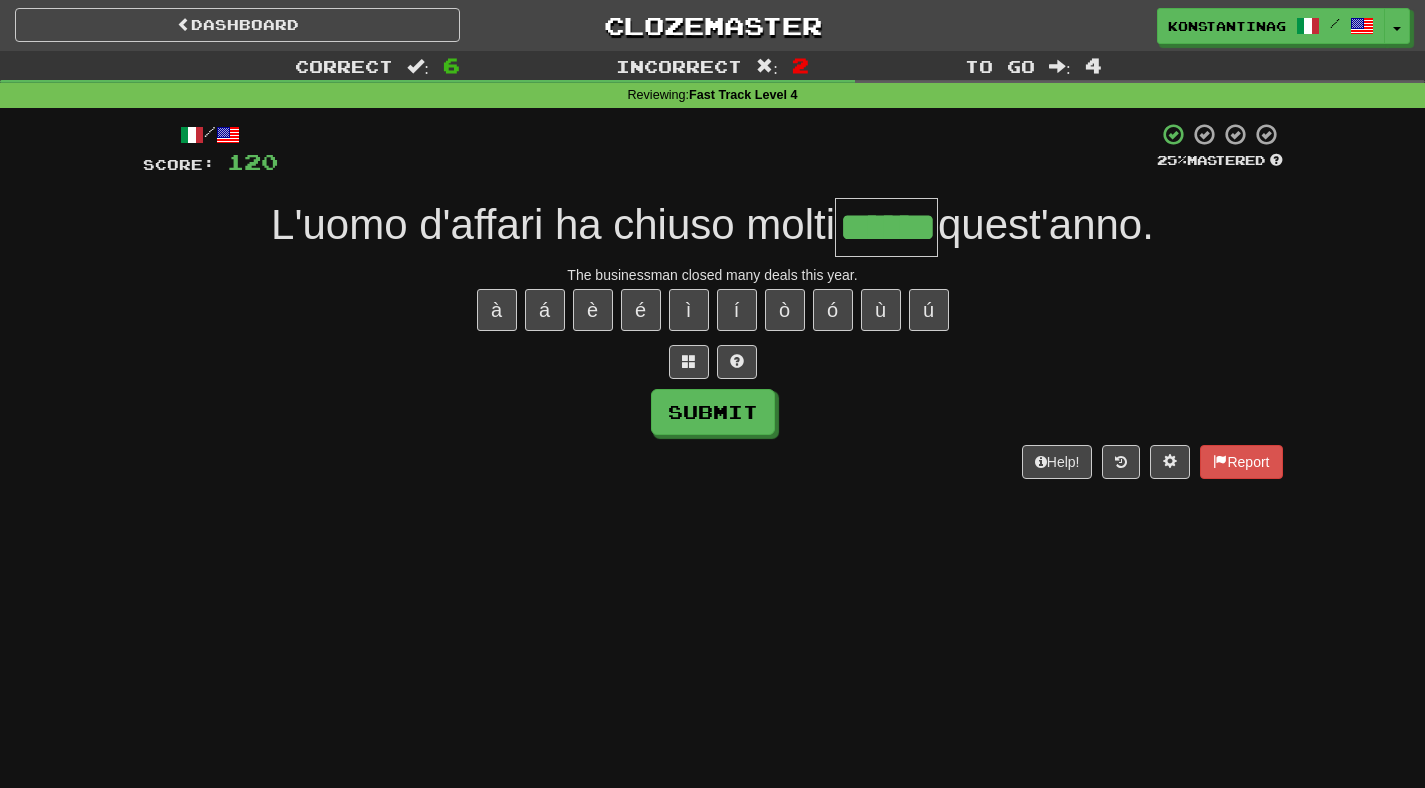 type on "******" 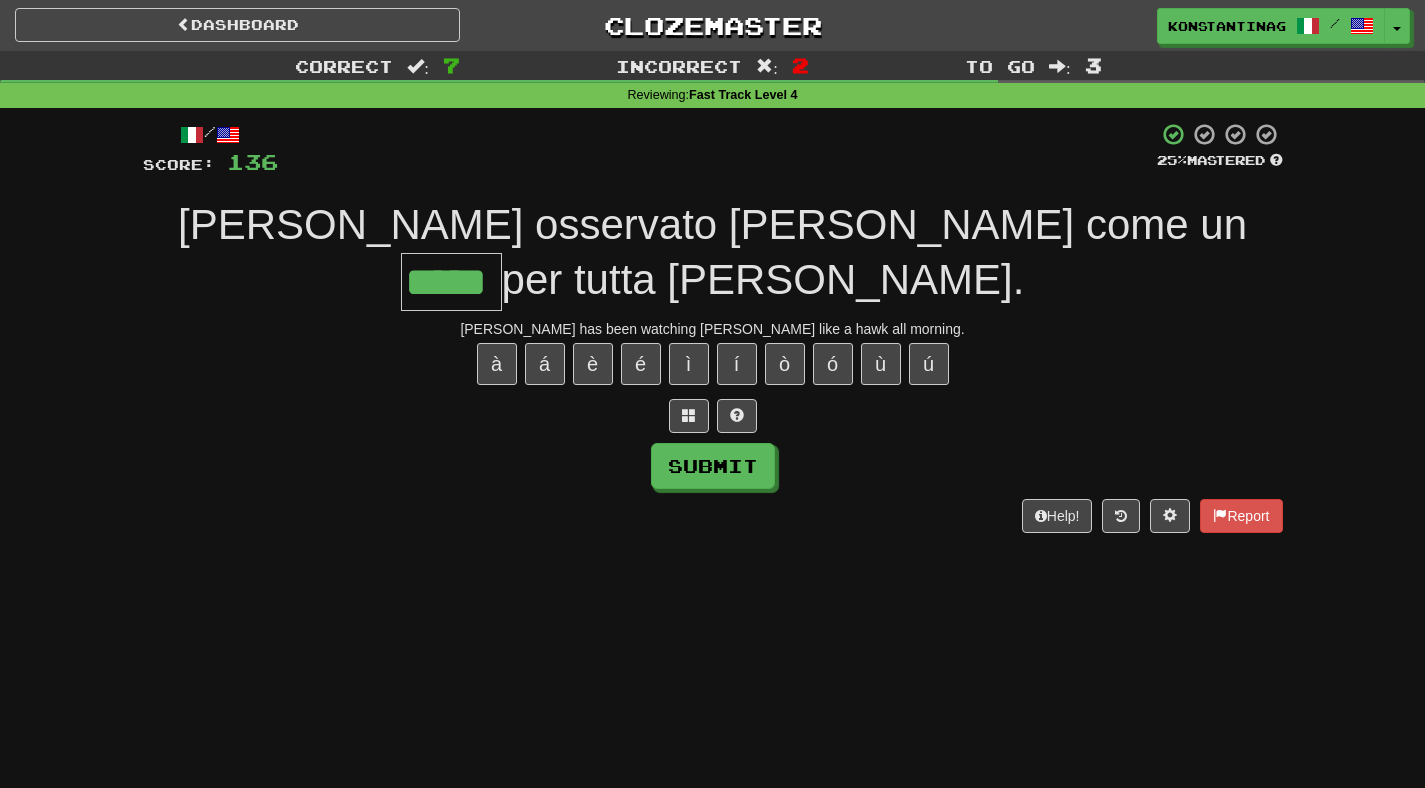 type on "*****" 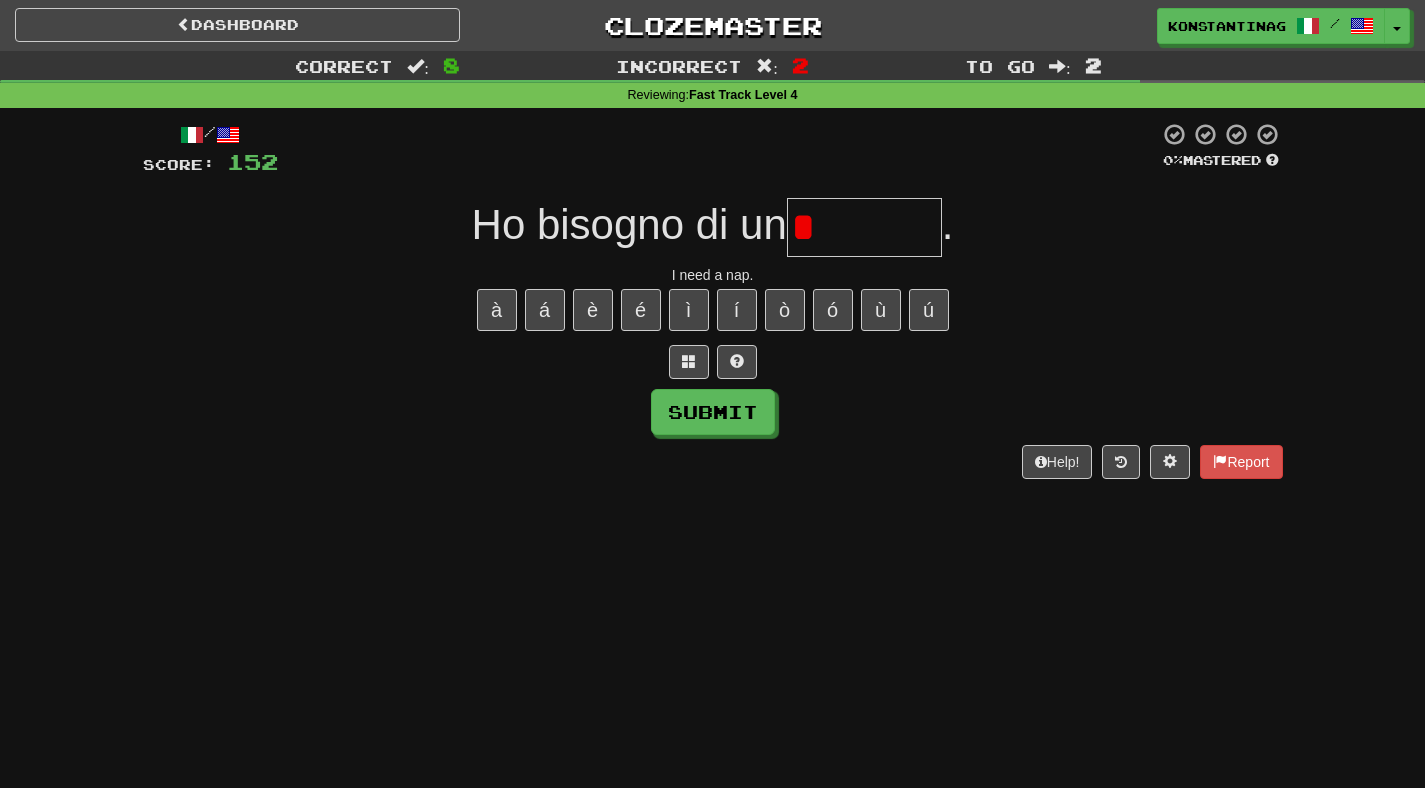 type on "**" 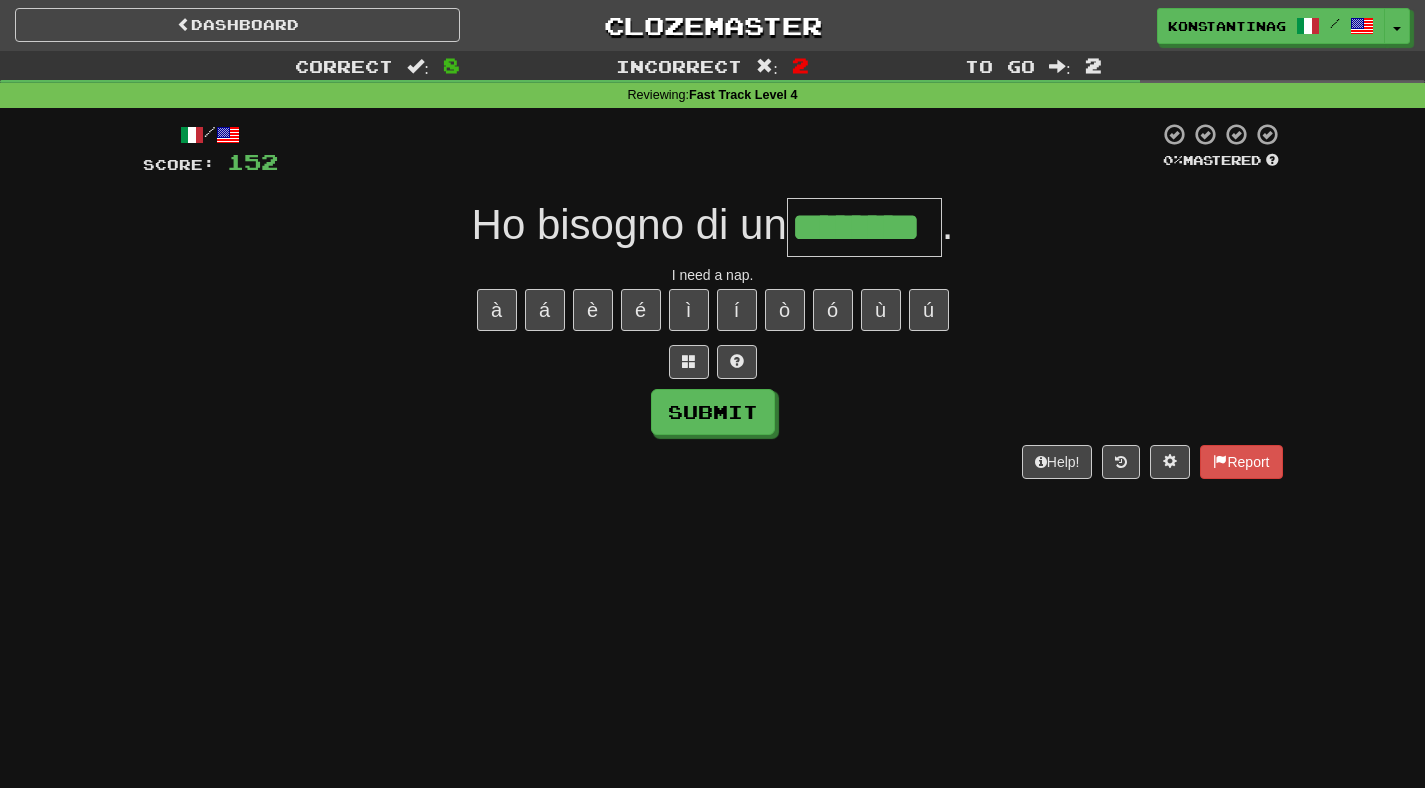 type on "********" 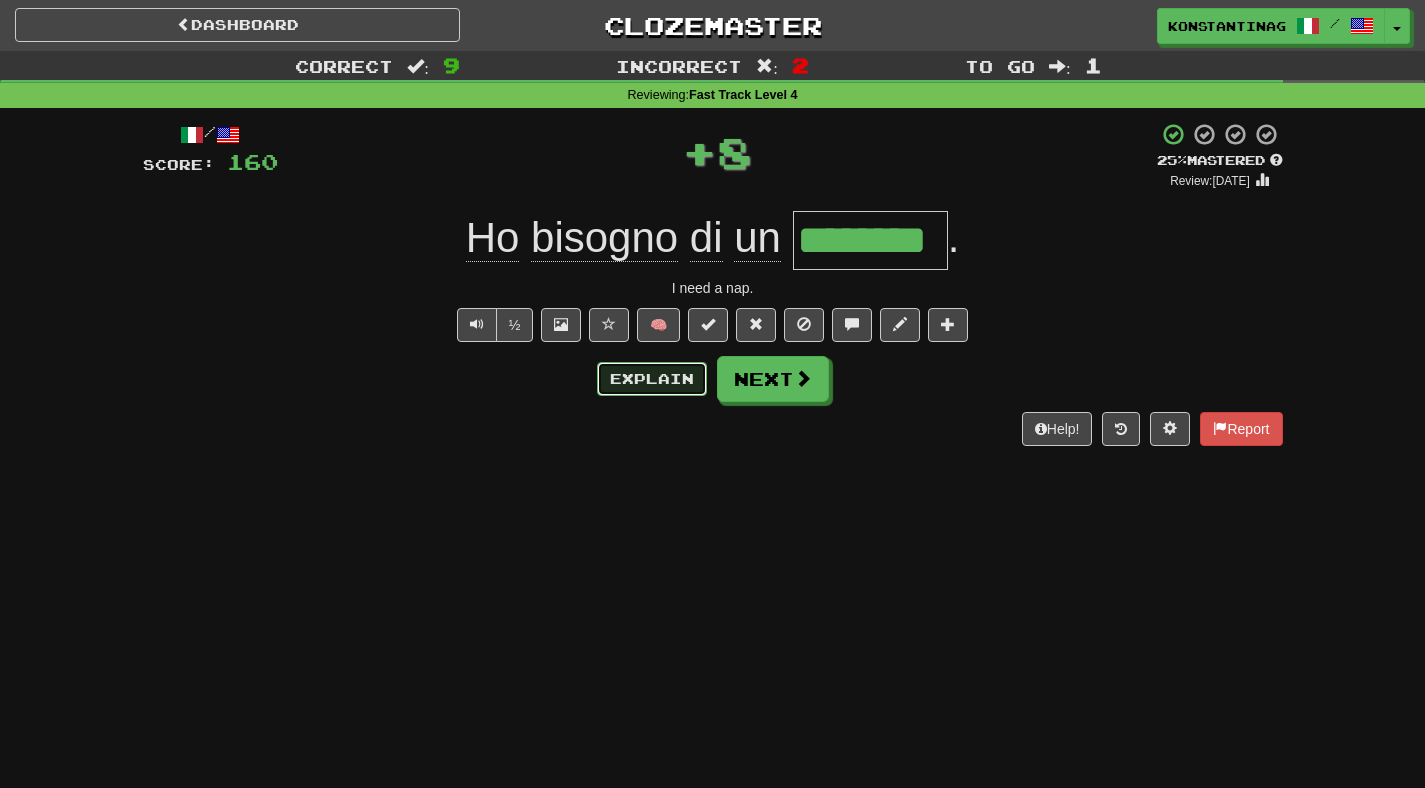 click on "Explain" at bounding box center [652, 379] 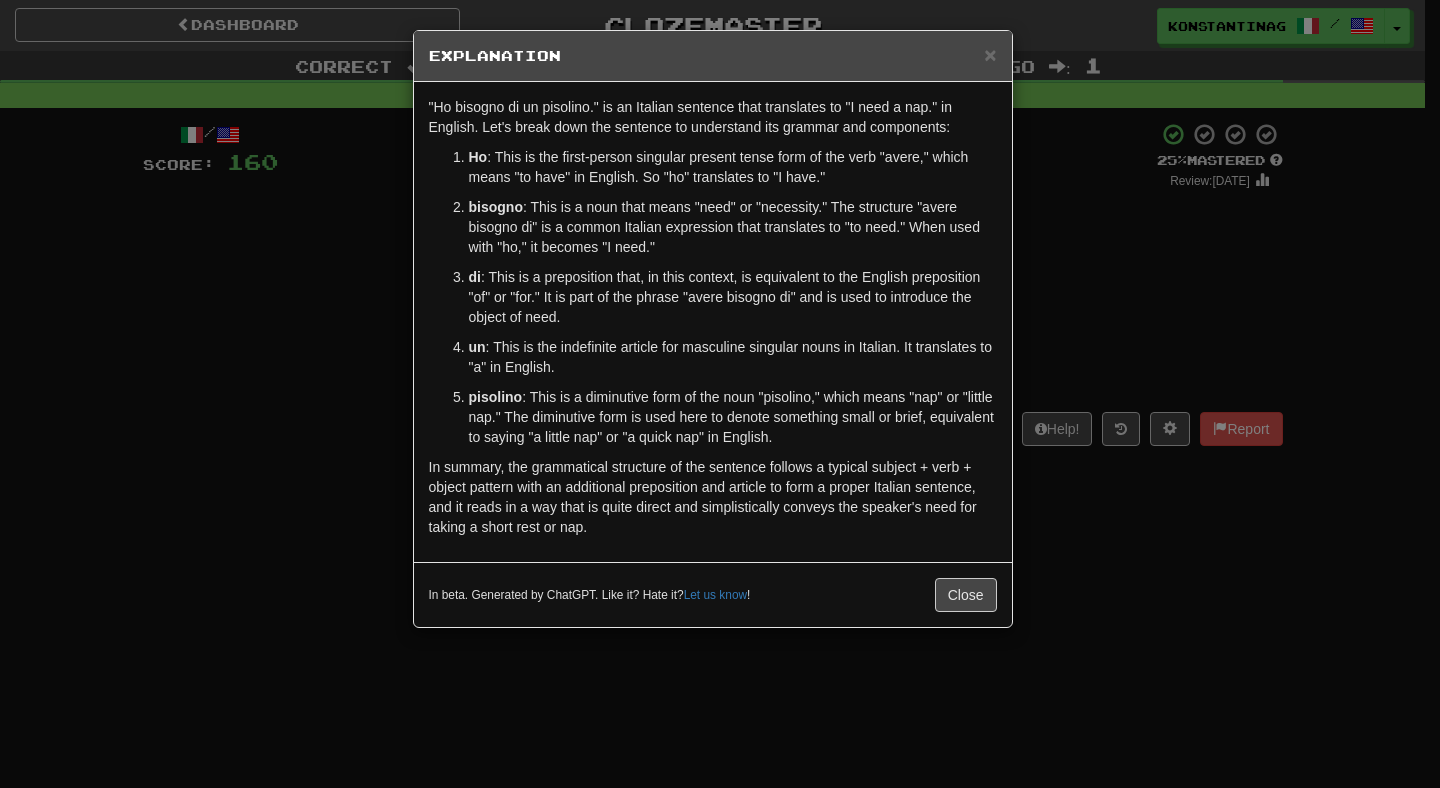 click on "un : This is the indefinite article for masculine singular nouns in Italian. It translates to "a" in English." at bounding box center [733, 357] 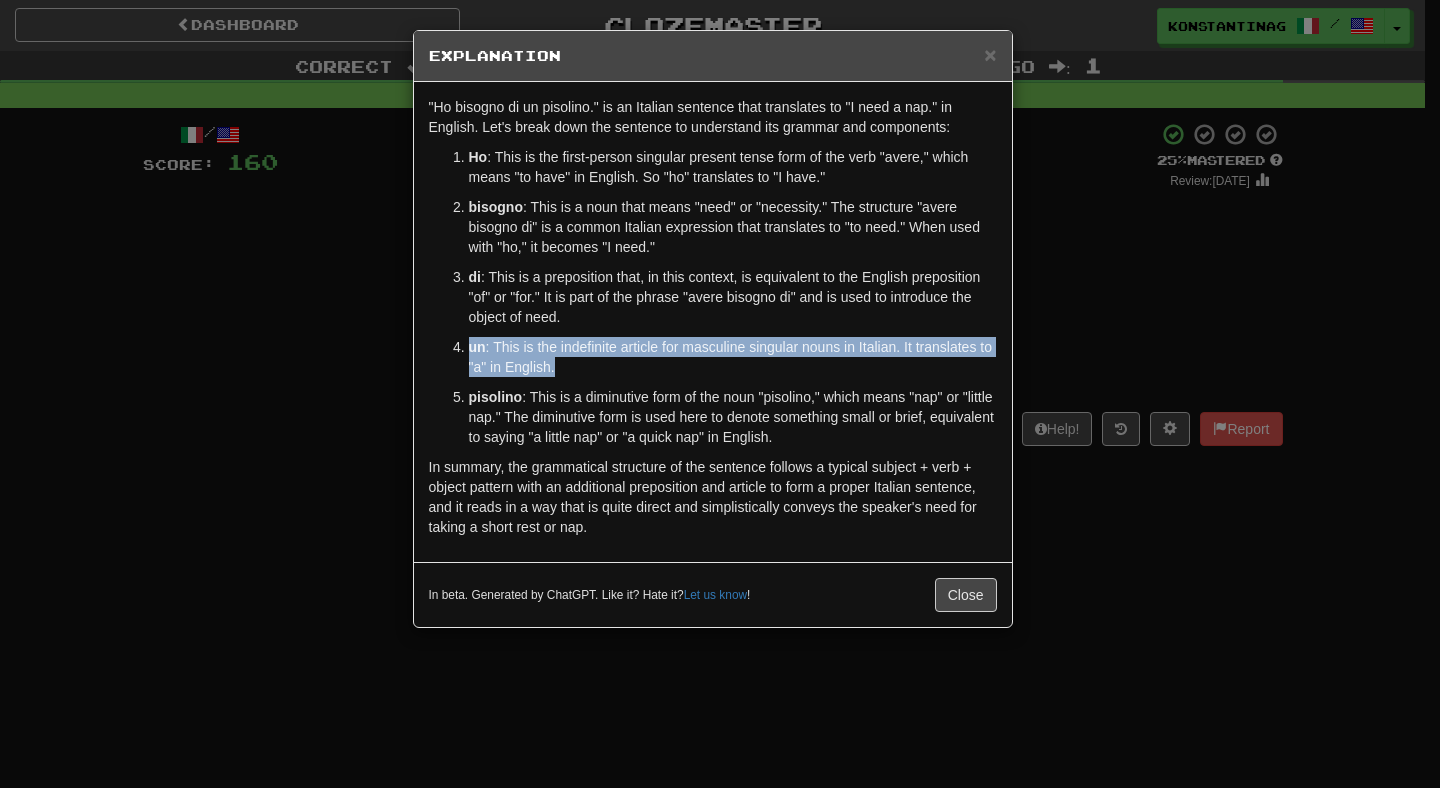 click on "un : This is the indefinite article for masculine singular nouns in Italian. It translates to "a" in English." at bounding box center (733, 357) 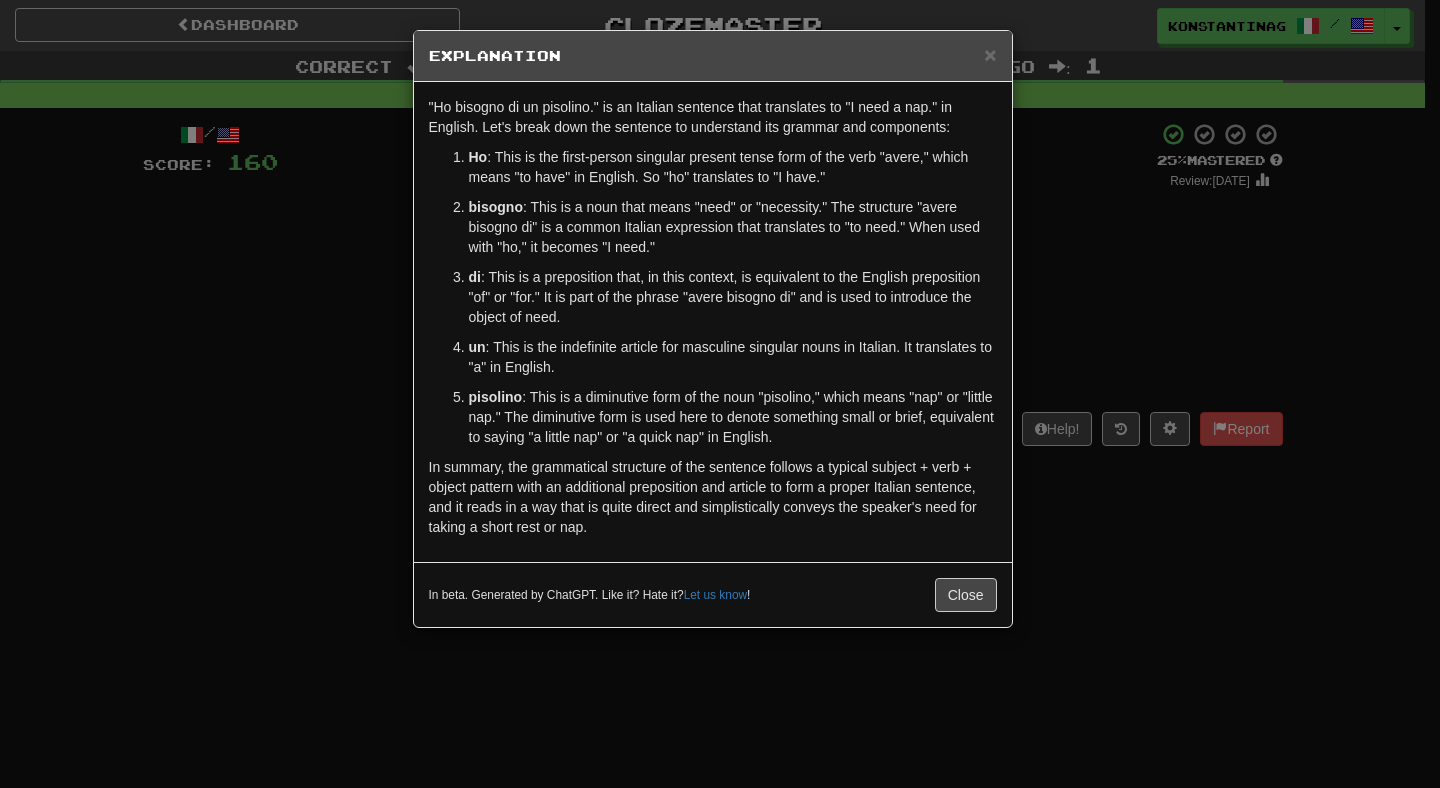 click on "pisolino : This is a diminutive form of the noun "pisolino," which means "nap" or "little nap." The diminutive form is used here to denote something small or brief, equivalent to saying "a little nap" or "a quick nap" in English." at bounding box center (733, 417) 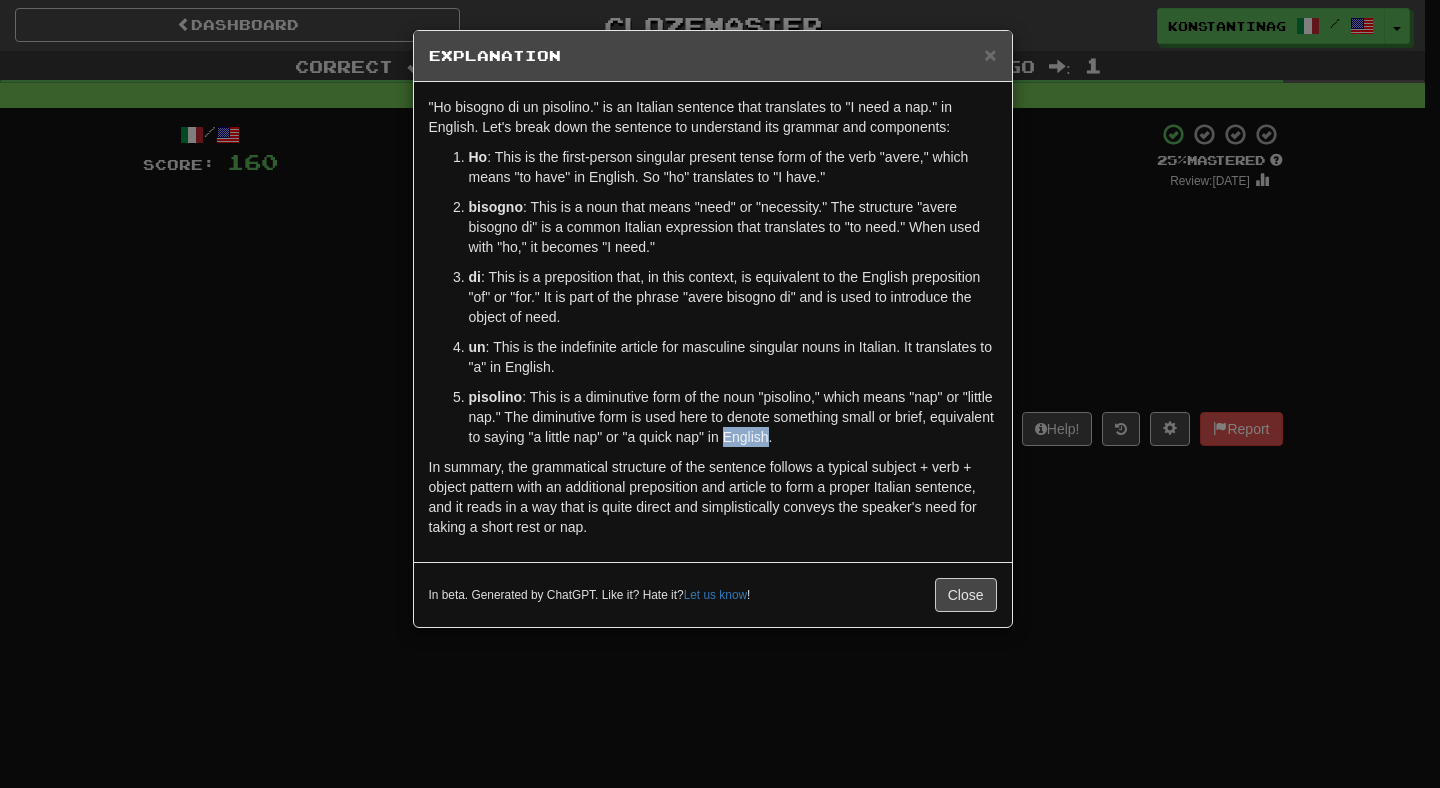 click on "pisolino : This is a diminutive form of the noun "pisolino," which means "nap" or "little nap." The diminutive form is used here to denote something small or brief, equivalent to saying "a little nap" or "a quick nap" in English." at bounding box center [733, 417] 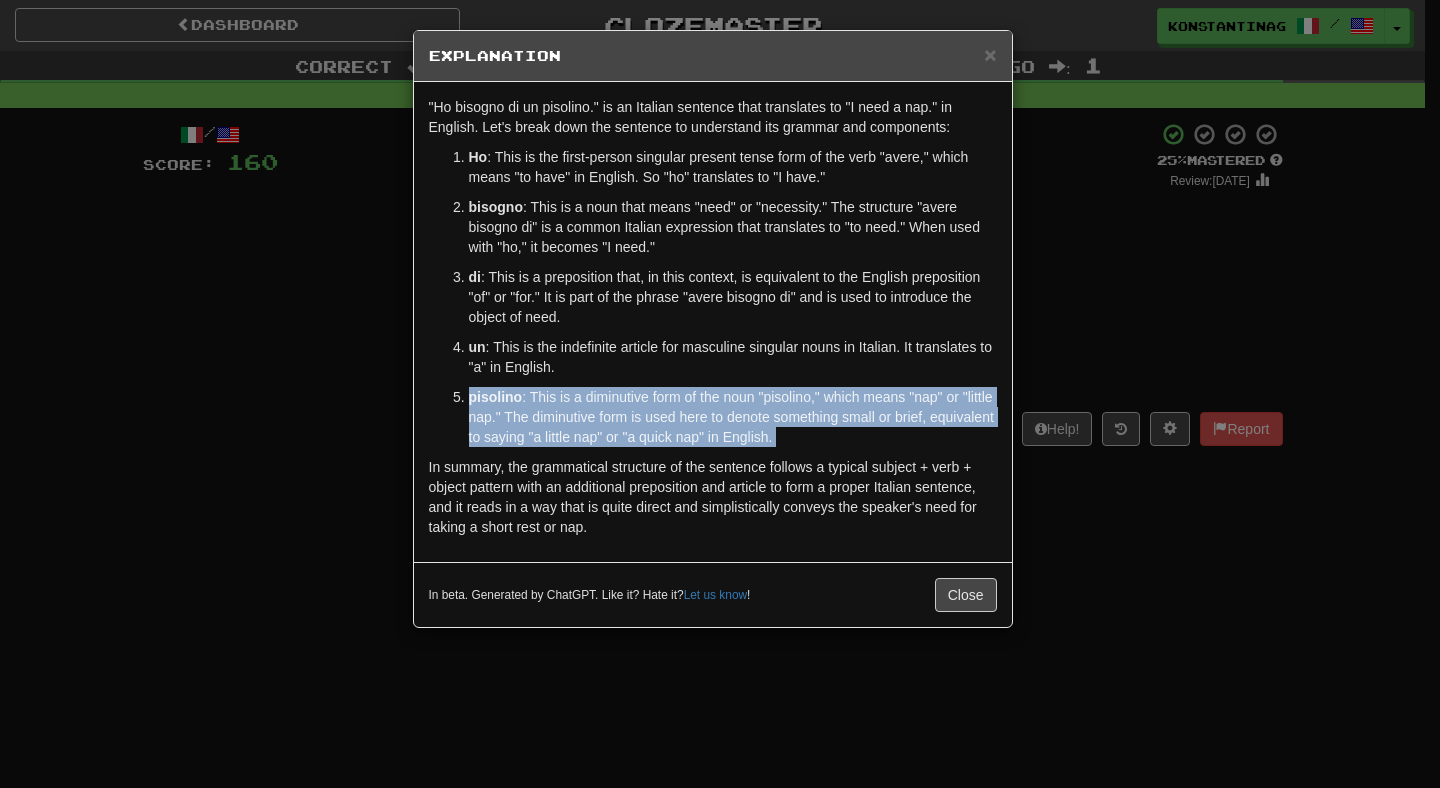 click on "pisolino : This is a diminutive form of the noun "pisolino," which means "nap" or "little nap." The diminutive form is used here to denote something small or brief, equivalent to saying "a little nap" or "a quick nap" in English." at bounding box center (733, 417) 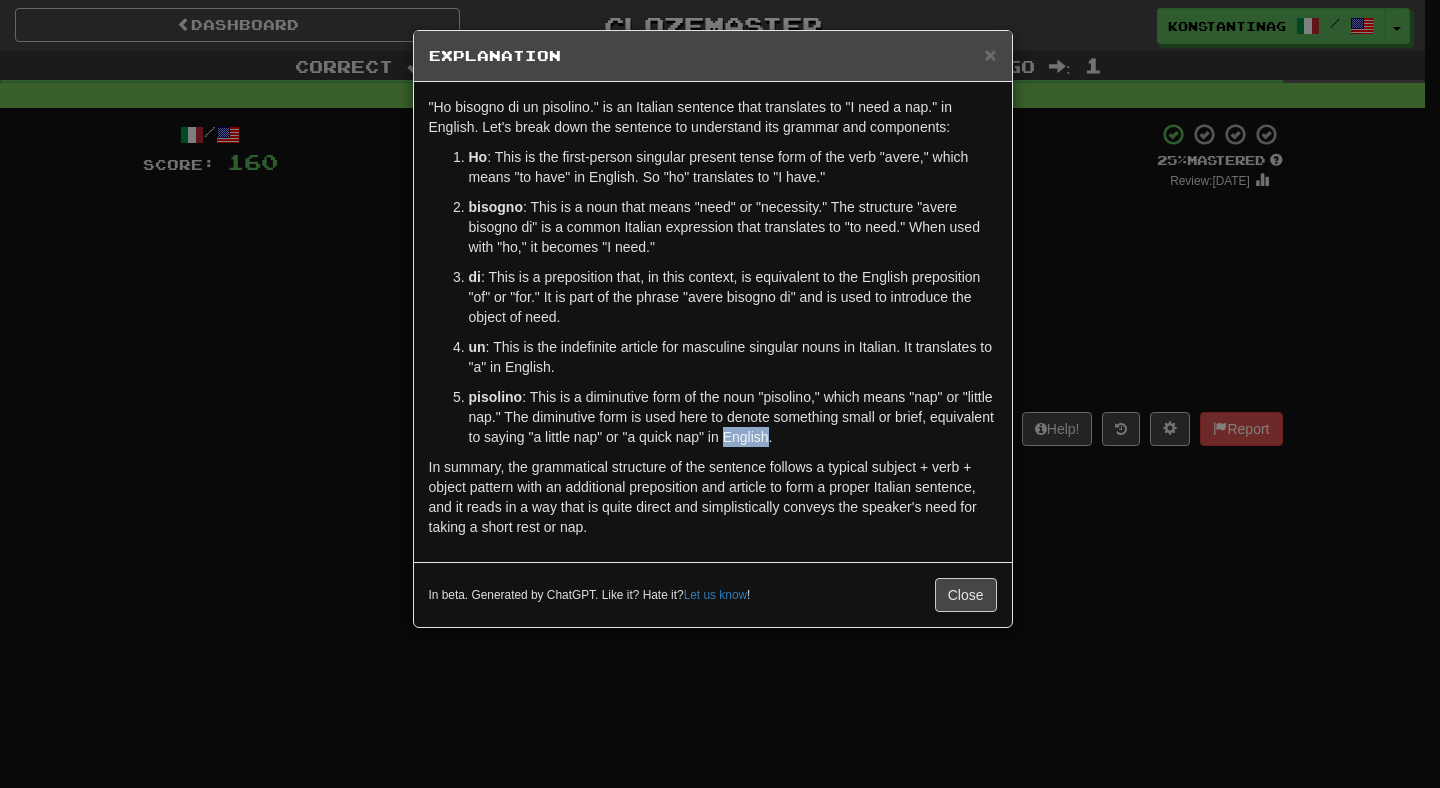 click on "pisolino : This is a diminutive form of the noun "pisolino," which means "nap" or "little nap." The diminutive form is used here to denote something small or brief, equivalent to saying "a little nap" or "a quick nap" in English." at bounding box center (733, 417) 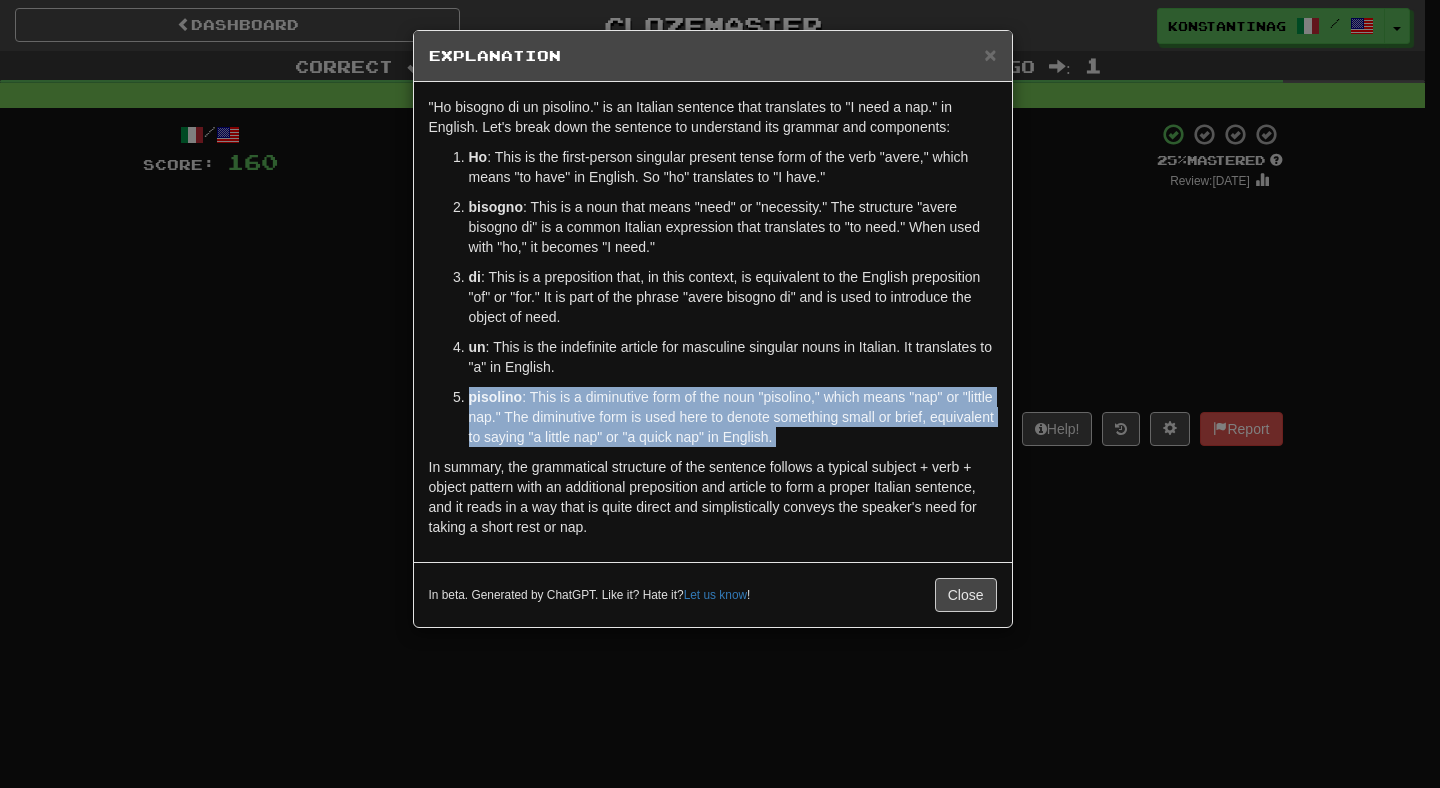 drag, startPoint x: 835, startPoint y: 443, endPoint x: 666, endPoint y: 448, distance: 169.07394 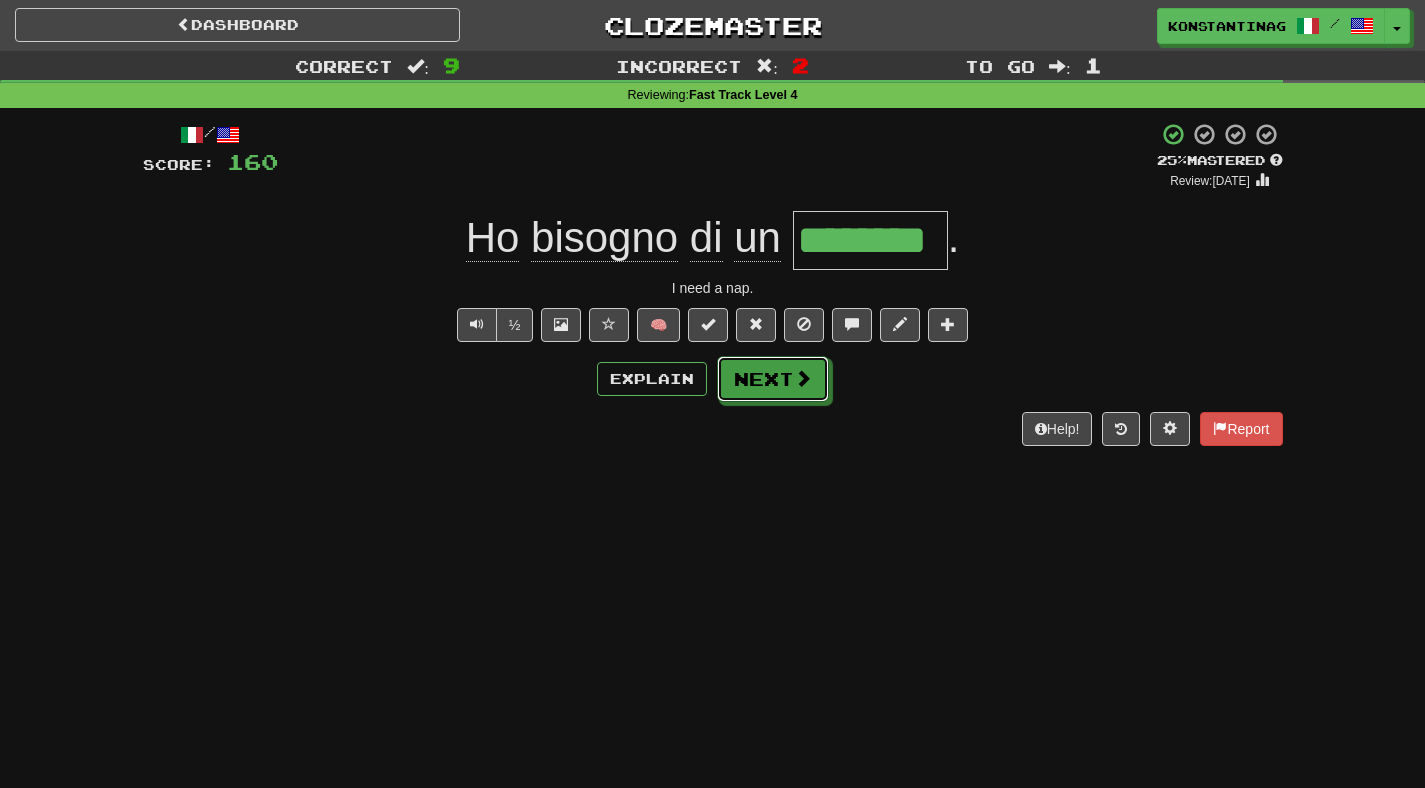 click on "Next" at bounding box center [773, 379] 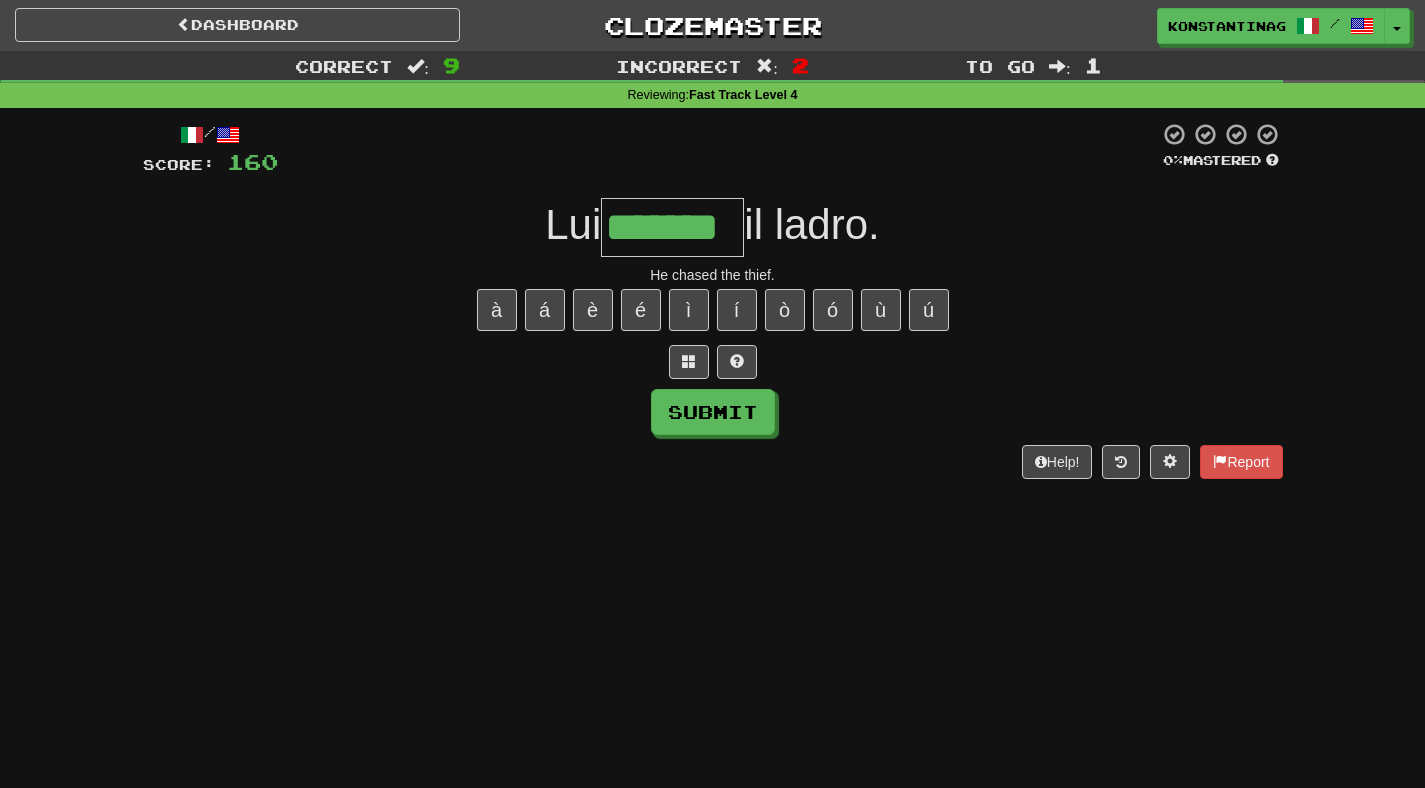 type on "*******" 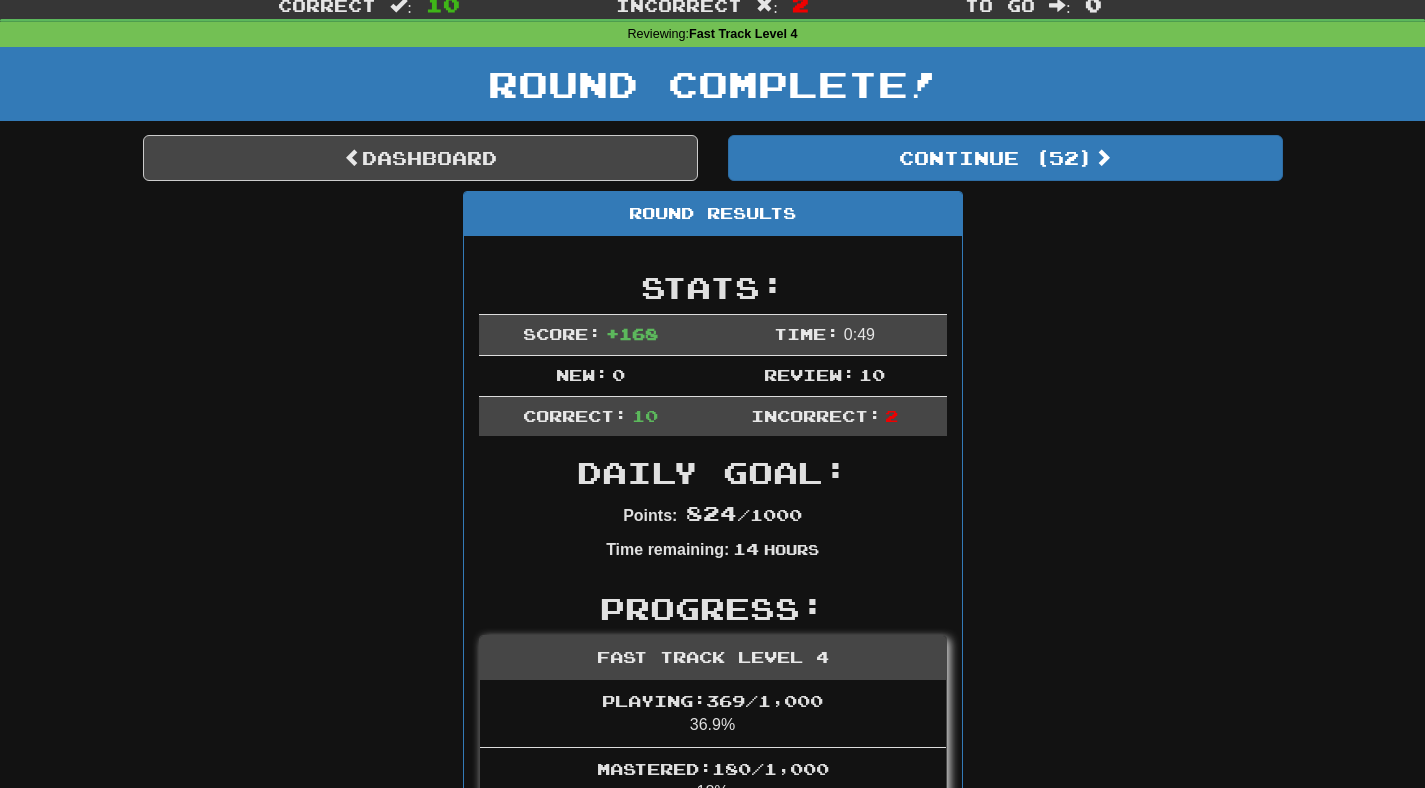 scroll, scrollTop: 0, scrollLeft: 0, axis: both 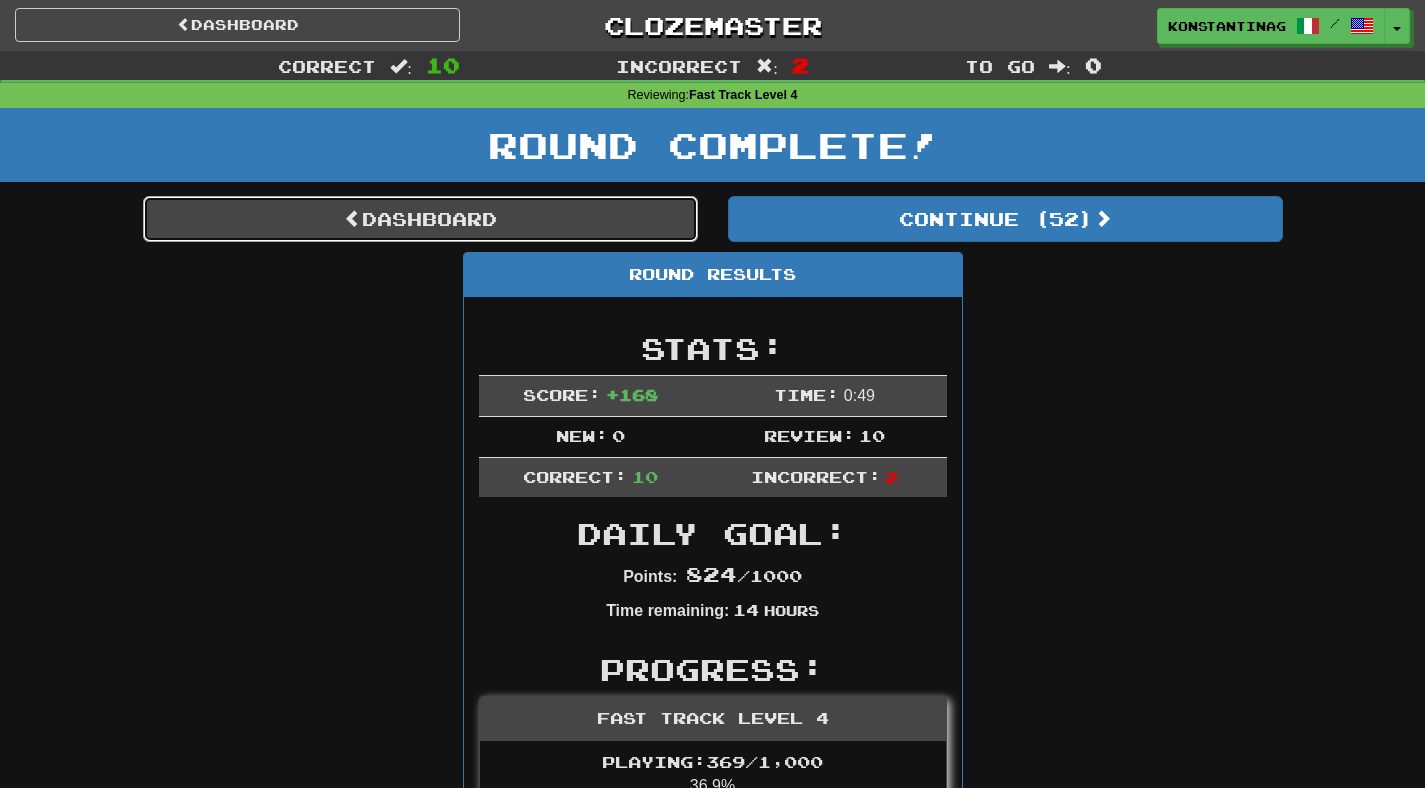 click on "Dashboard" at bounding box center (420, 219) 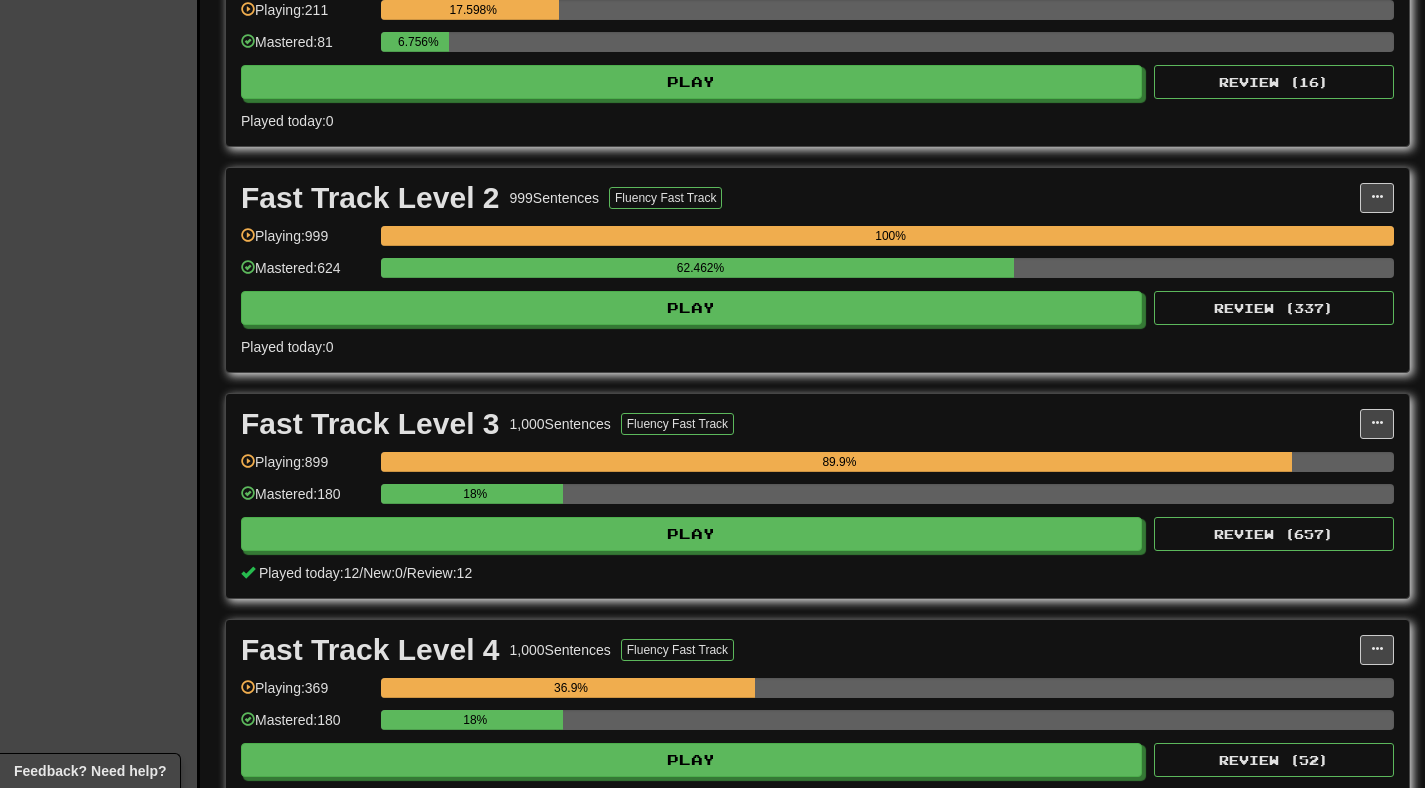 scroll, scrollTop: 416, scrollLeft: 0, axis: vertical 